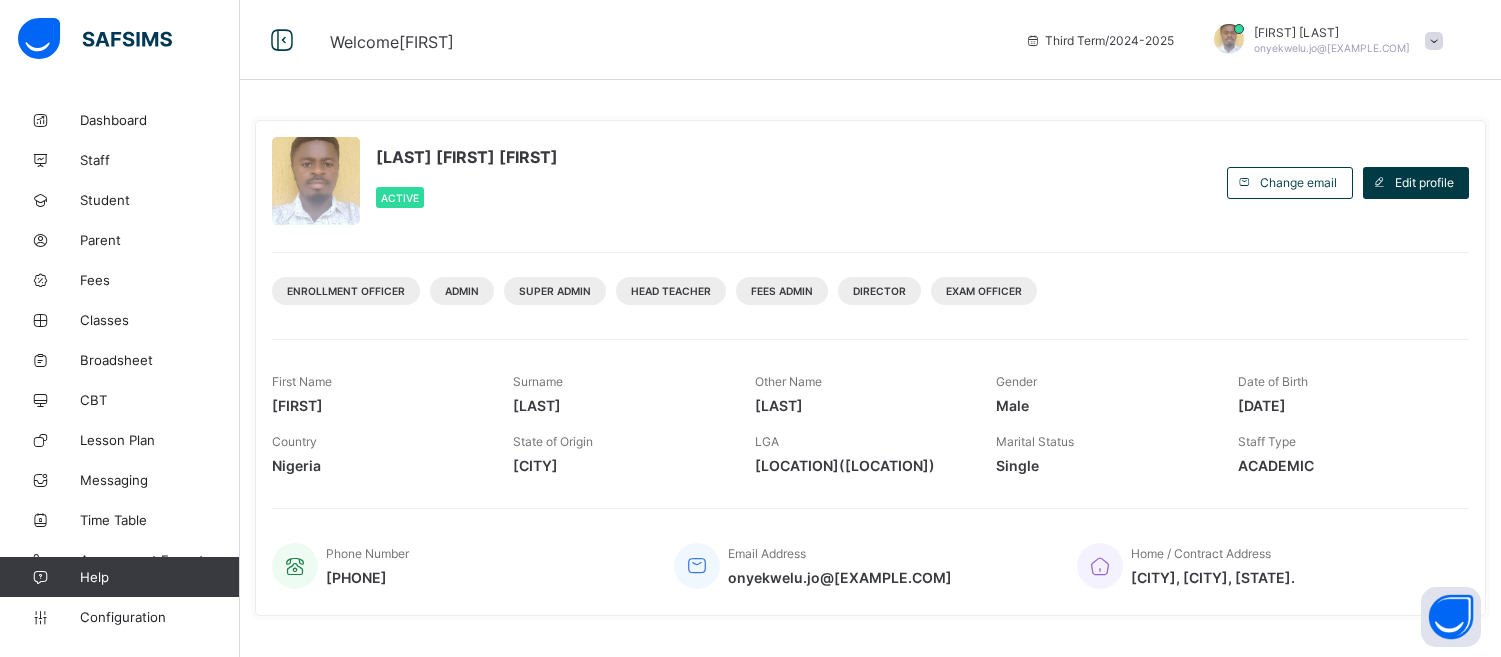 scroll, scrollTop: 0, scrollLeft: 0, axis: both 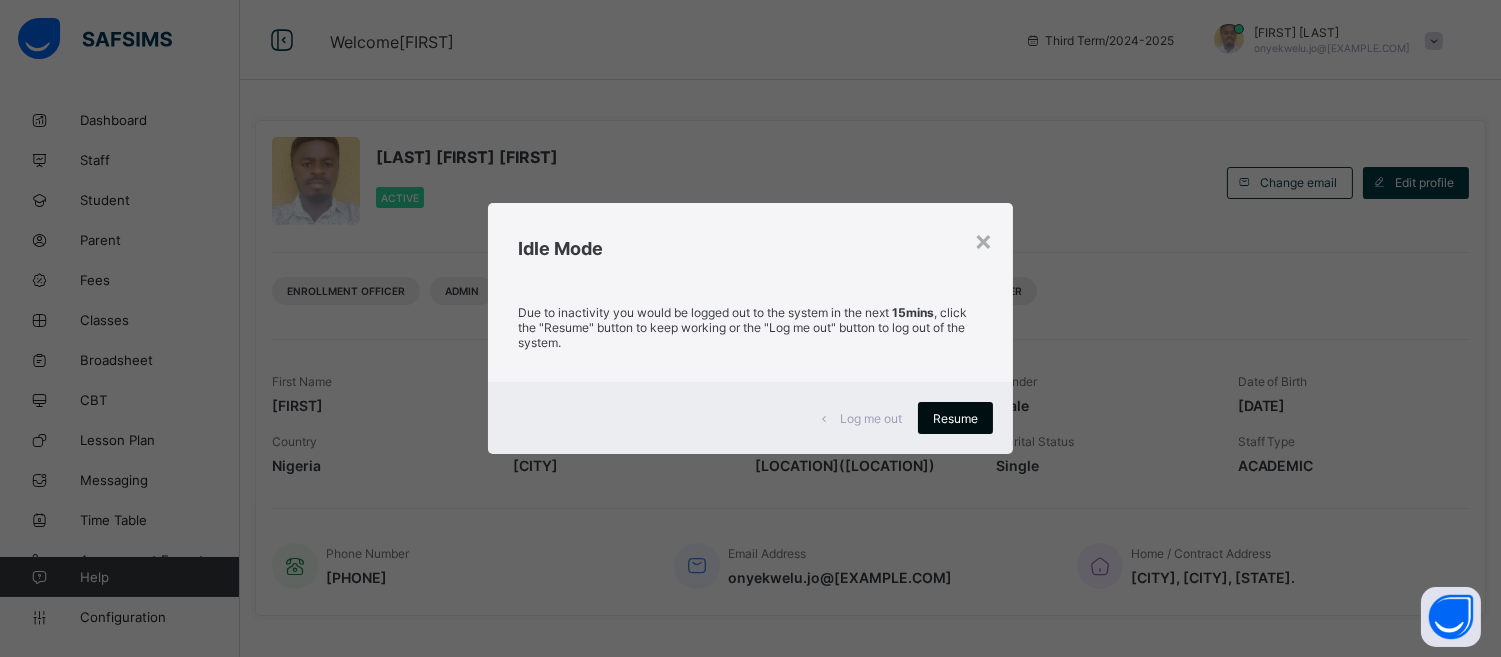 click on "Resume" at bounding box center [955, 418] 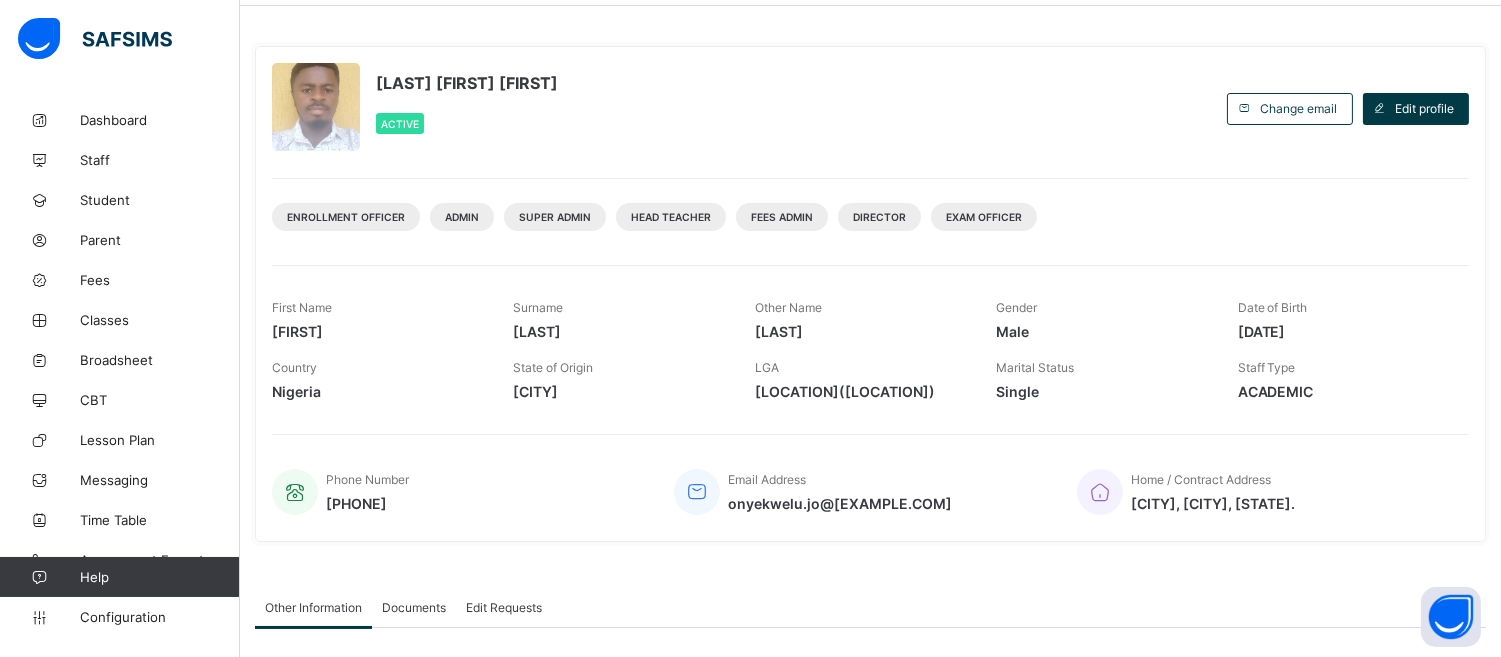 scroll, scrollTop: 147, scrollLeft: 0, axis: vertical 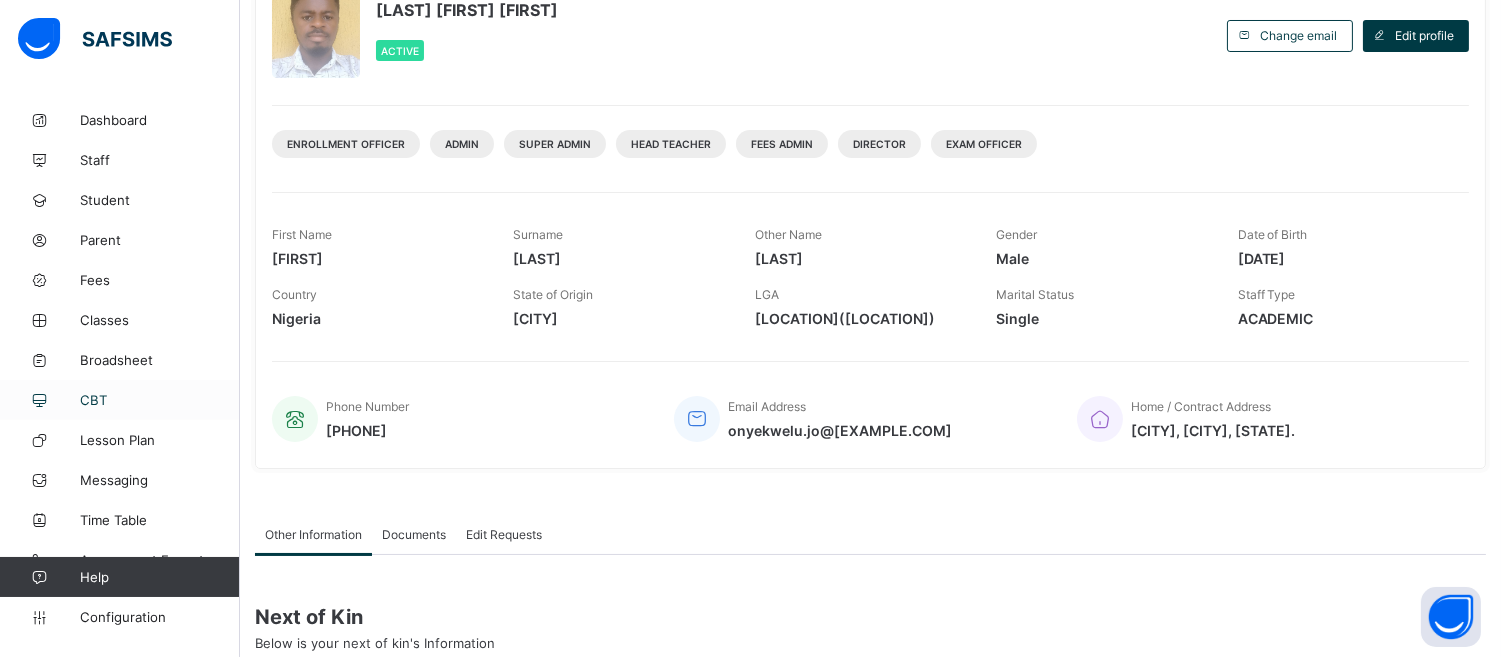 click on "CBT" at bounding box center [120, 400] 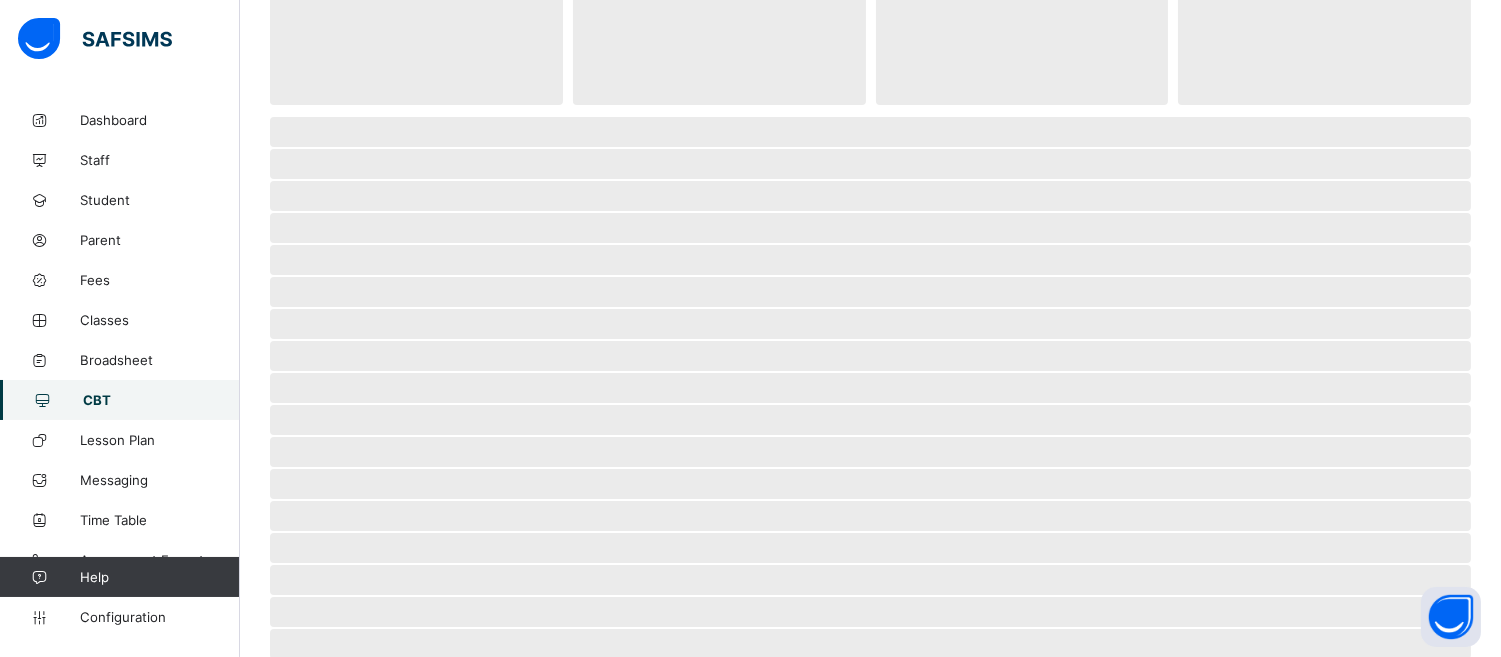 scroll, scrollTop: 0, scrollLeft: 0, axis: both 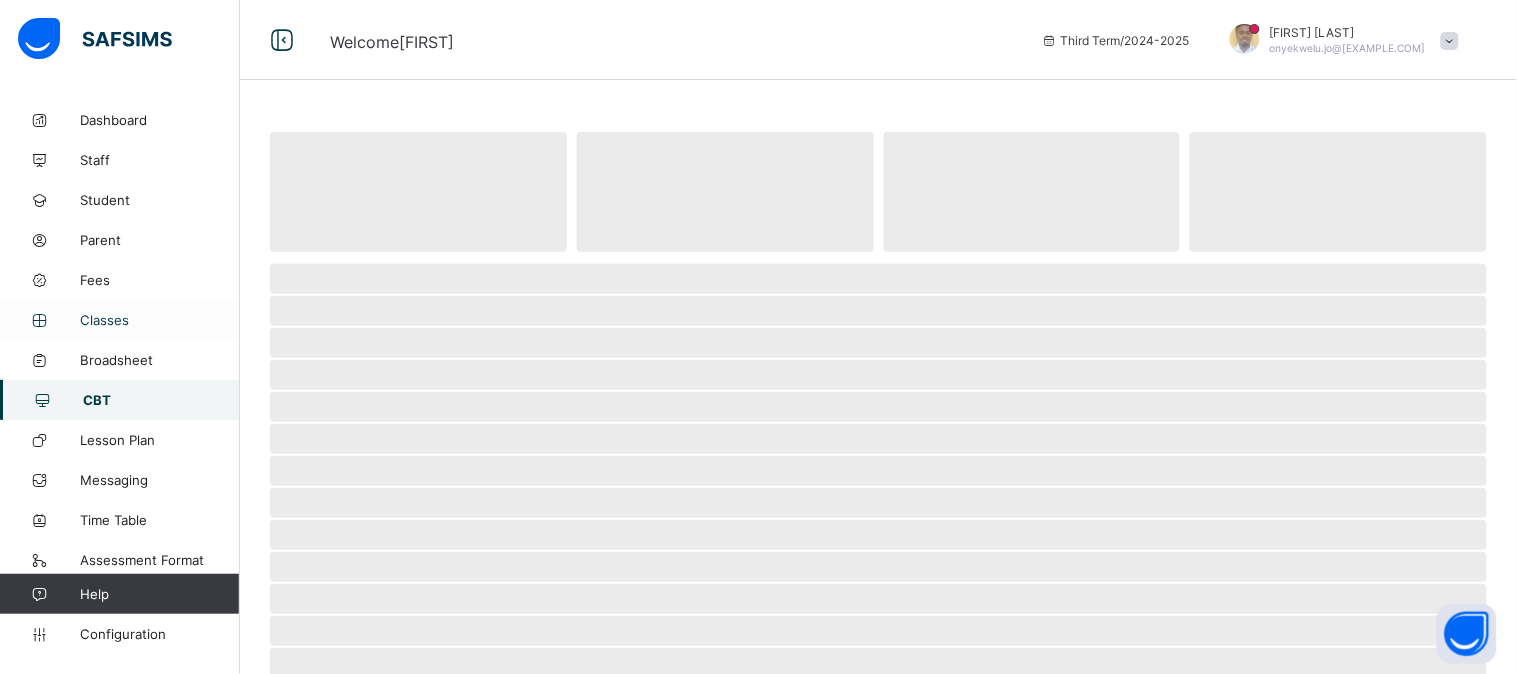 click on "Classes" at bounding box center [120, 320] 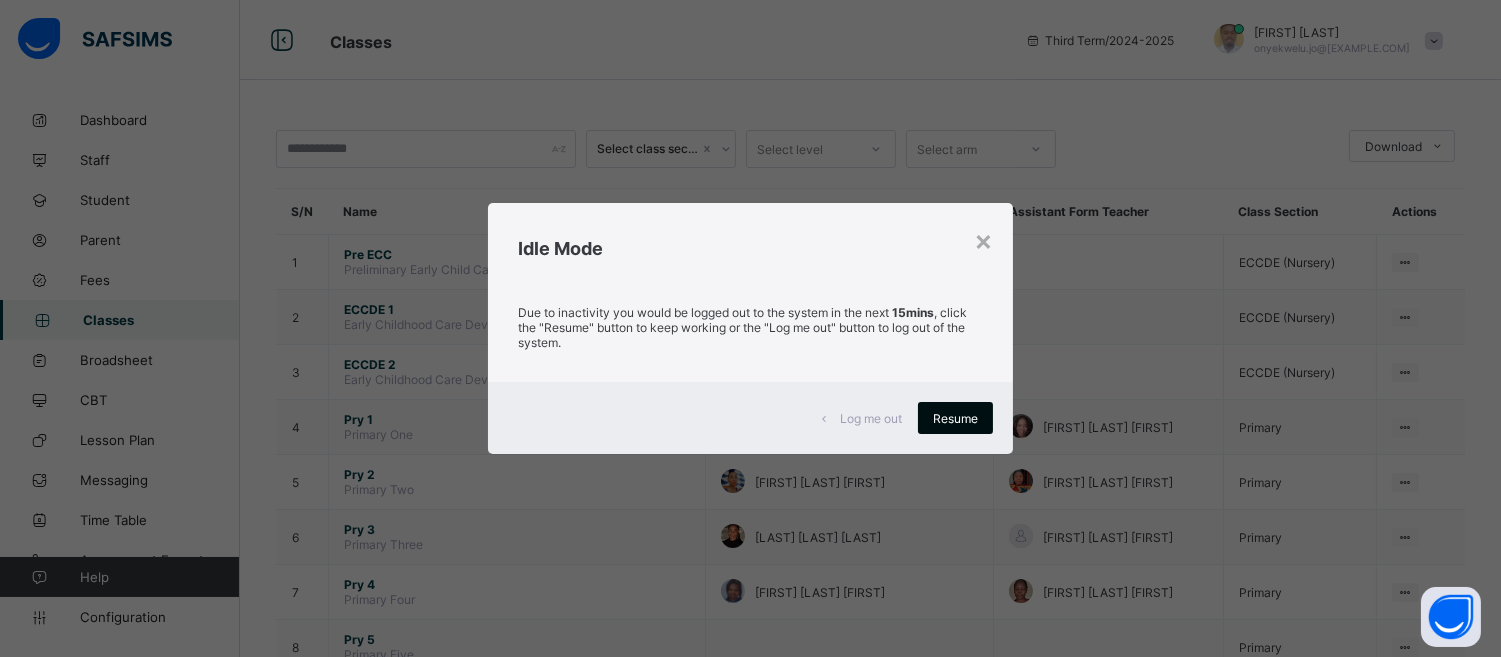 click on "Resume" at bounding box center [955, 418] 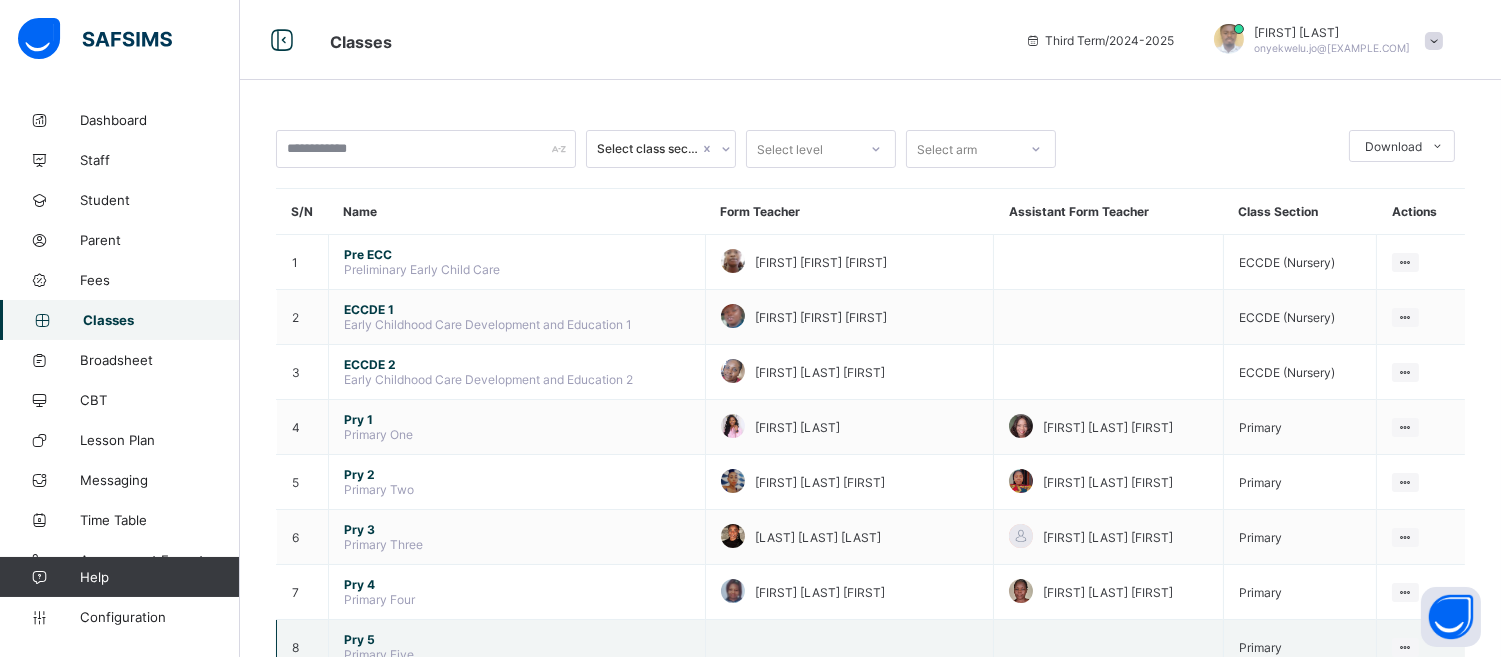 click at bounding box center (849, 647) 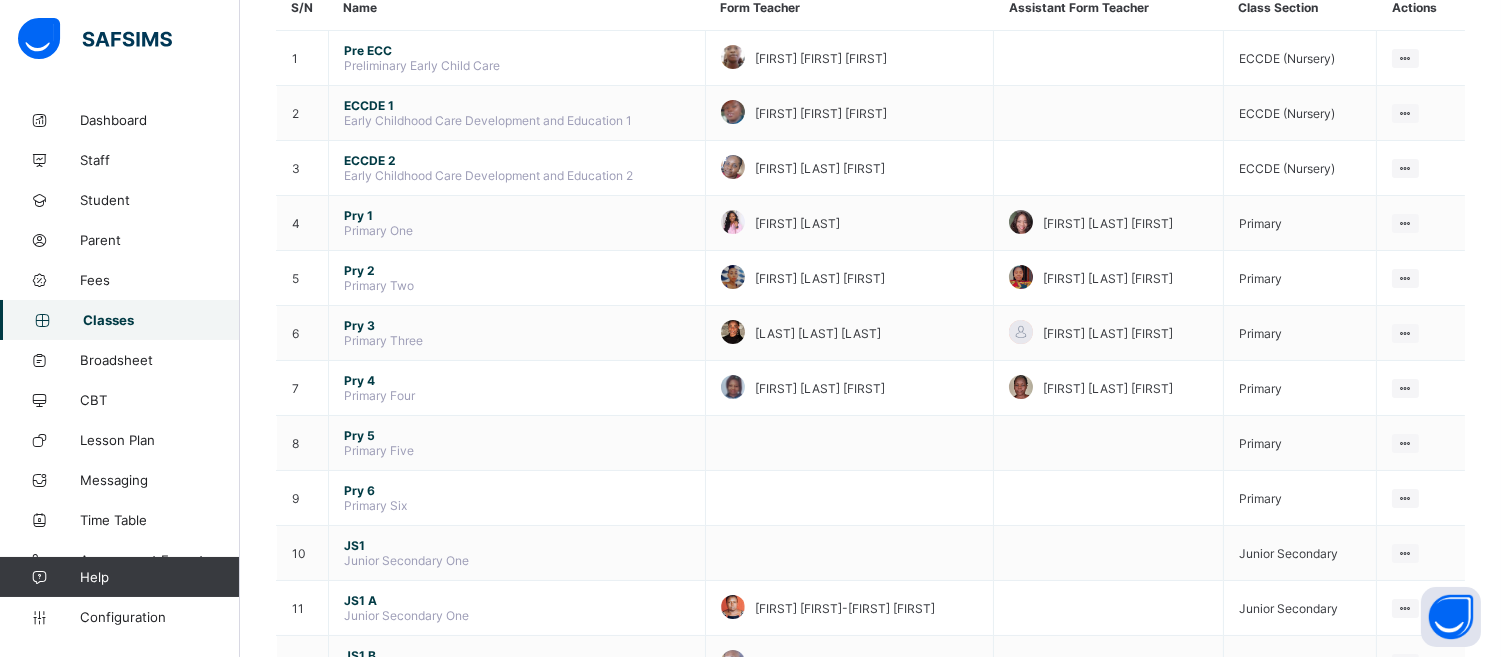 scroll, scrollTop: 227, scrollLeft: 0, axis: vertical 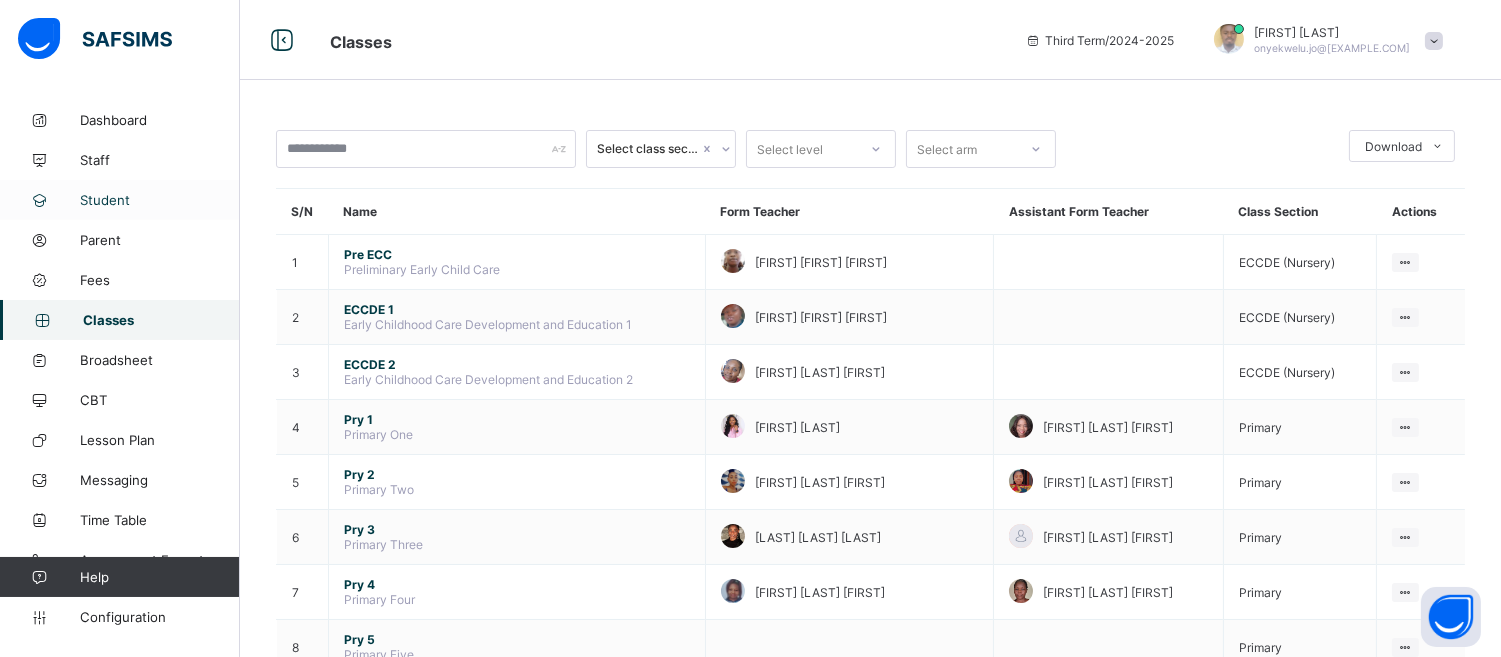 click on "Student" at bounding box center (120, 200) 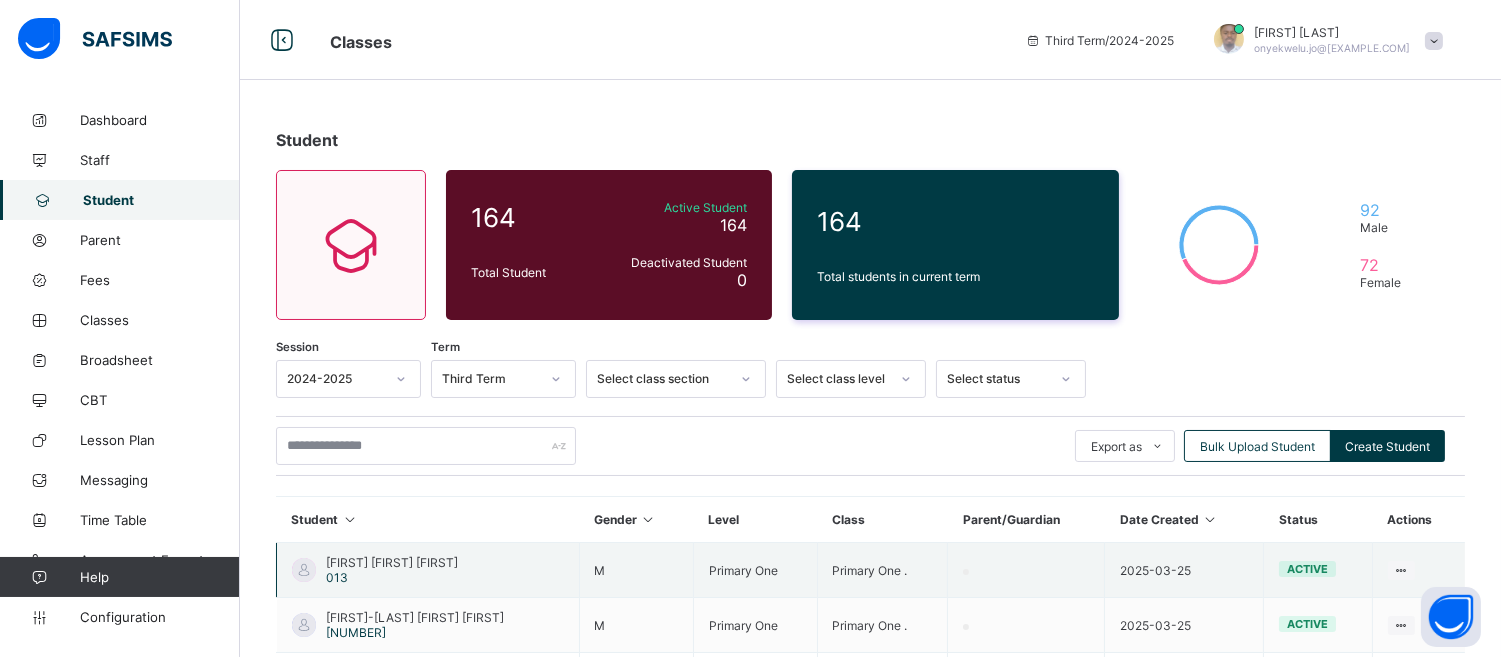click on "M" at bounding box center [636, 570] 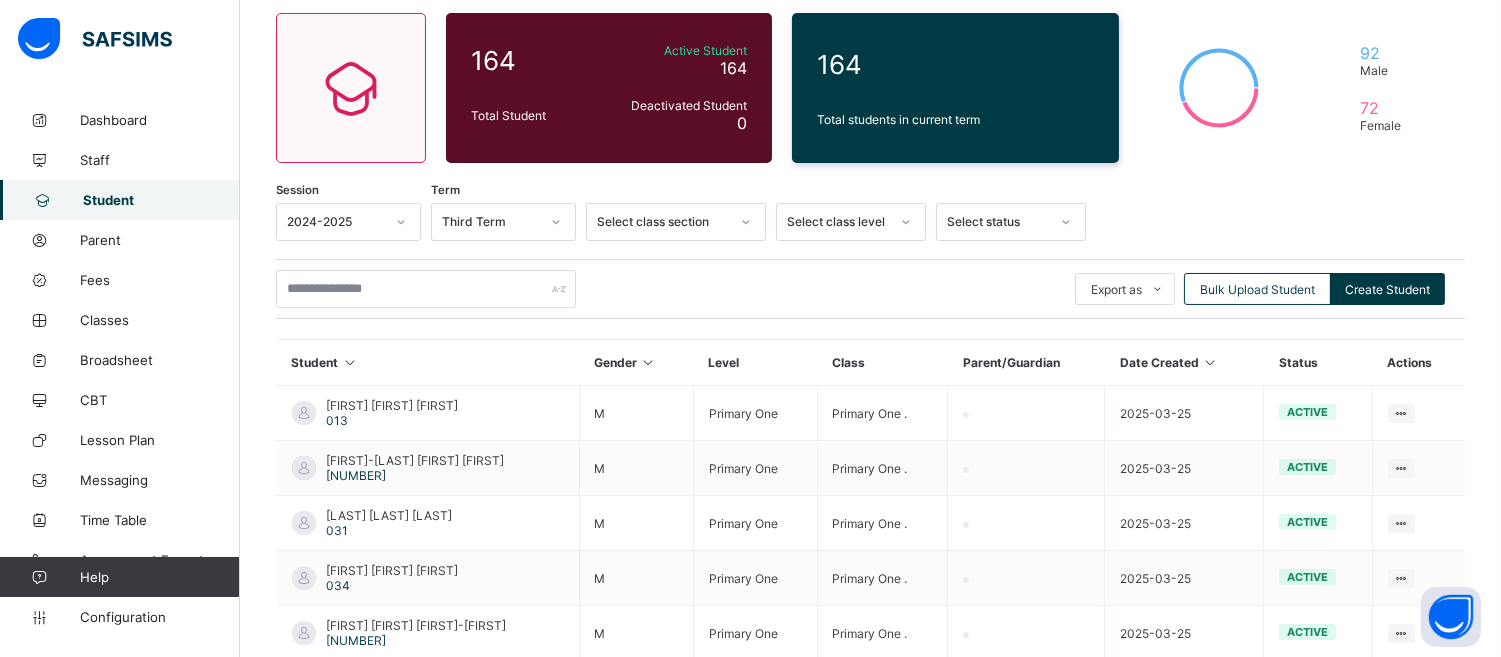 scroll, scrollTop: 205, scrollLeft: 0, axis: vertical 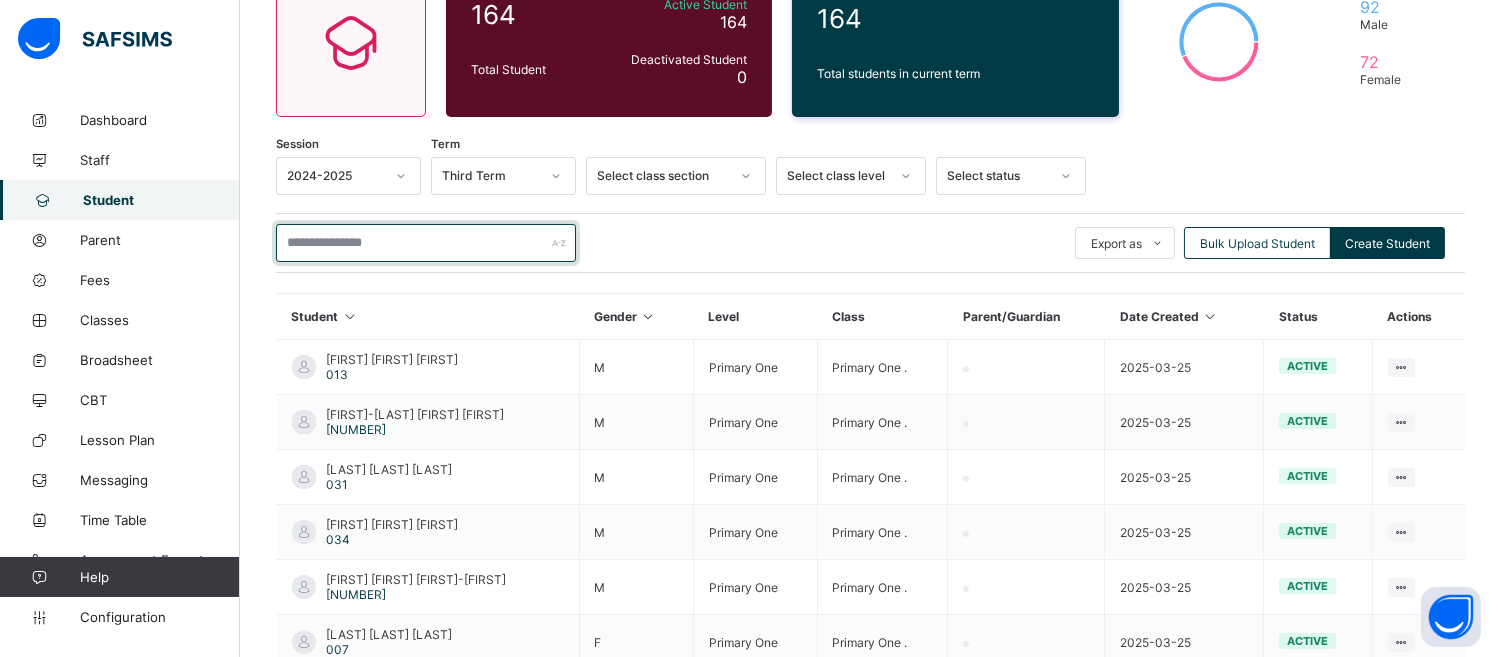 click at bounding box center (426, 243) 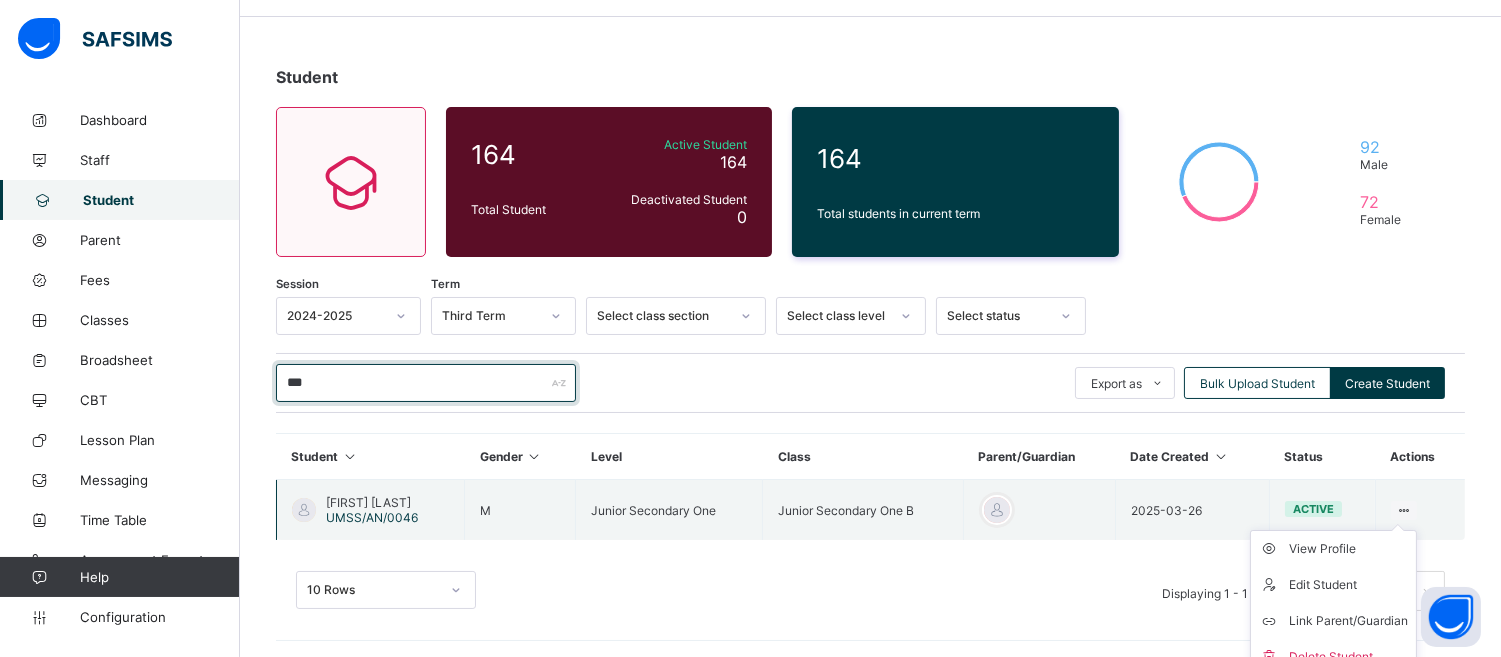scroll, scrollTop: 74, scrollLeft: 0, axis: vertical 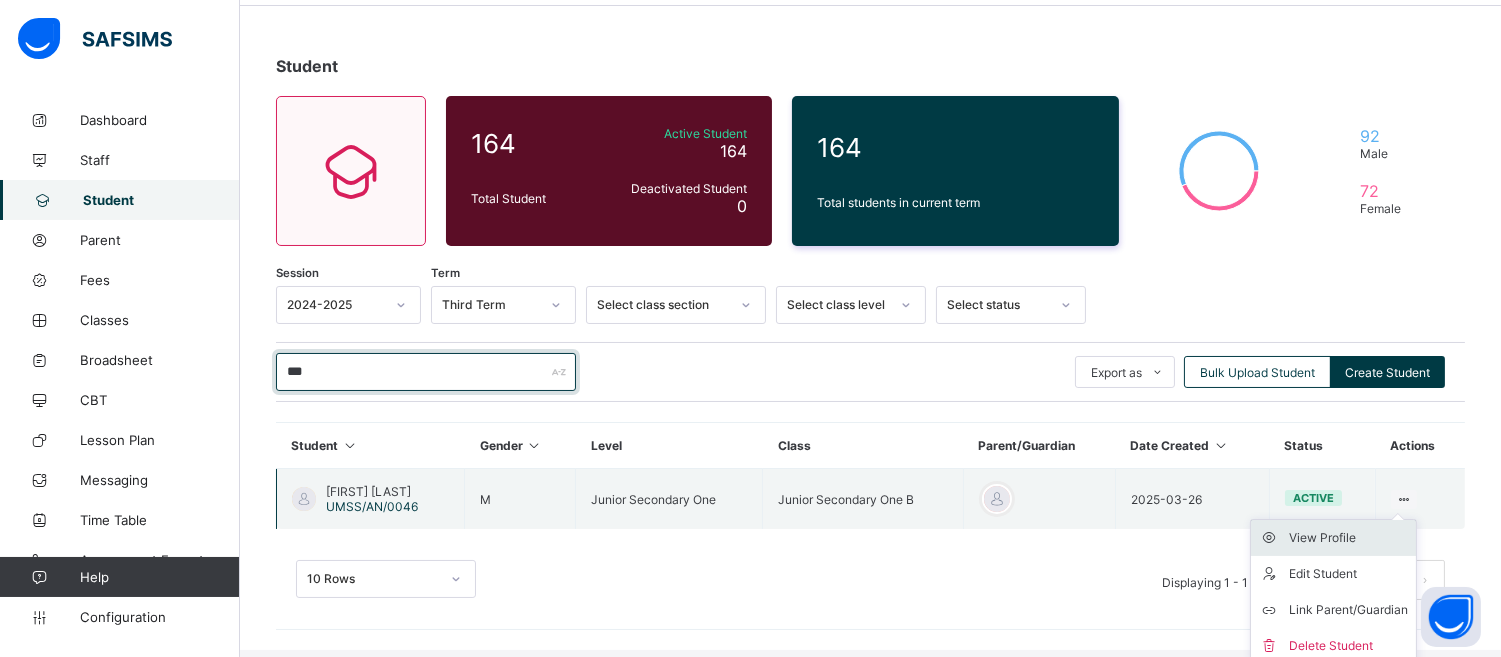 type on "***" 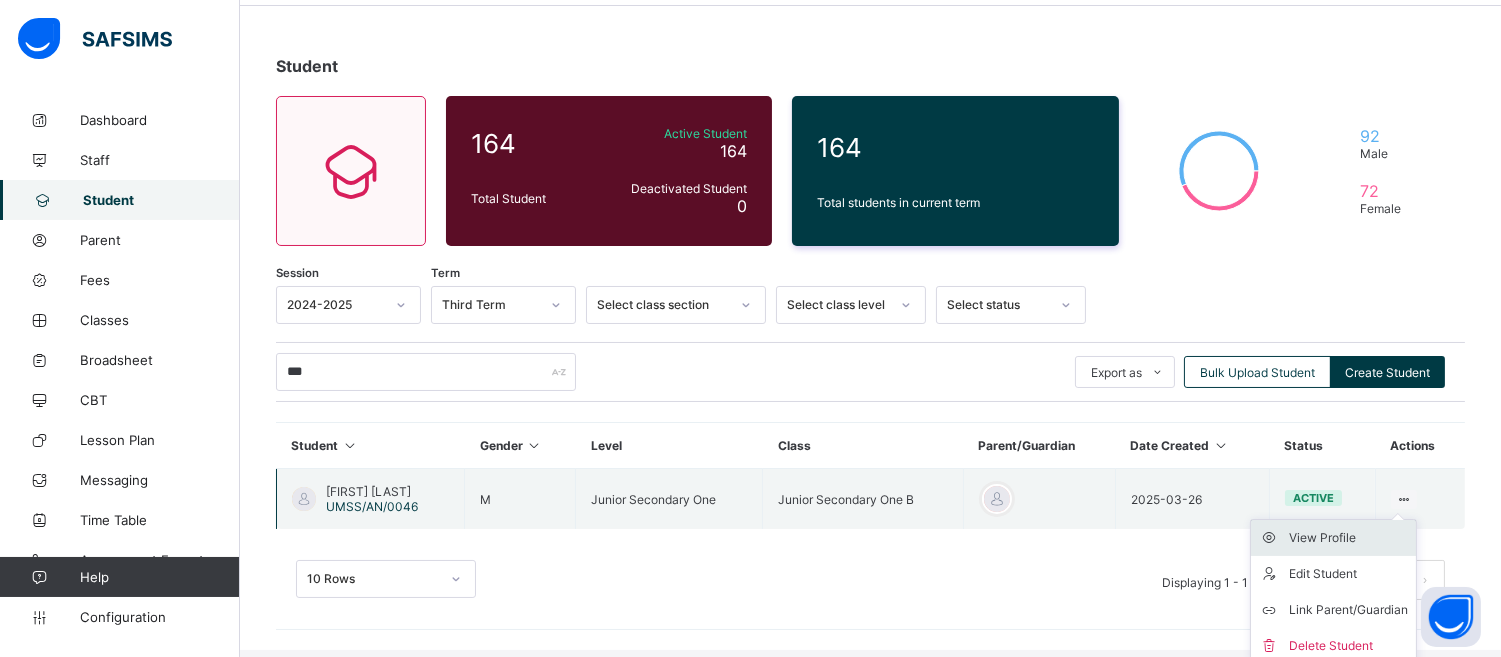click on "View Profile" at bounding box center (1348, 538) 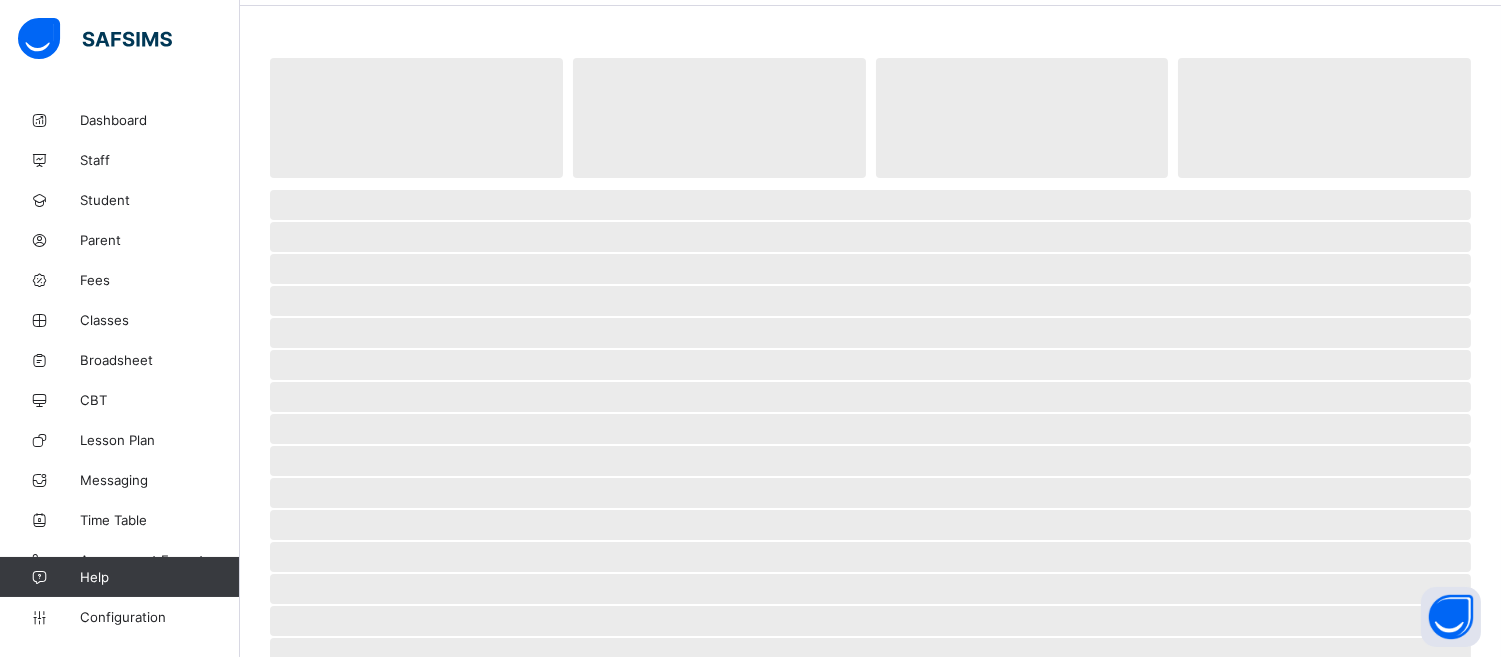 scroll, scrollTop: 0, scrollLeft: 0, axis: both 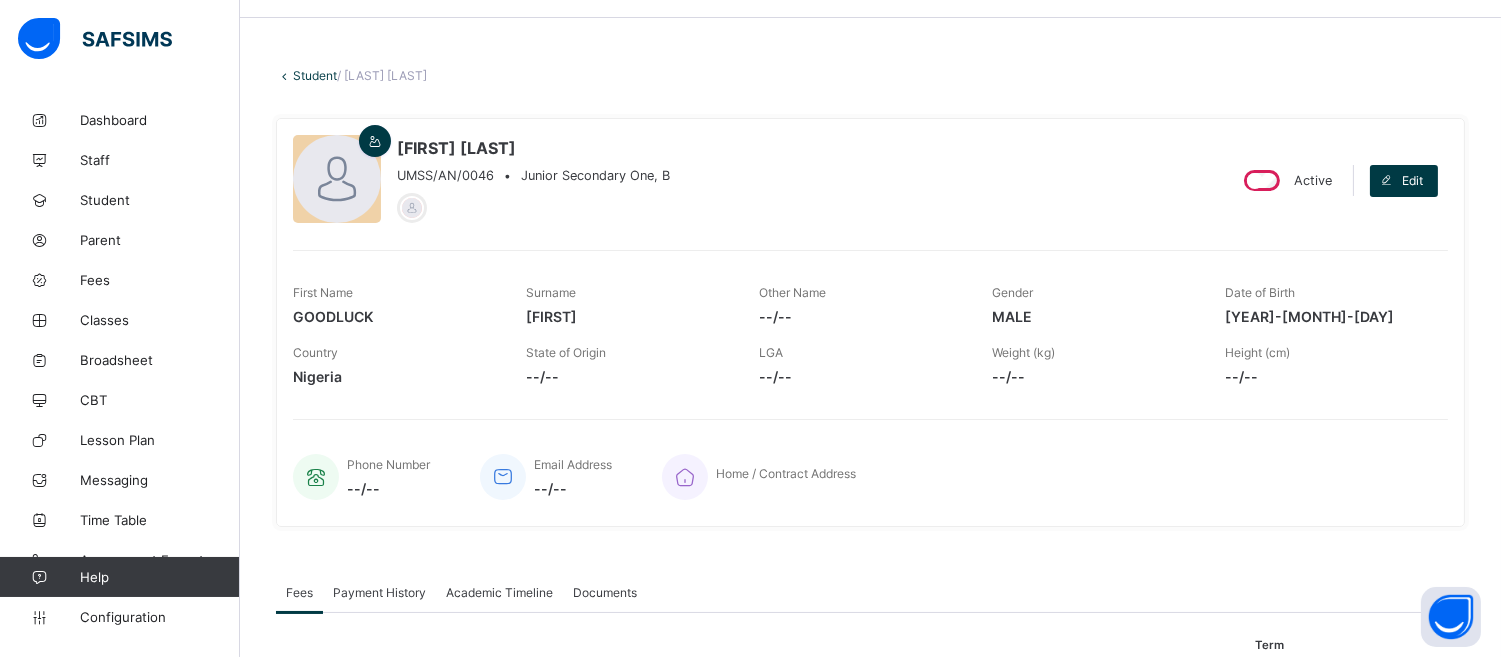 click on "Student" at bounding box center [315, 75] 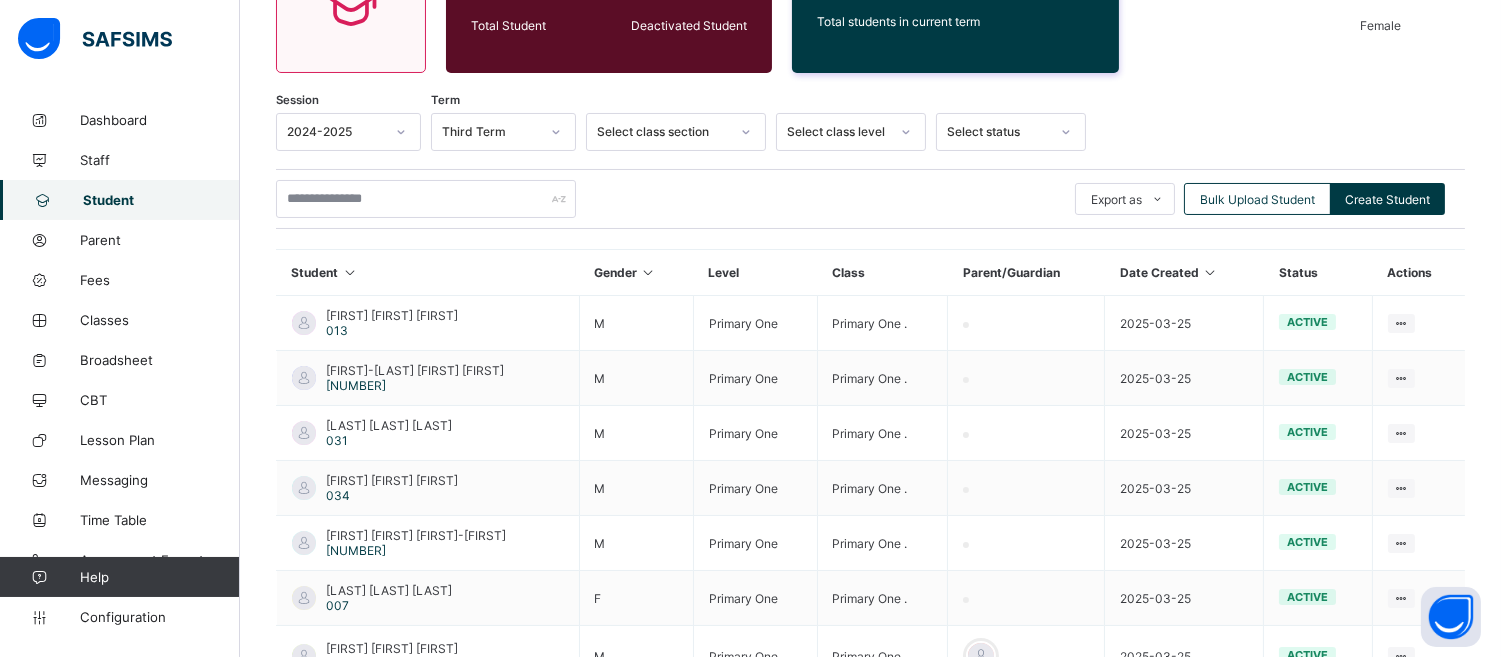 scroll, scrollTop: 250, scrollLeft: 0, axis: vertical 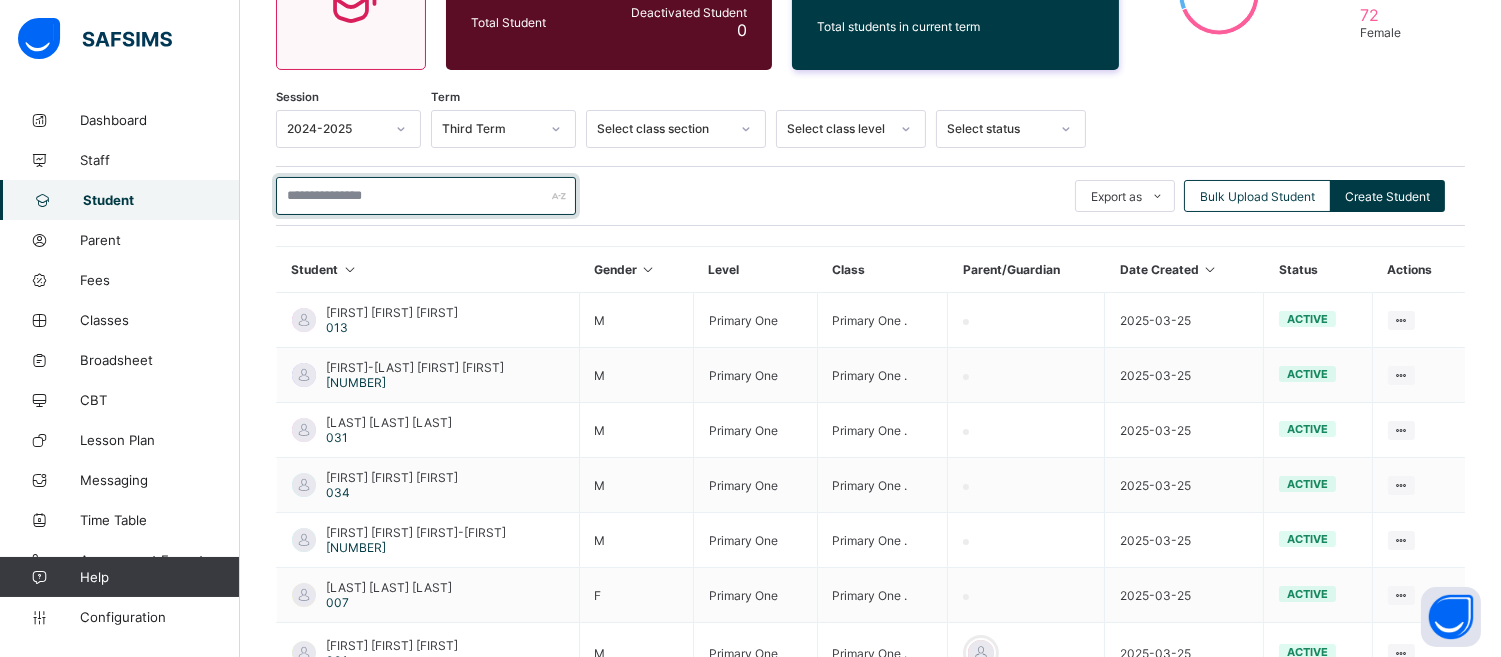 click at bounding box center (426, 196) 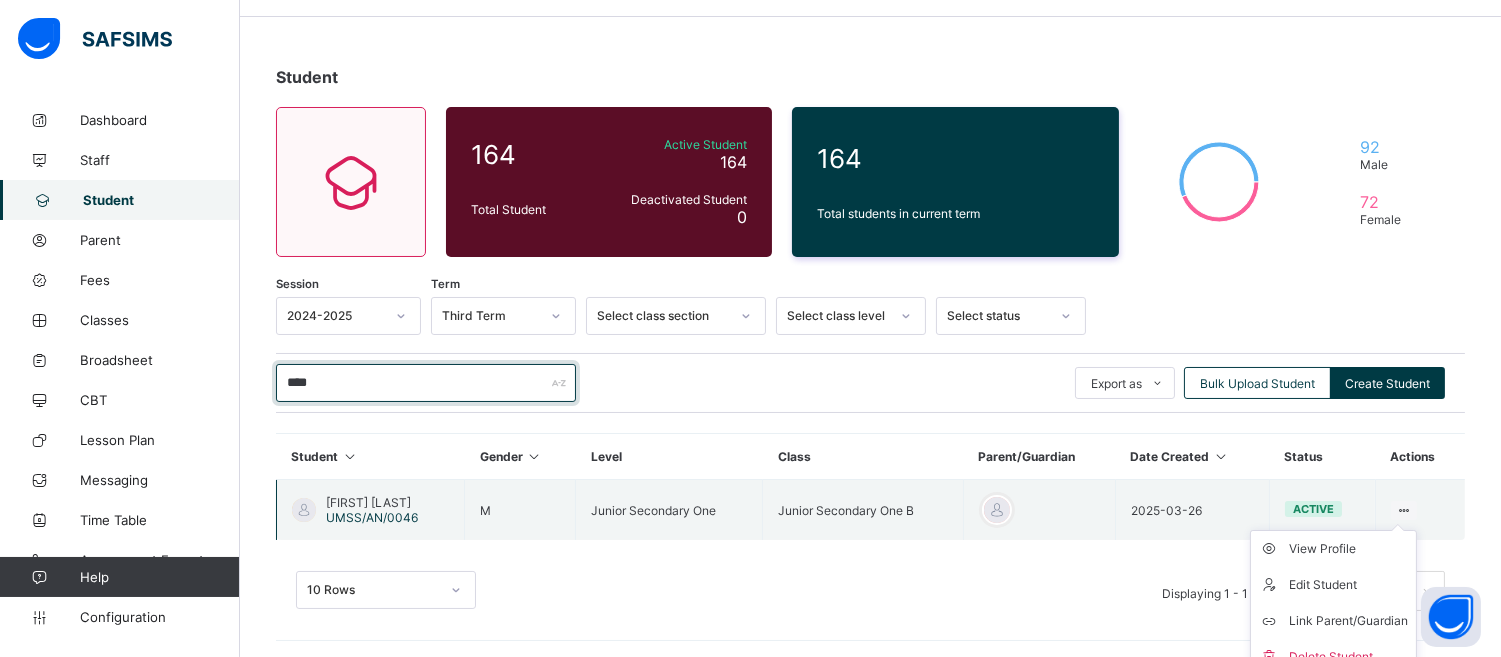scroll, scrollTop: 74, scrollLeft: 0, axis: vertical 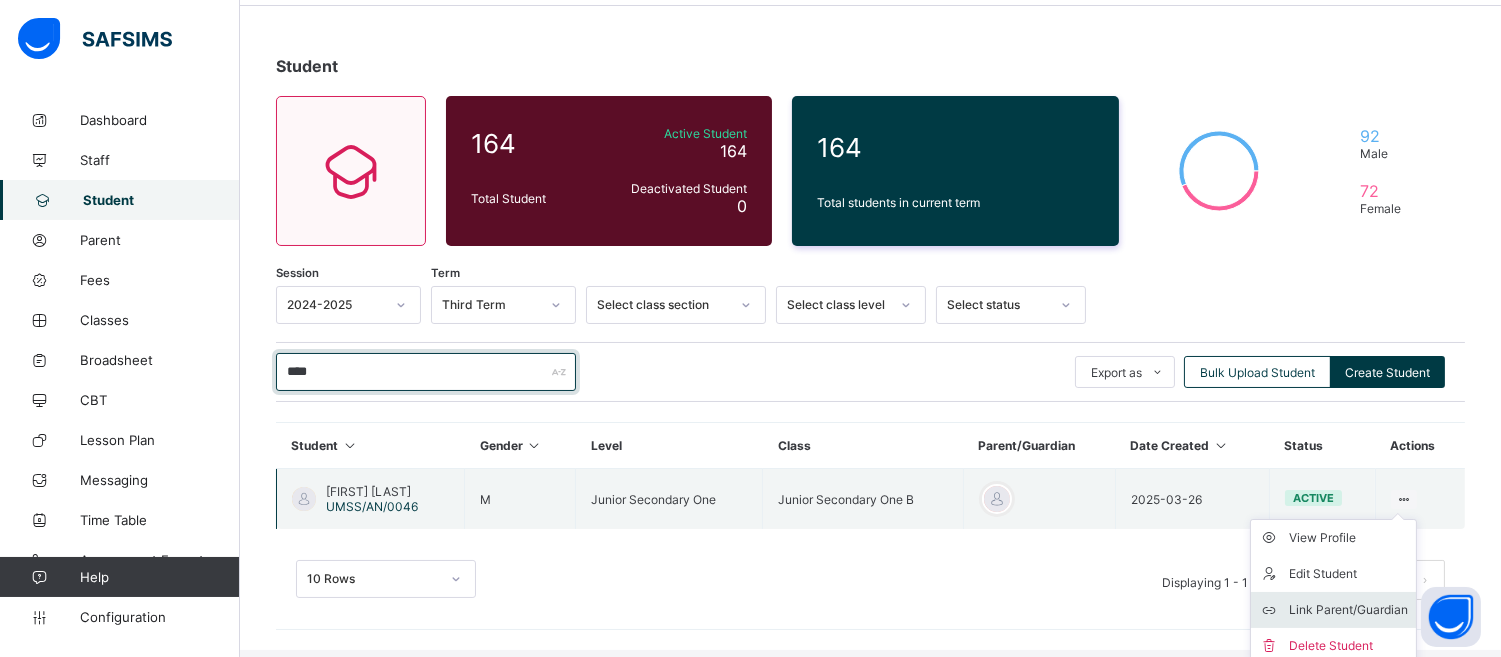 type on "****" 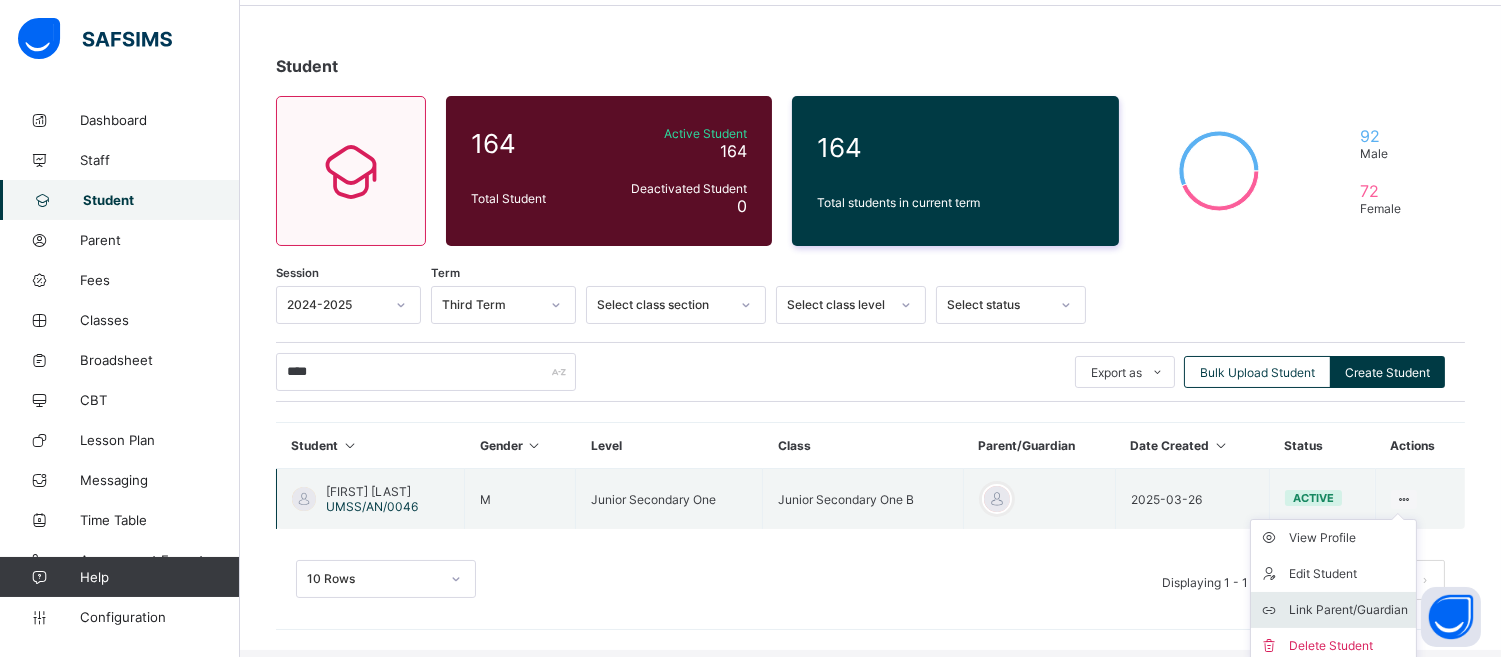 click on "Link Parent/Guardian" at bounding box center [1348, 610] 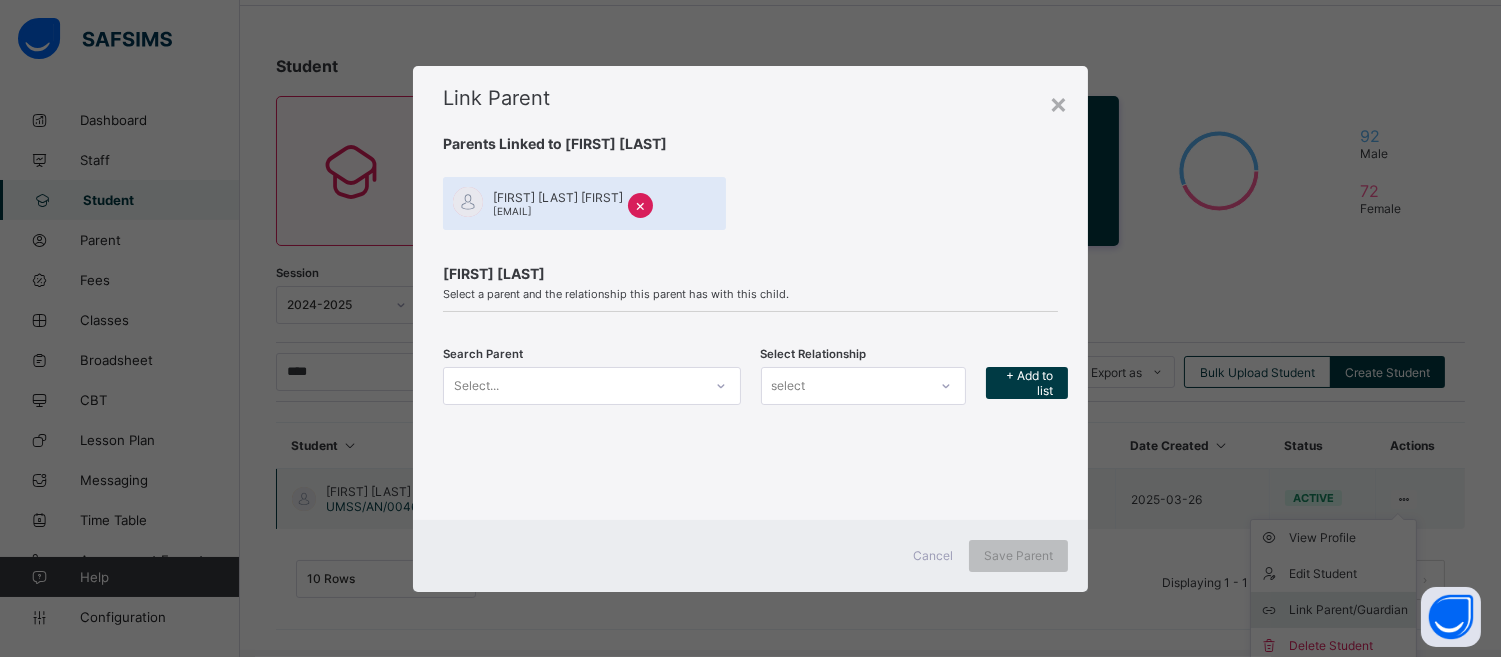 scroll, scrollTop: 63, scrollLeft: 0, axis: vertical 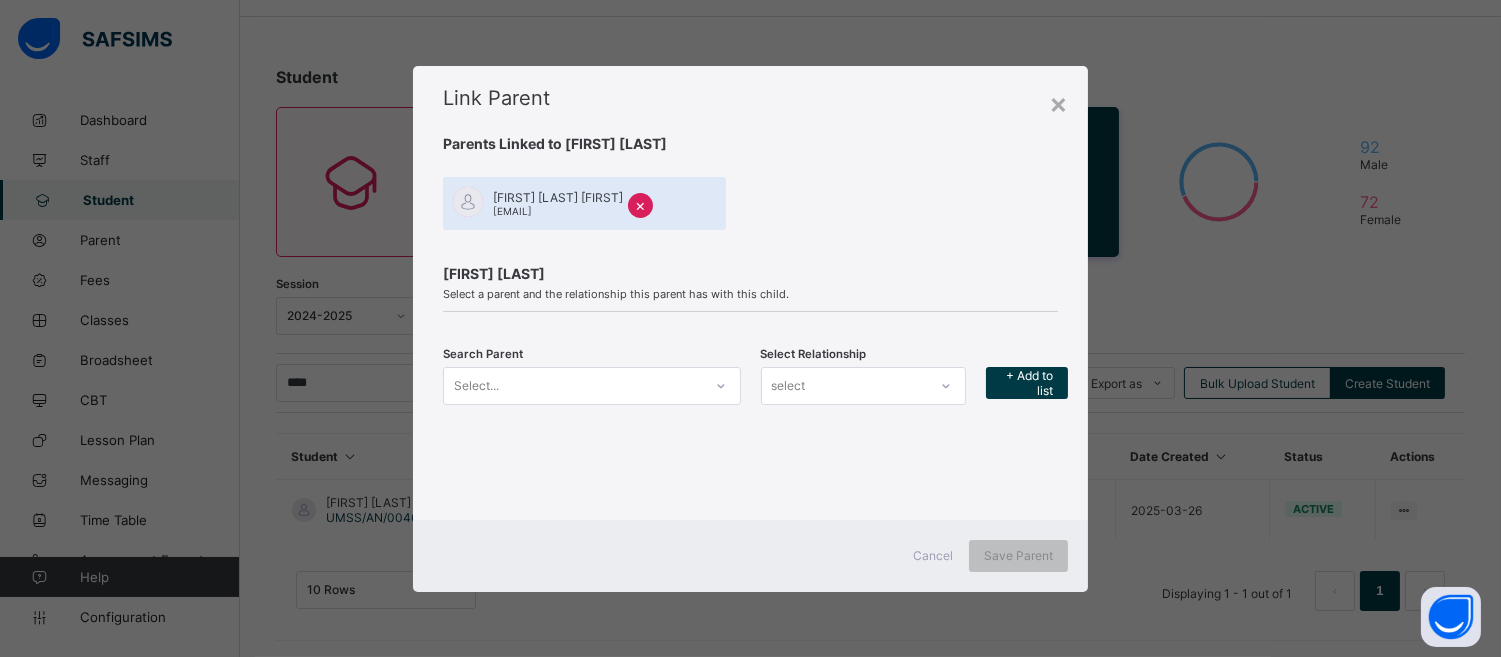 click 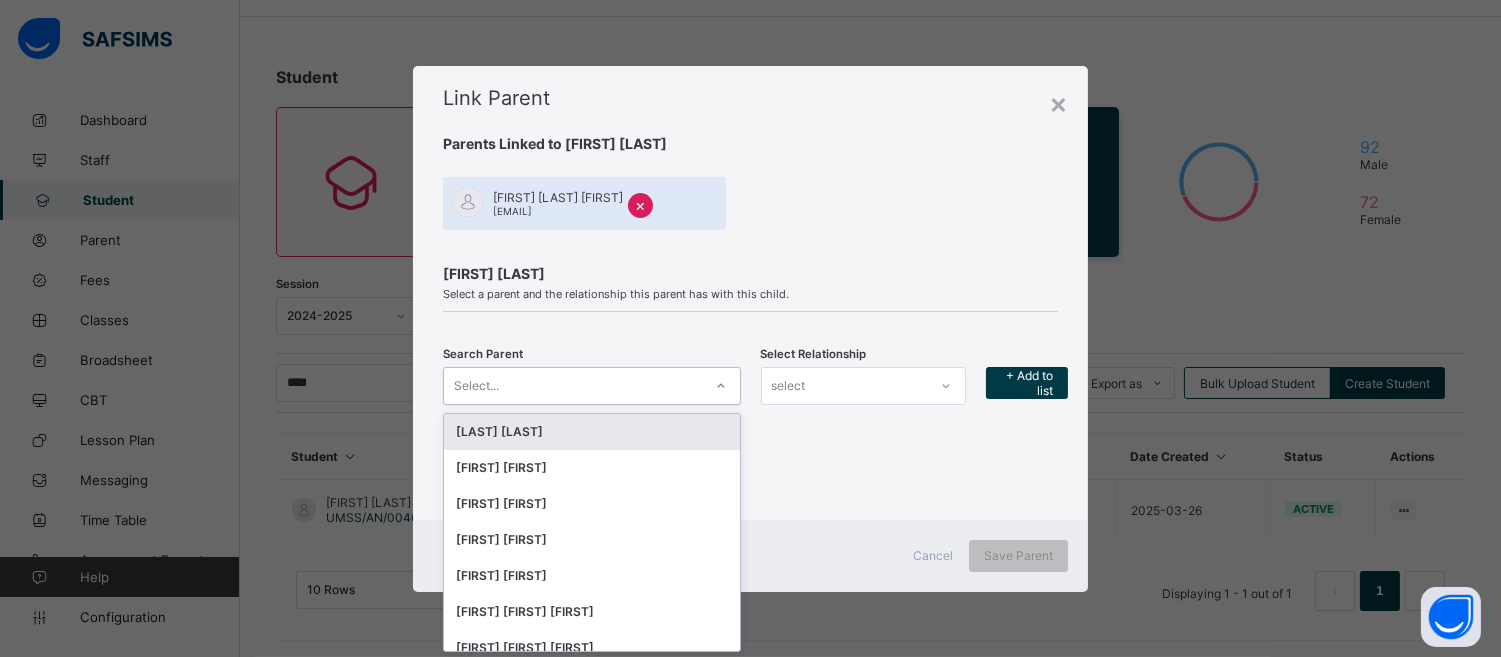scroll, scrollTop: 0, scrollLeft: 0, axis: both 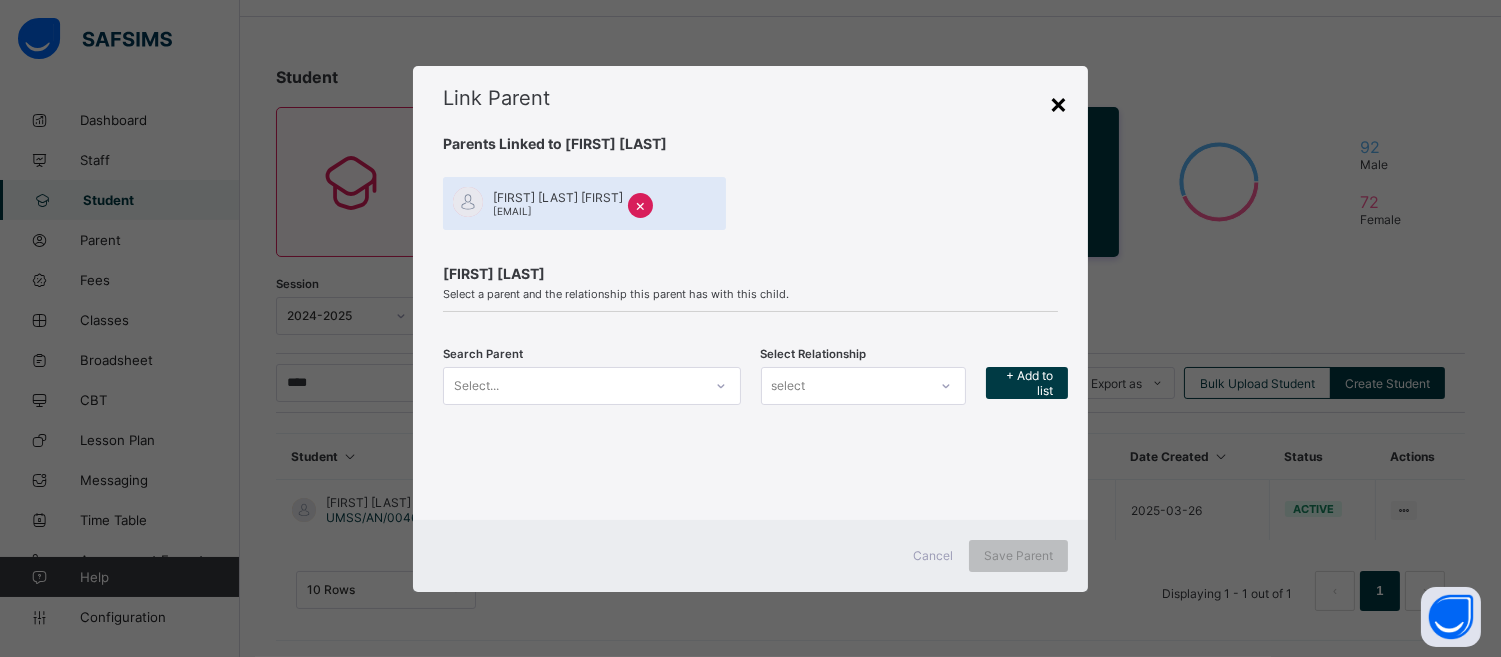 click on "×" at bounding box center [1058, 103] 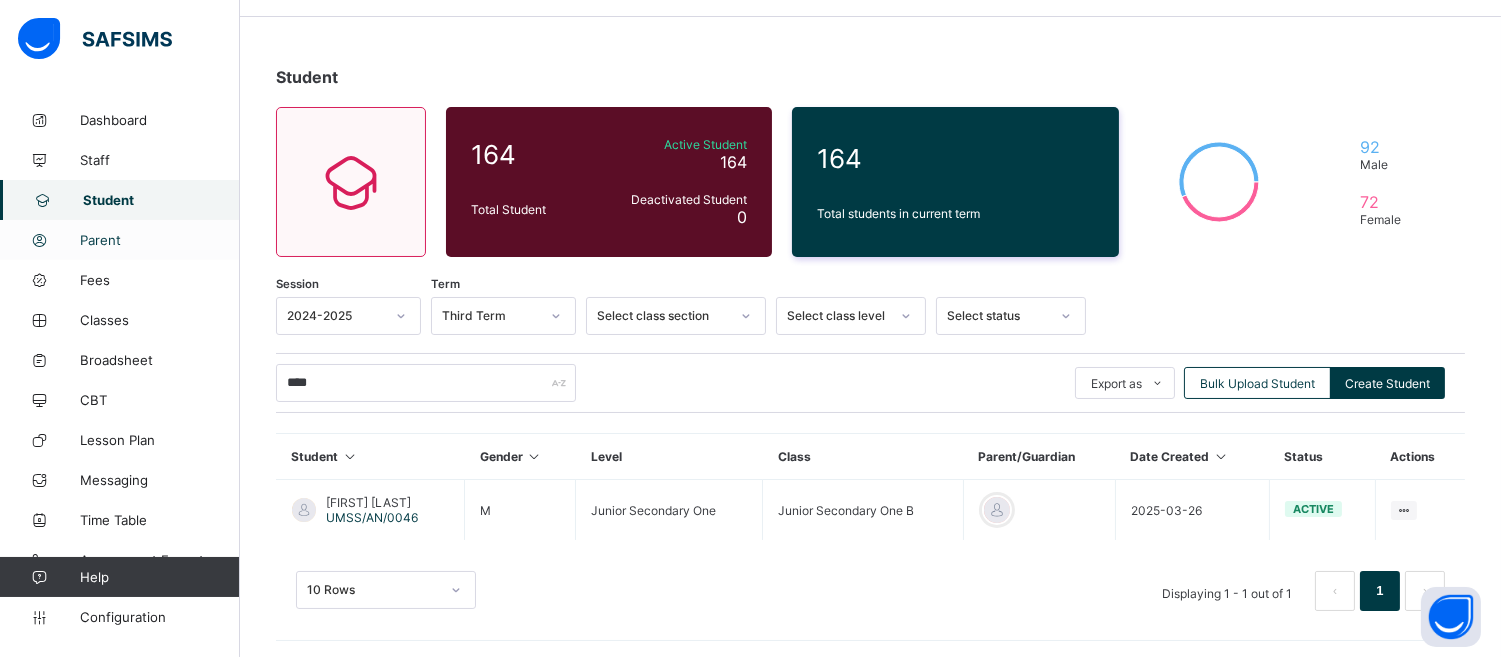 click on "Parent" at bounding box center (160, 240) 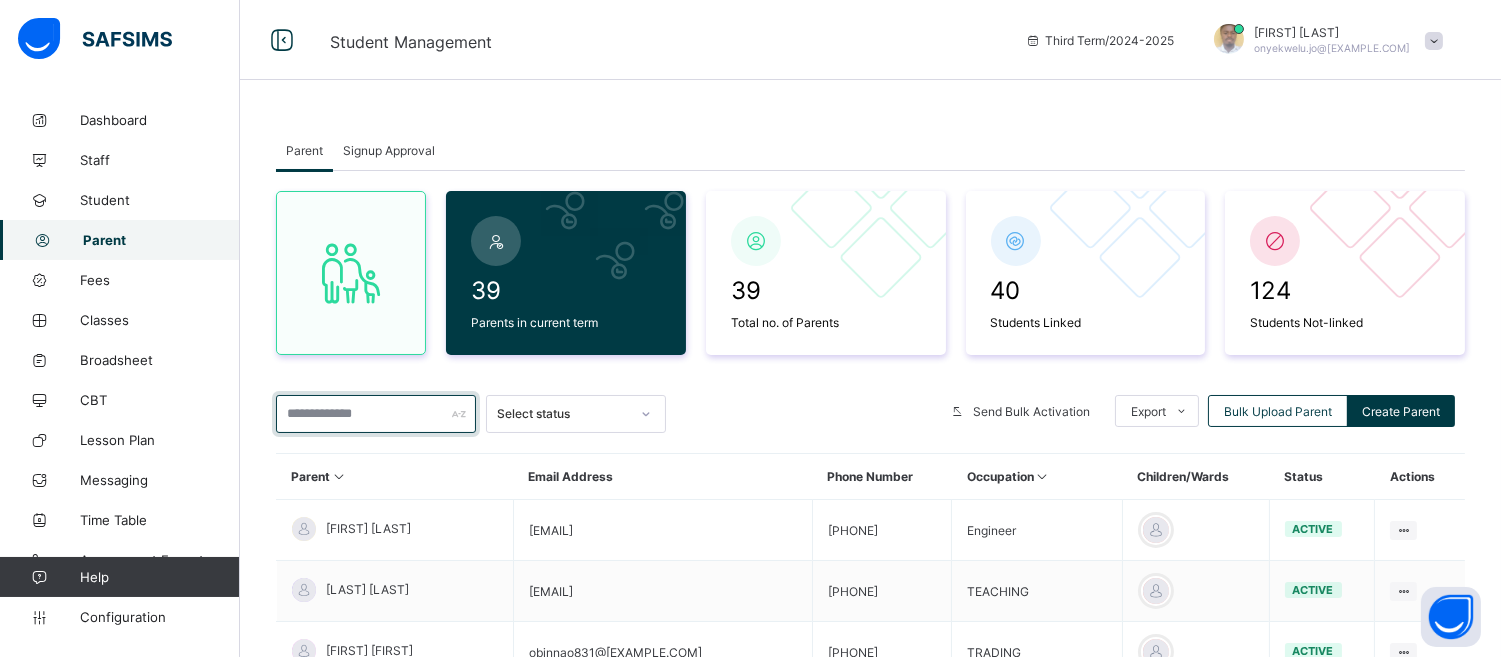 click at bounding box center [376, 414] 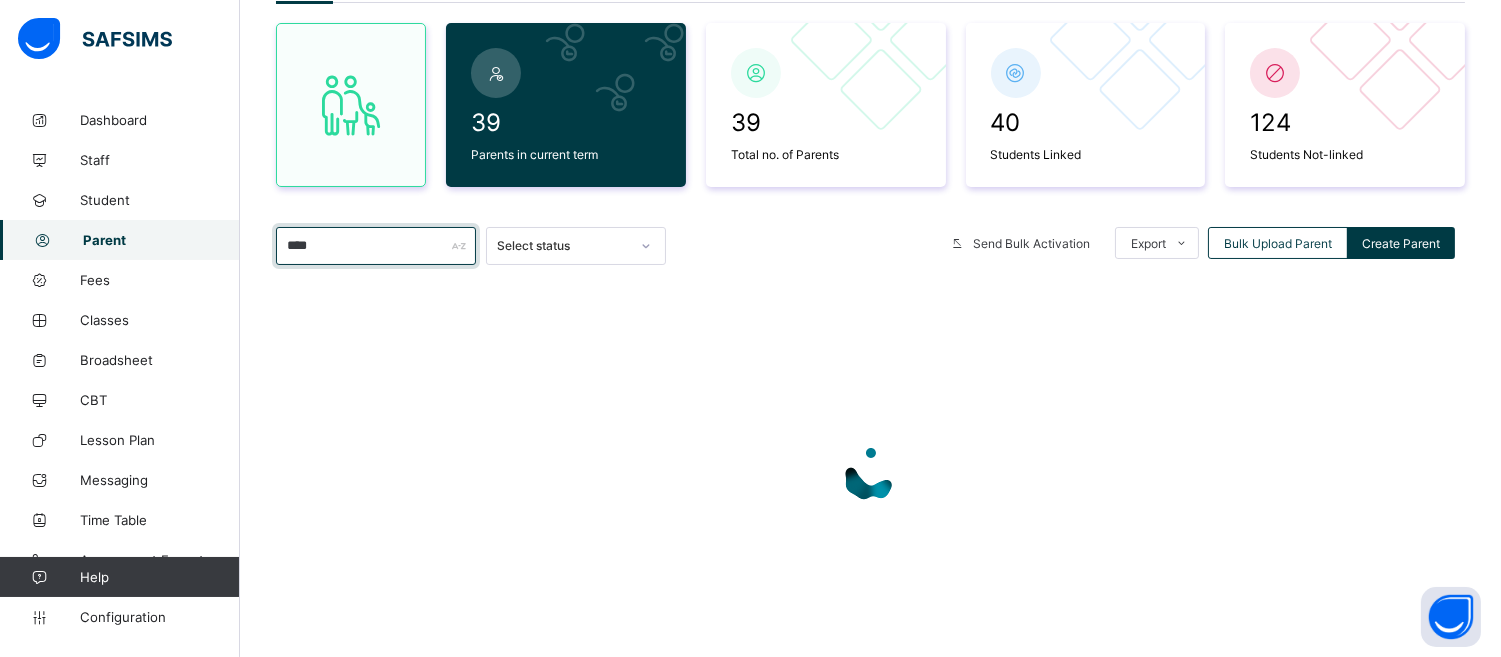 scroll, scrollTop: 194, scrollLeft: 0, axis: vertical 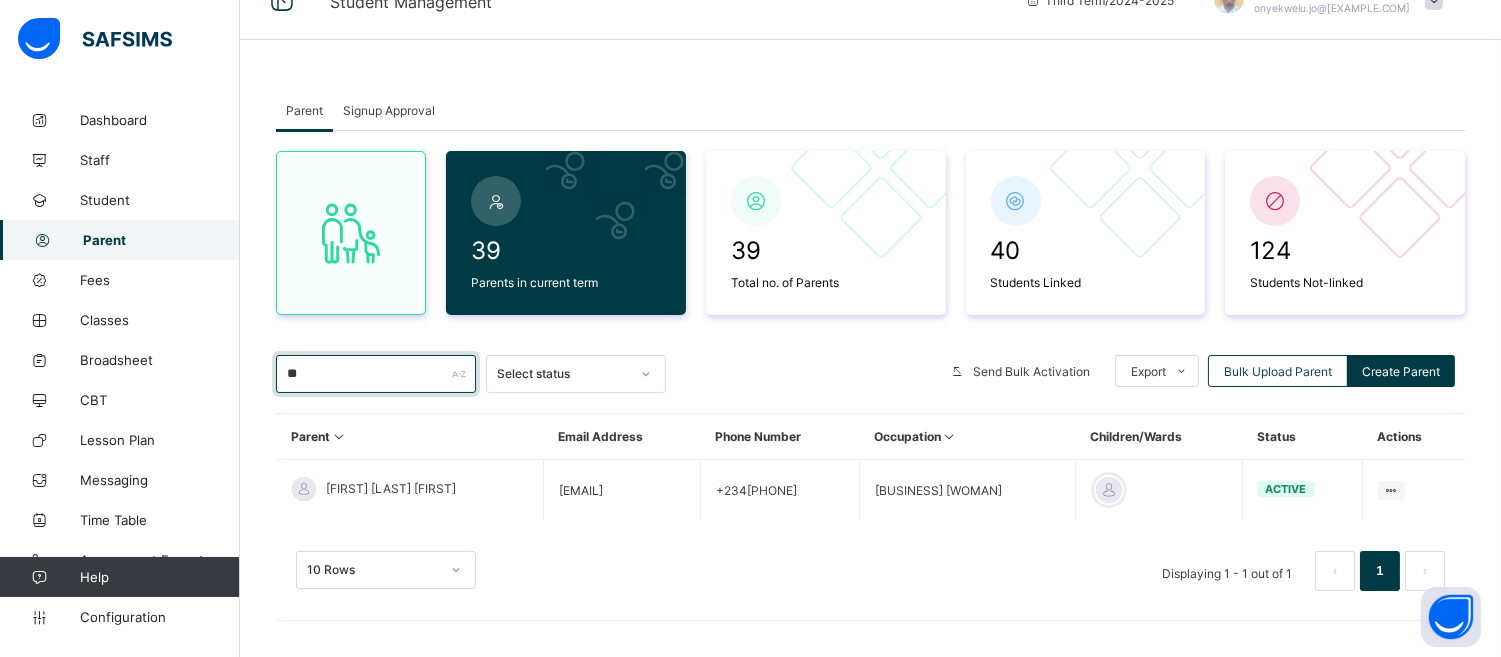 type on "*" 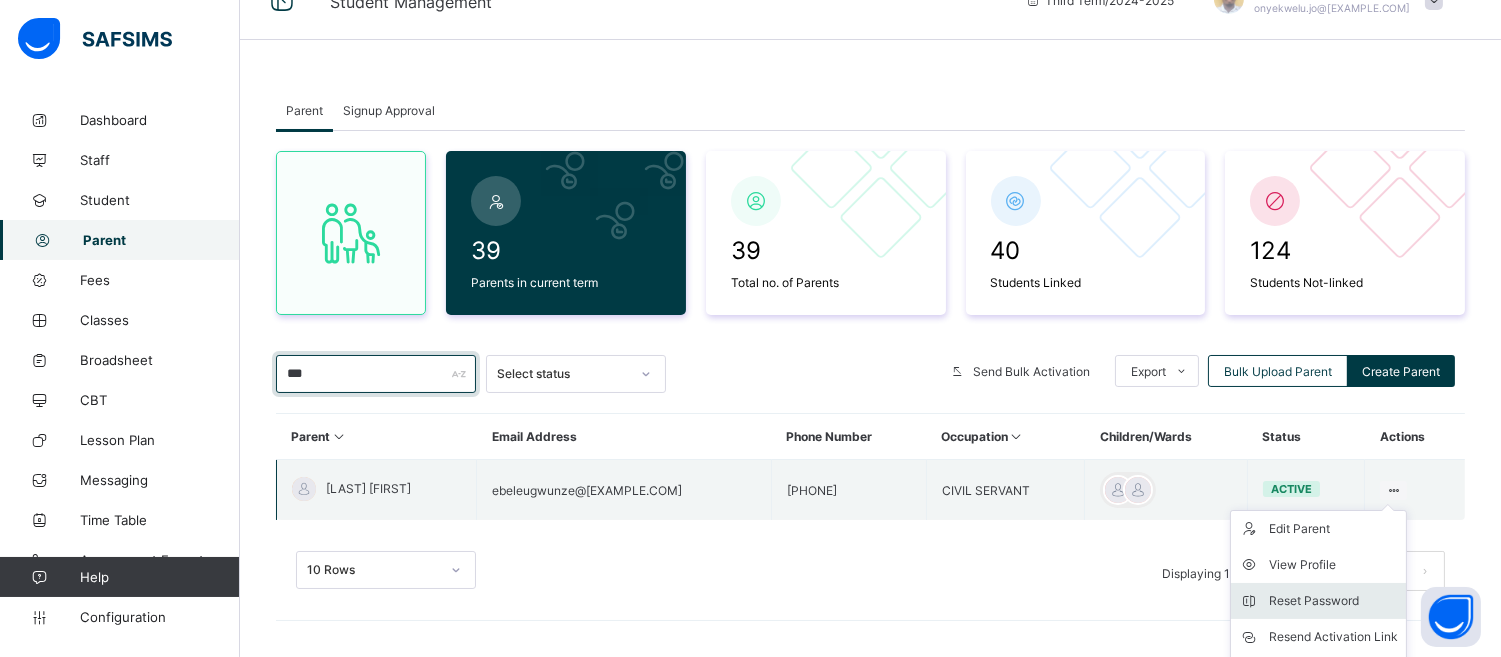 scroll, scrollTop: 140, scrollLeft: 0, axis: vertical 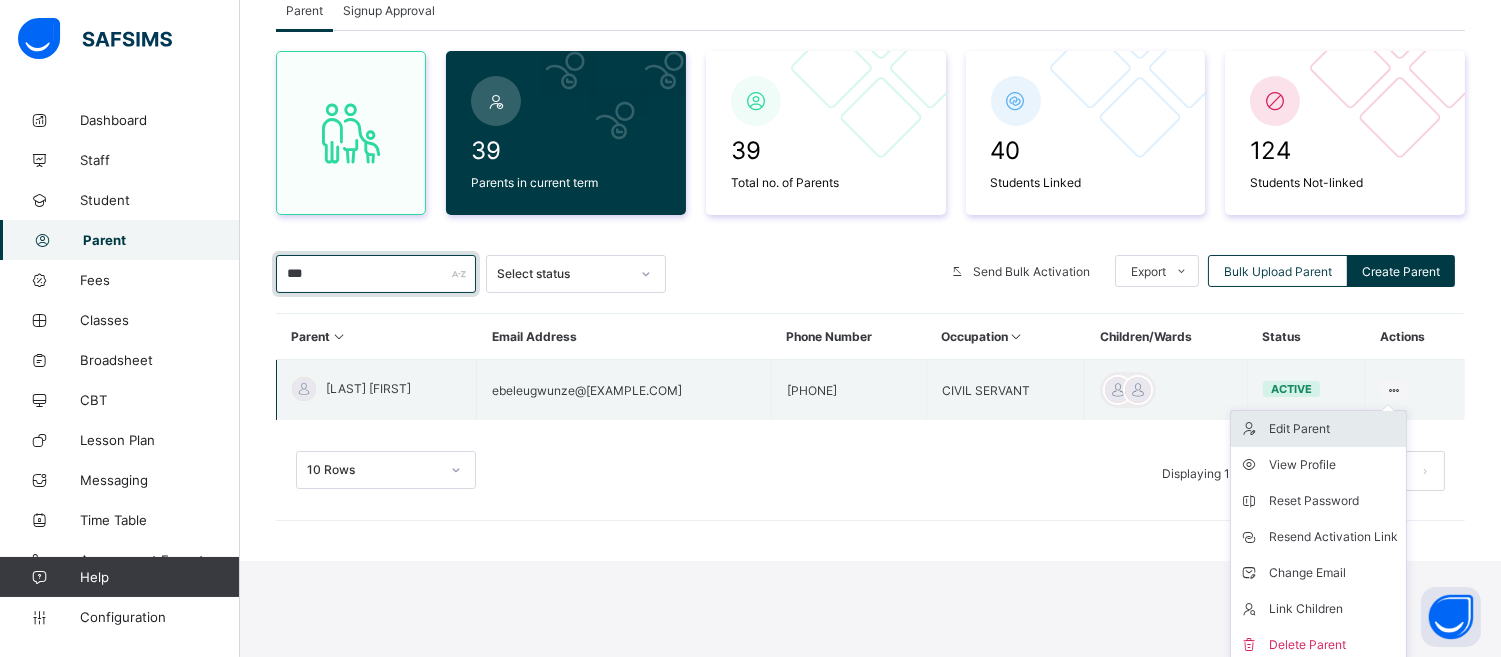 type on "***" 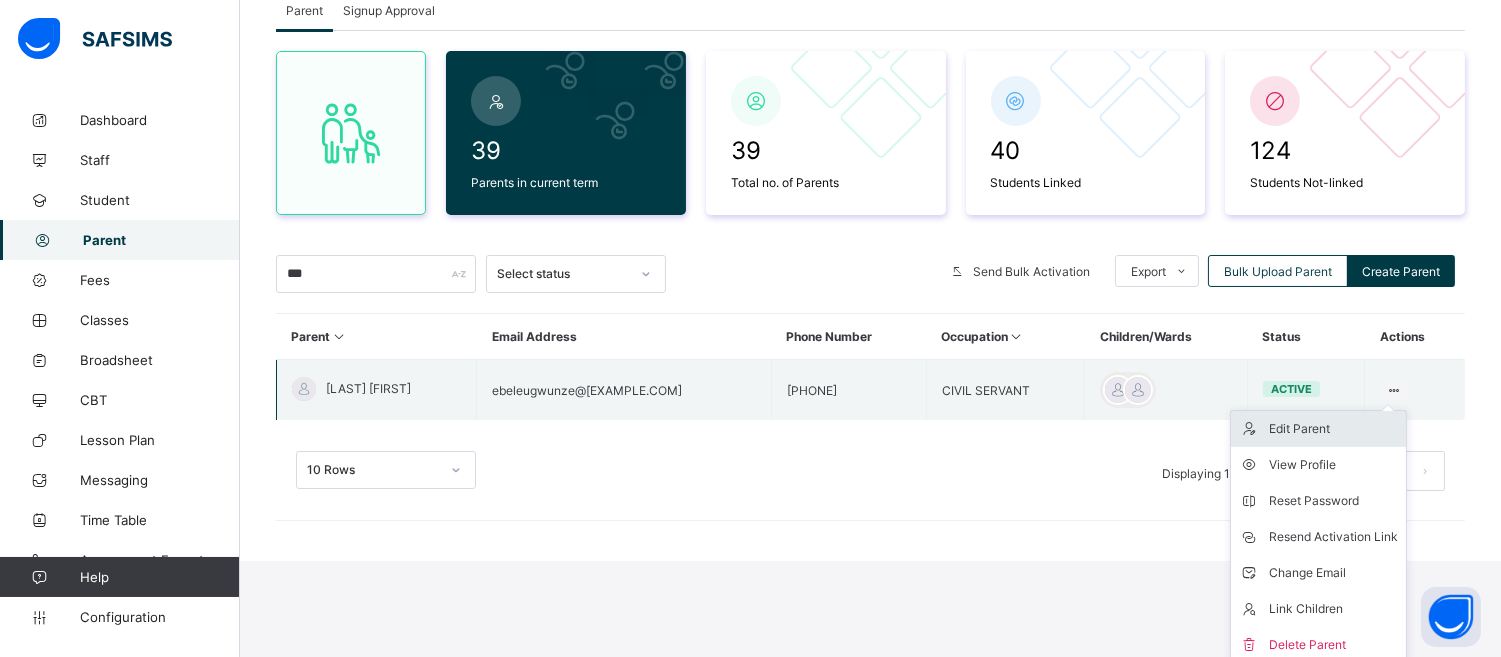 click on "Edit Parent" at bounding box center (1333, 429) 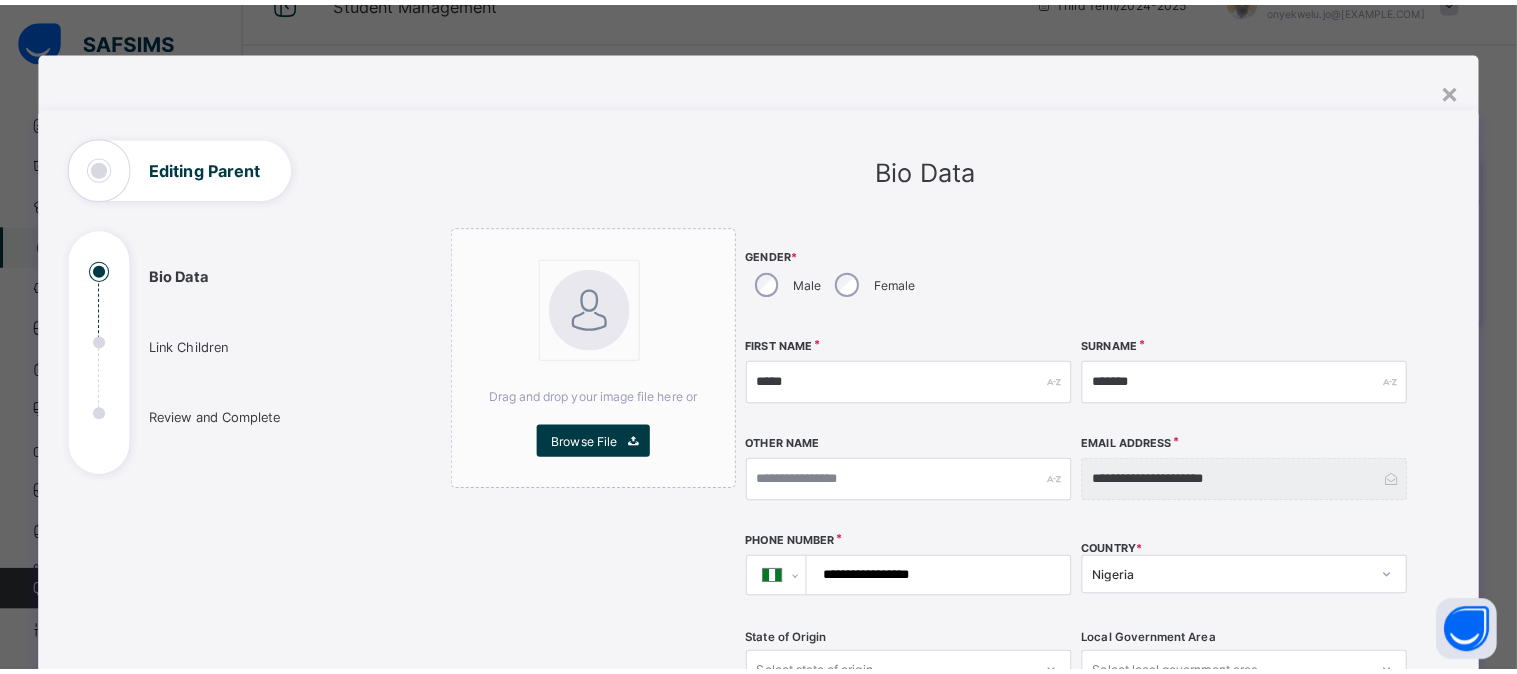 scroll, scrollTop: 23, scrollLeft: 0, axis: vertical 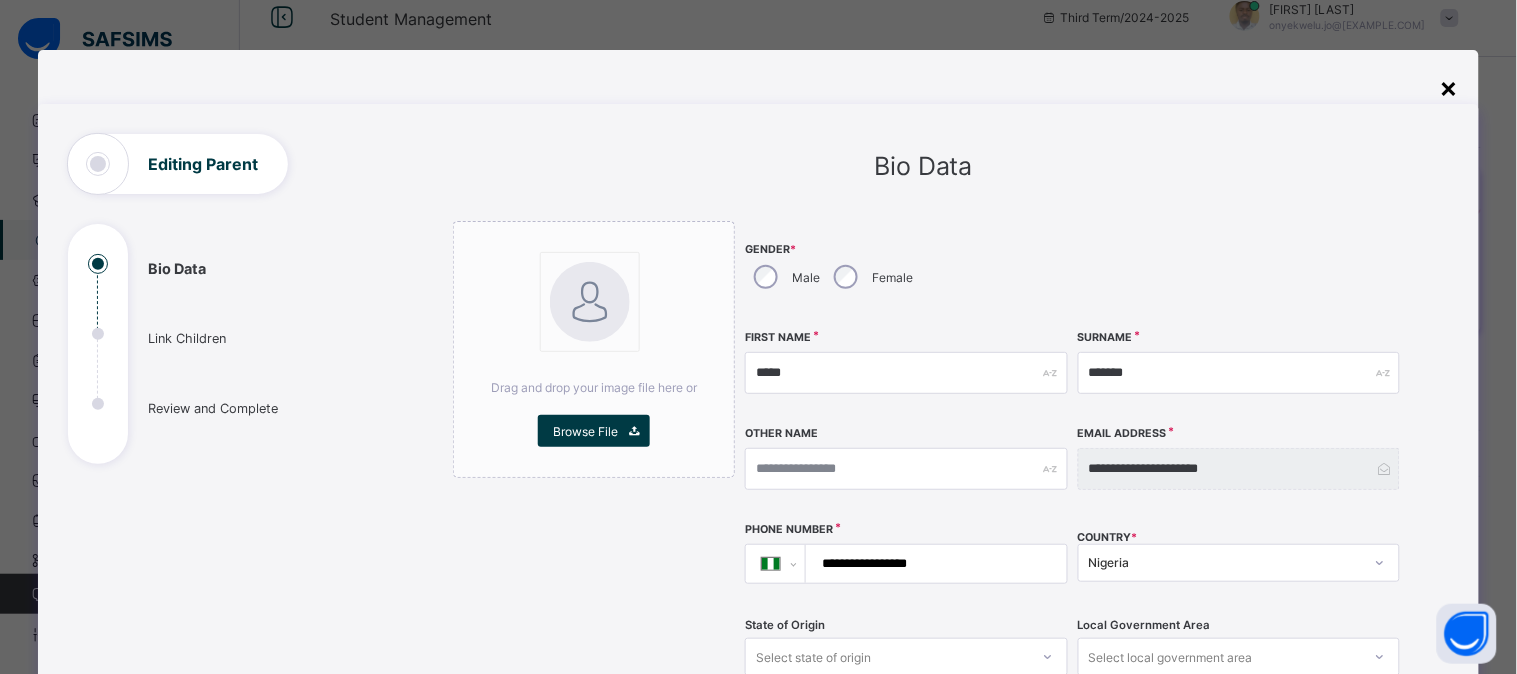 click on "×" at bounding box center [1449, 87] 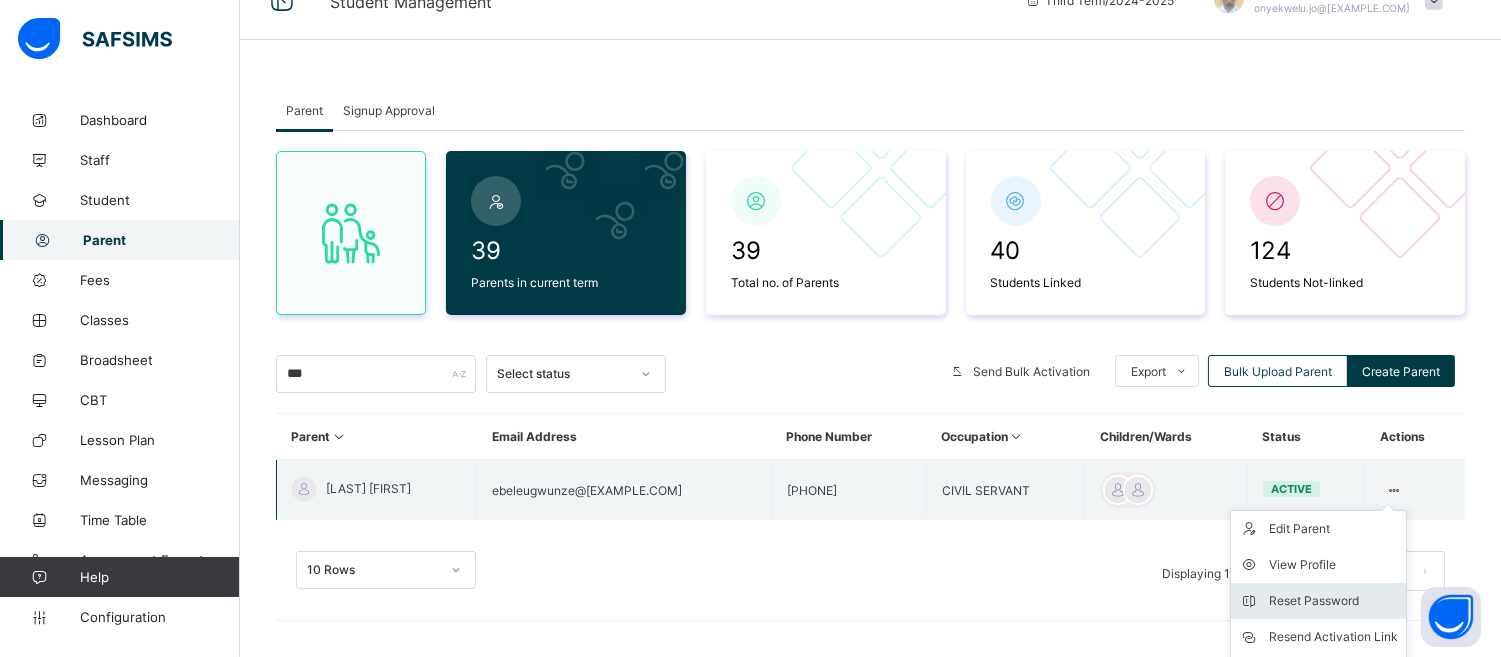scroll, scrollTop: 140, scrollLeft: 0, axis: vertical 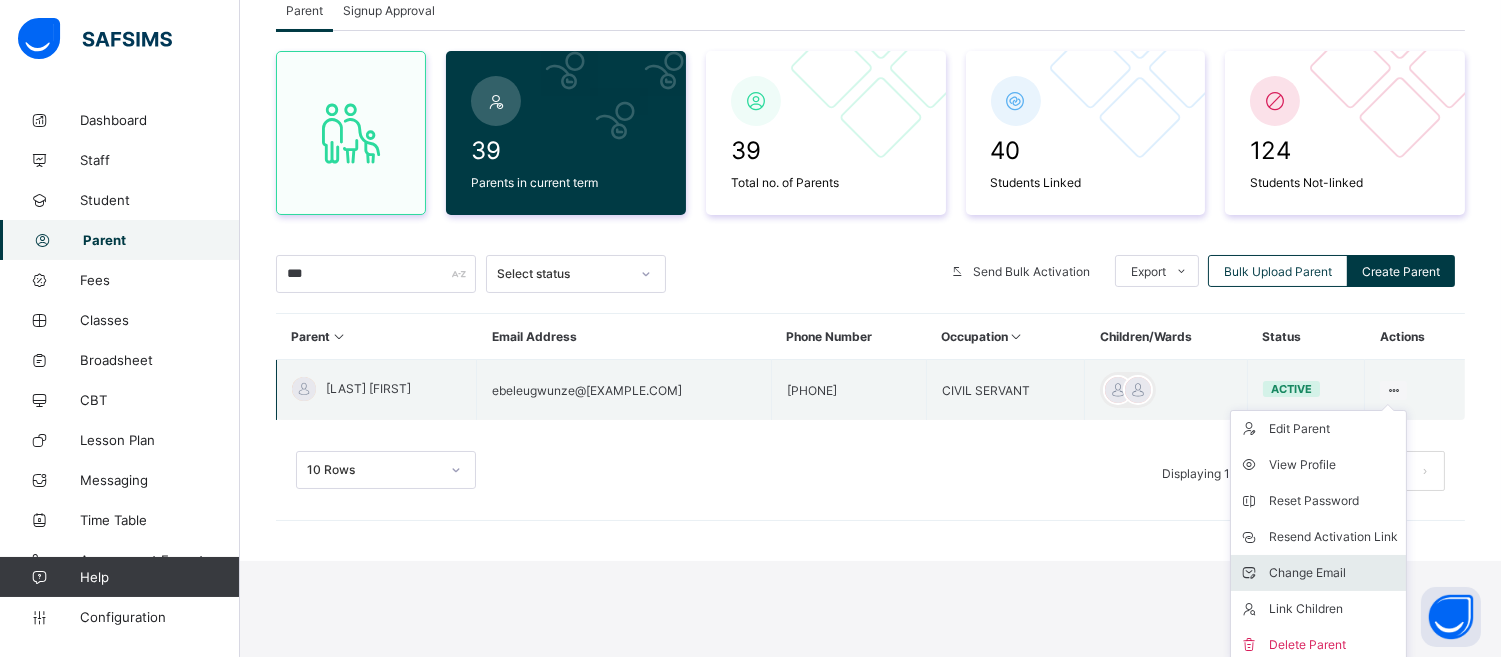 click on "Change Email" at bounding box center [1333, 573] 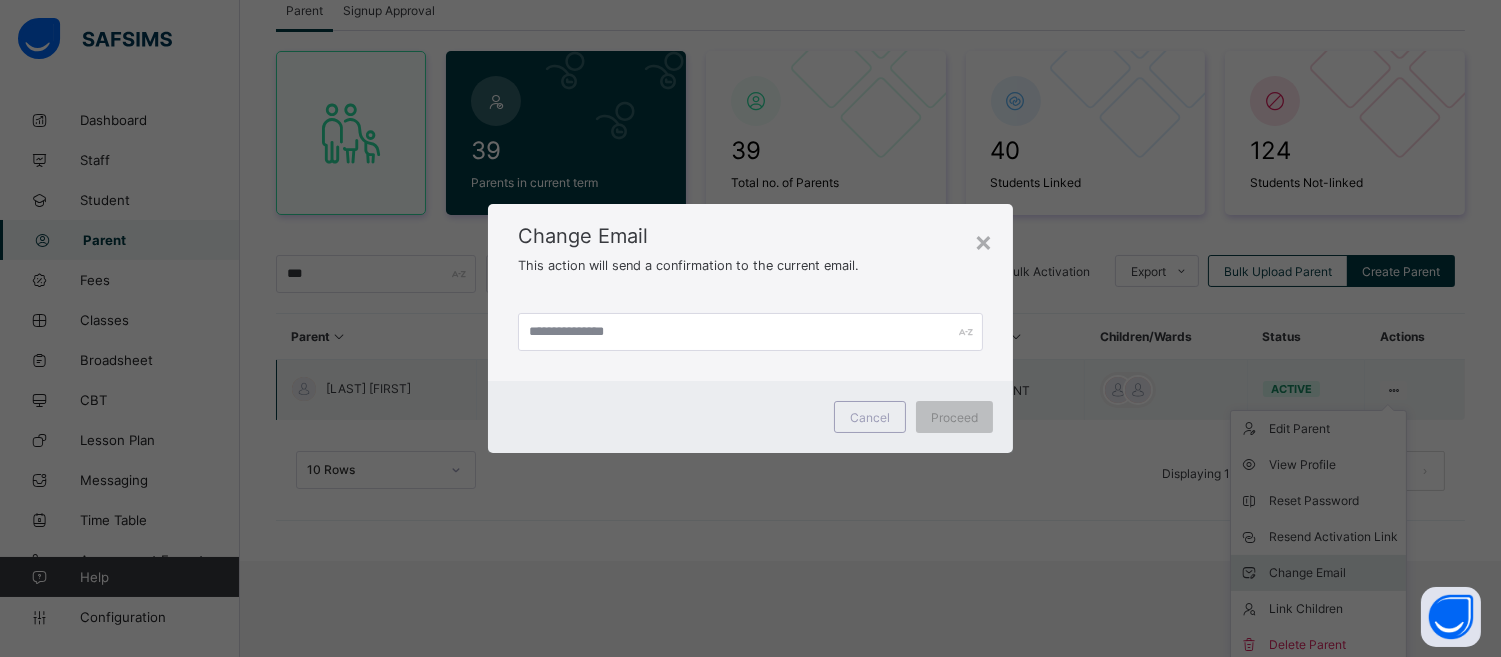 scroll, scrollTop: 23, scrollLeft: 0, axis: vertical 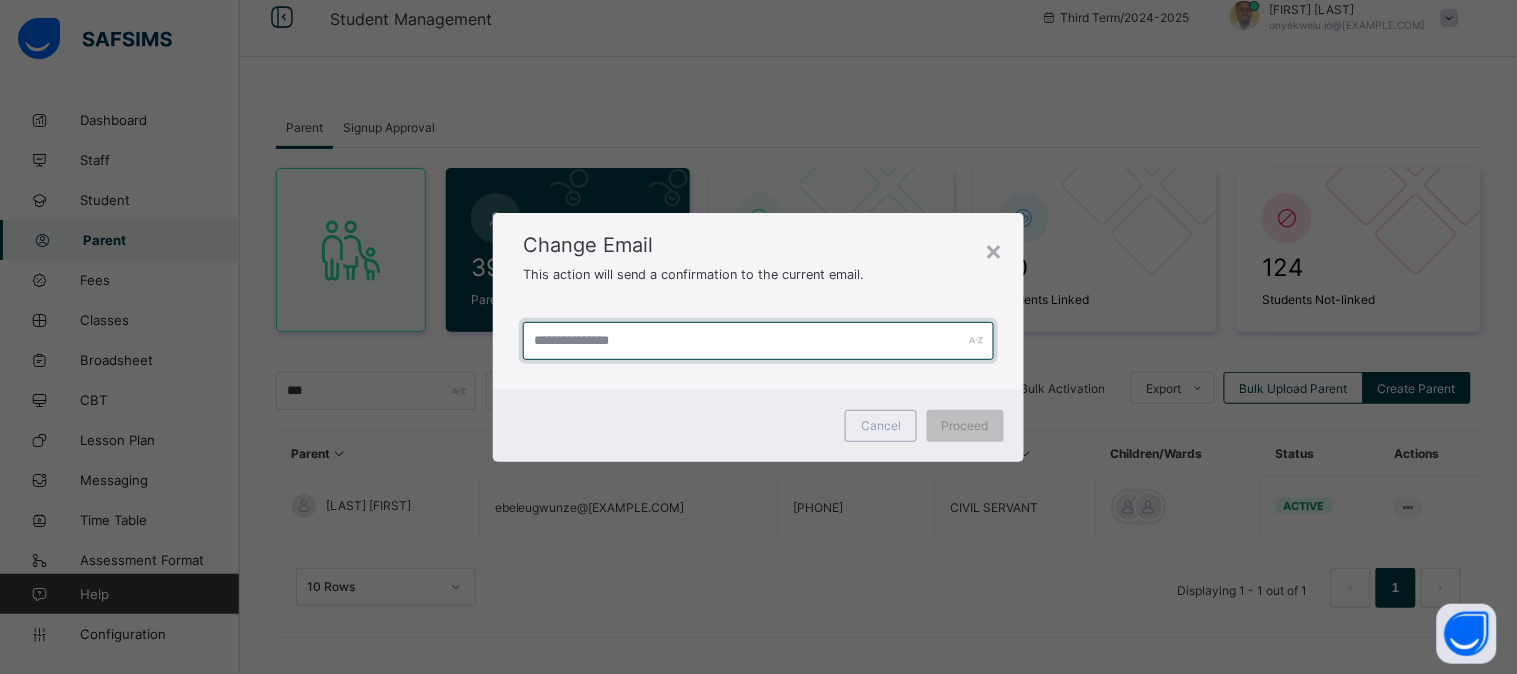 click at bounding box center [758, 341] 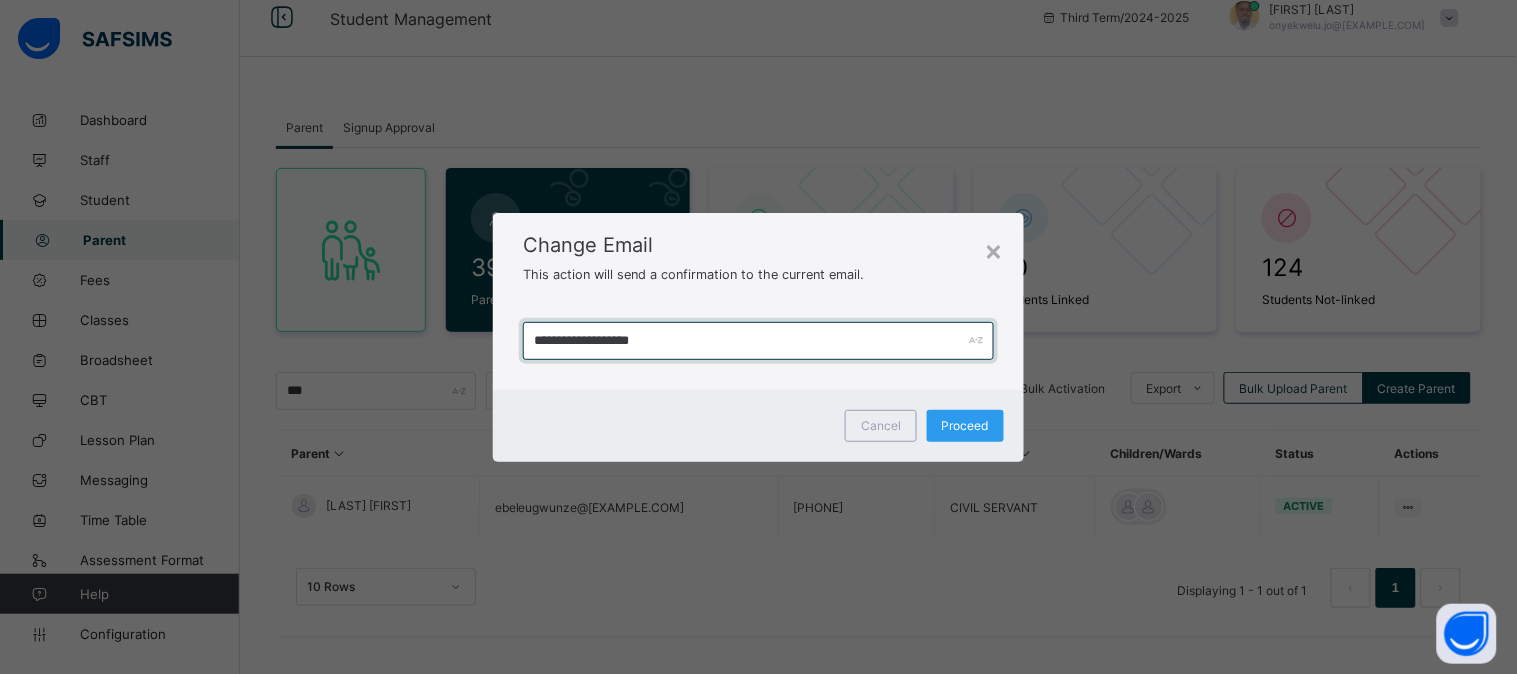 type on "**********" 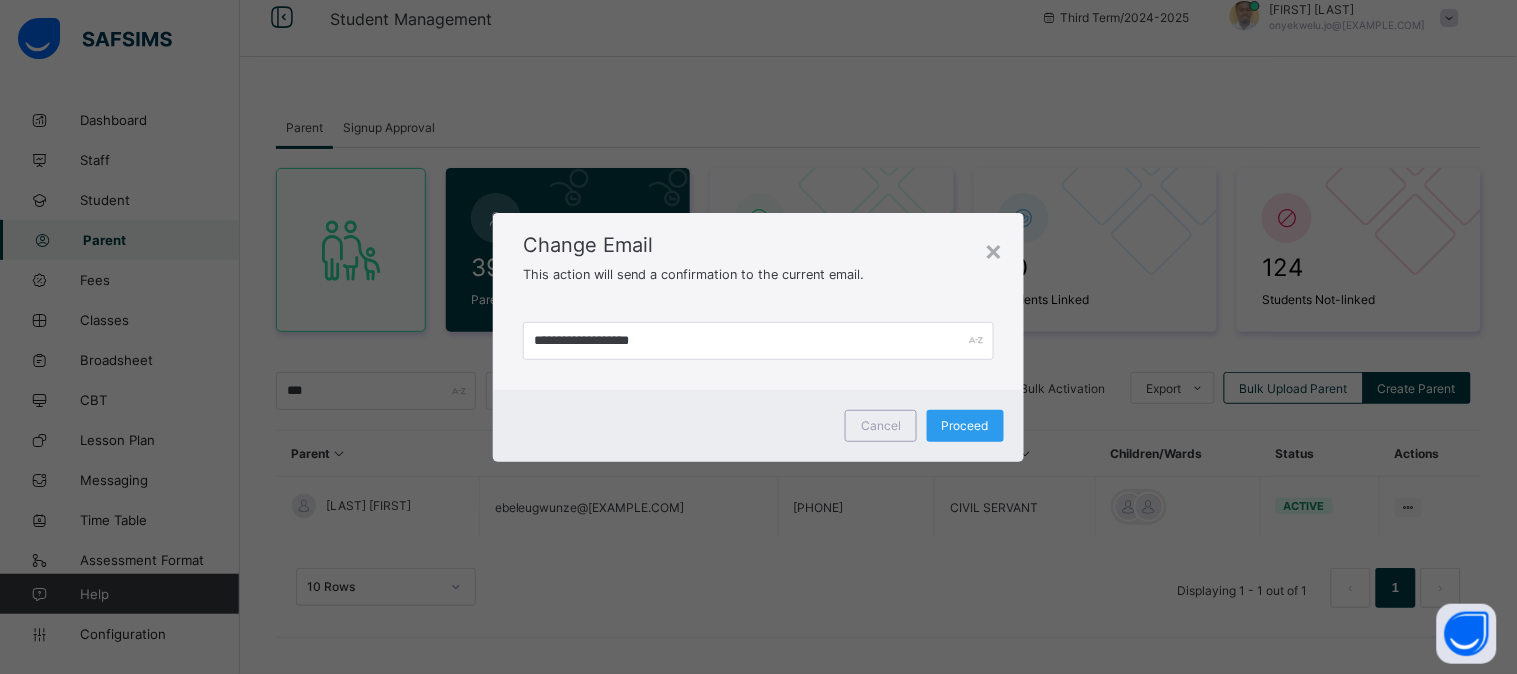 click on "Proceed" at bounding box center [965, 425] 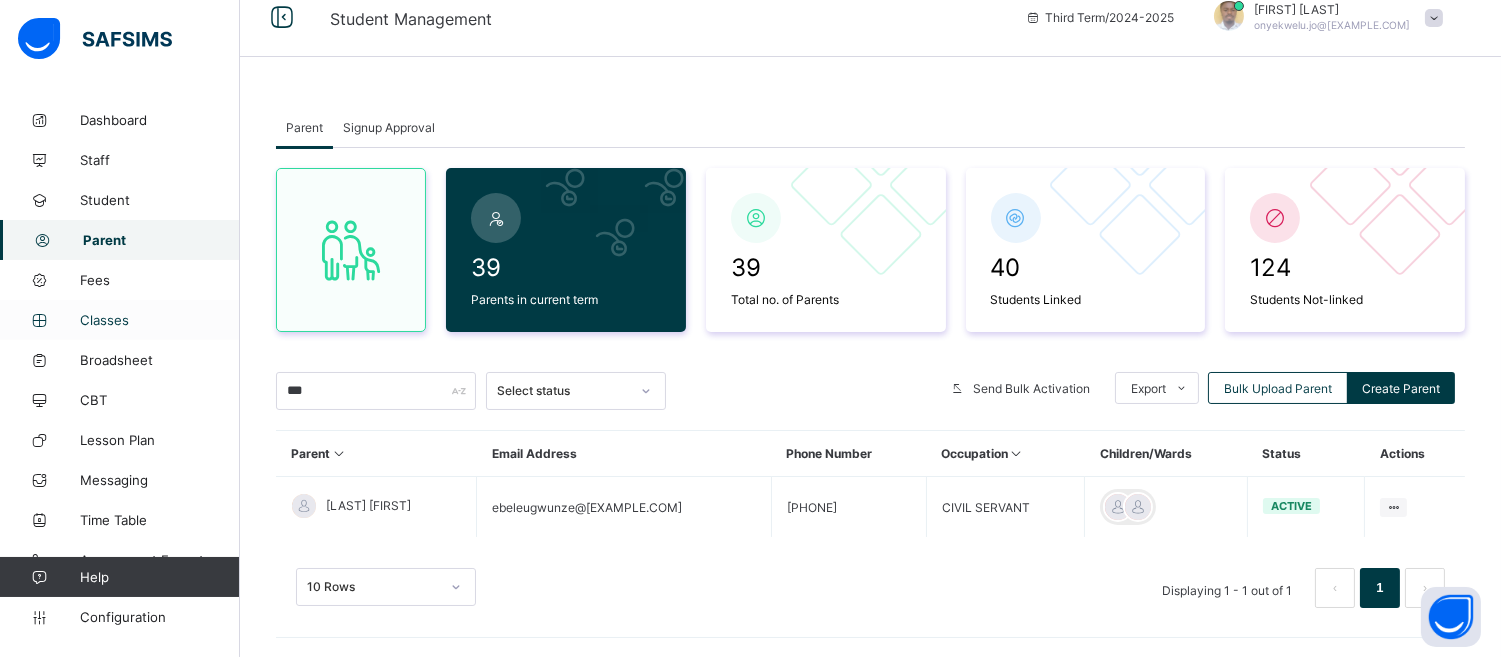 click on "Classes" at bounding box center (160, 320) 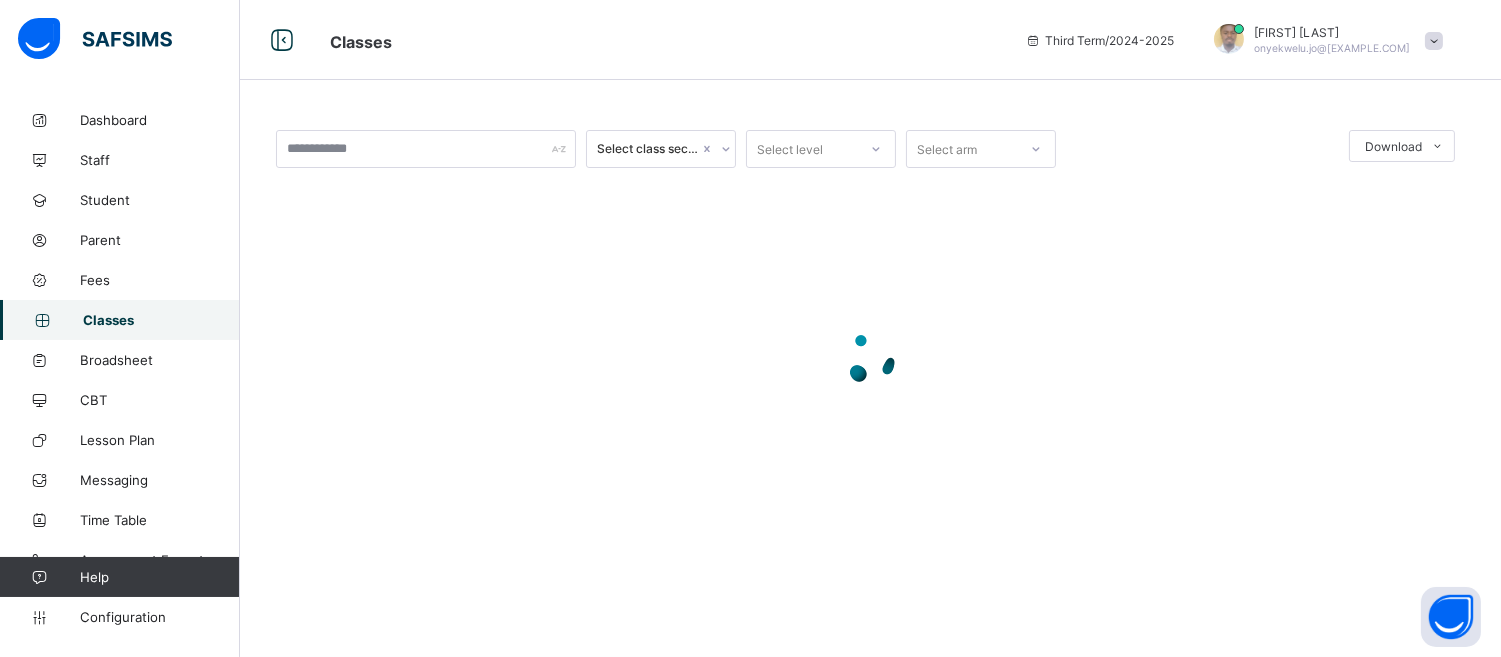 scroll, scrollTop: 0, scrollLeft: 0, axis: both 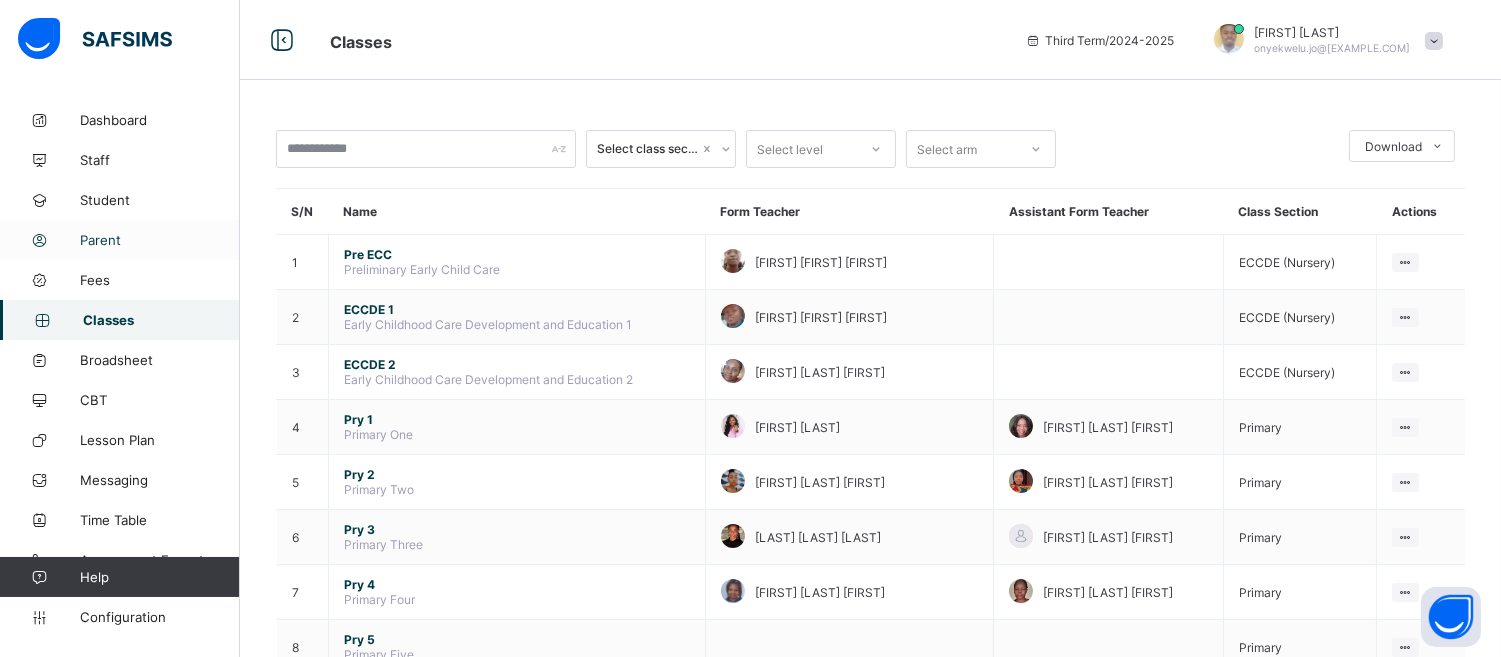 click on "Parent" at bounding box center (120, 240) 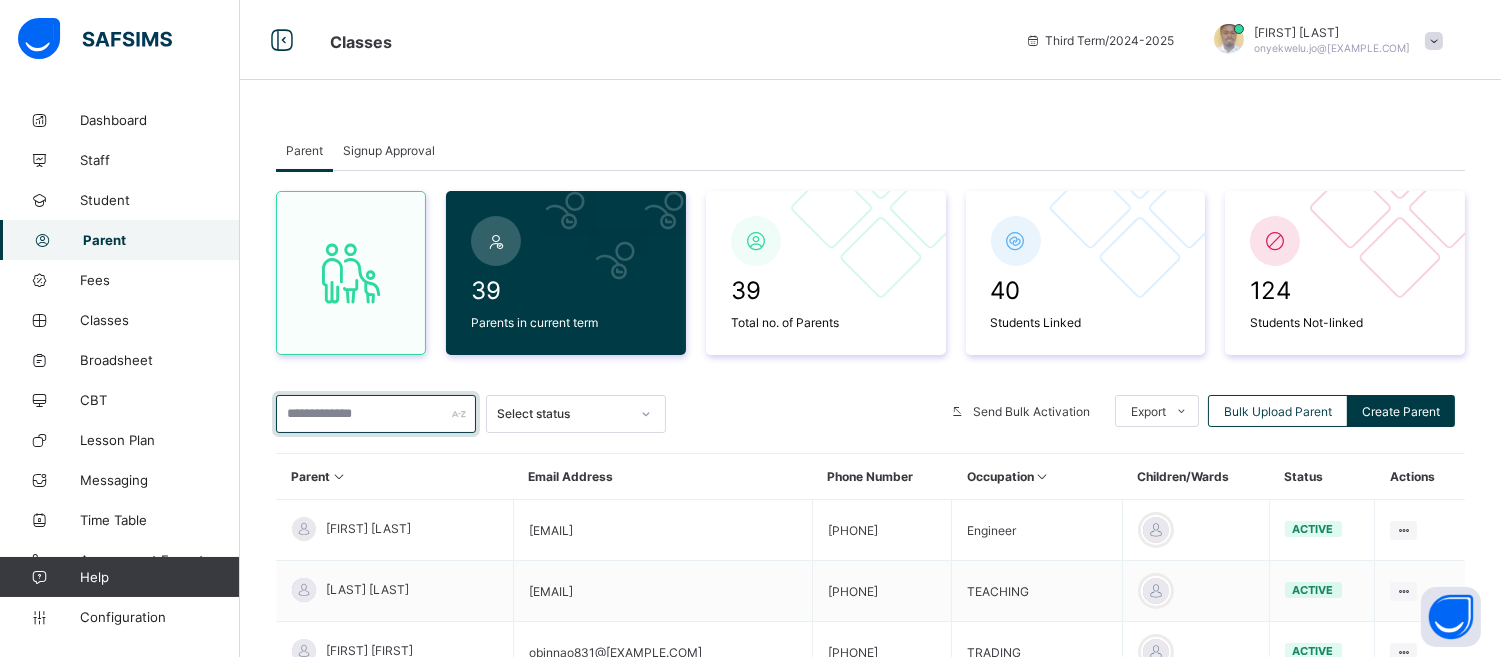 click at bounding box center (376, 414) 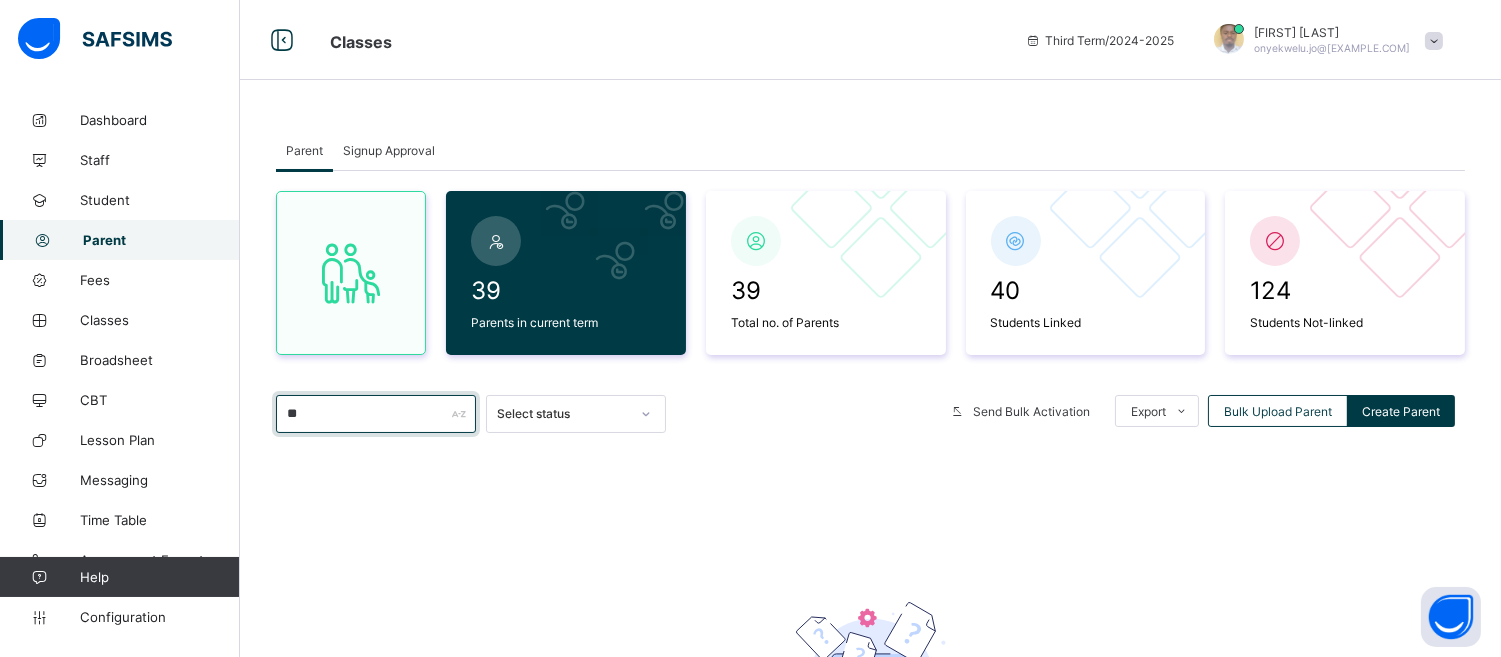type on "*" 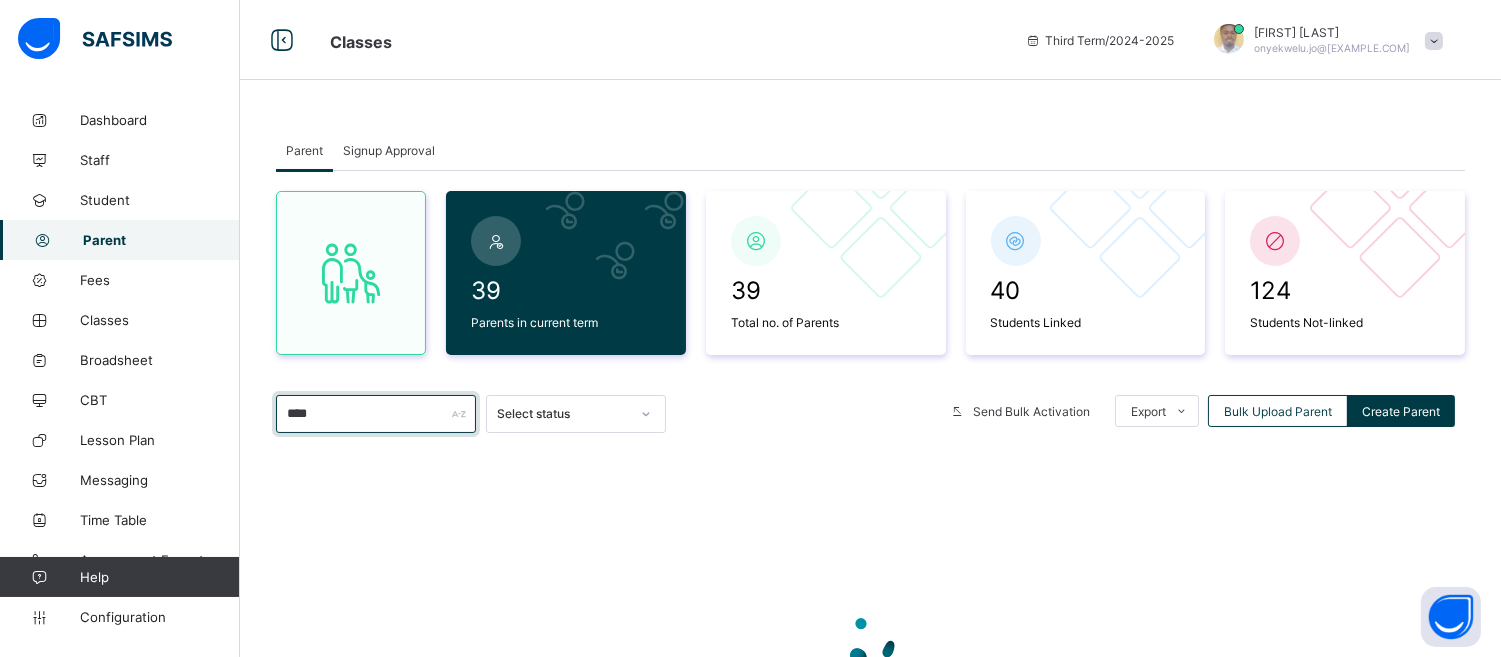 type on "****" 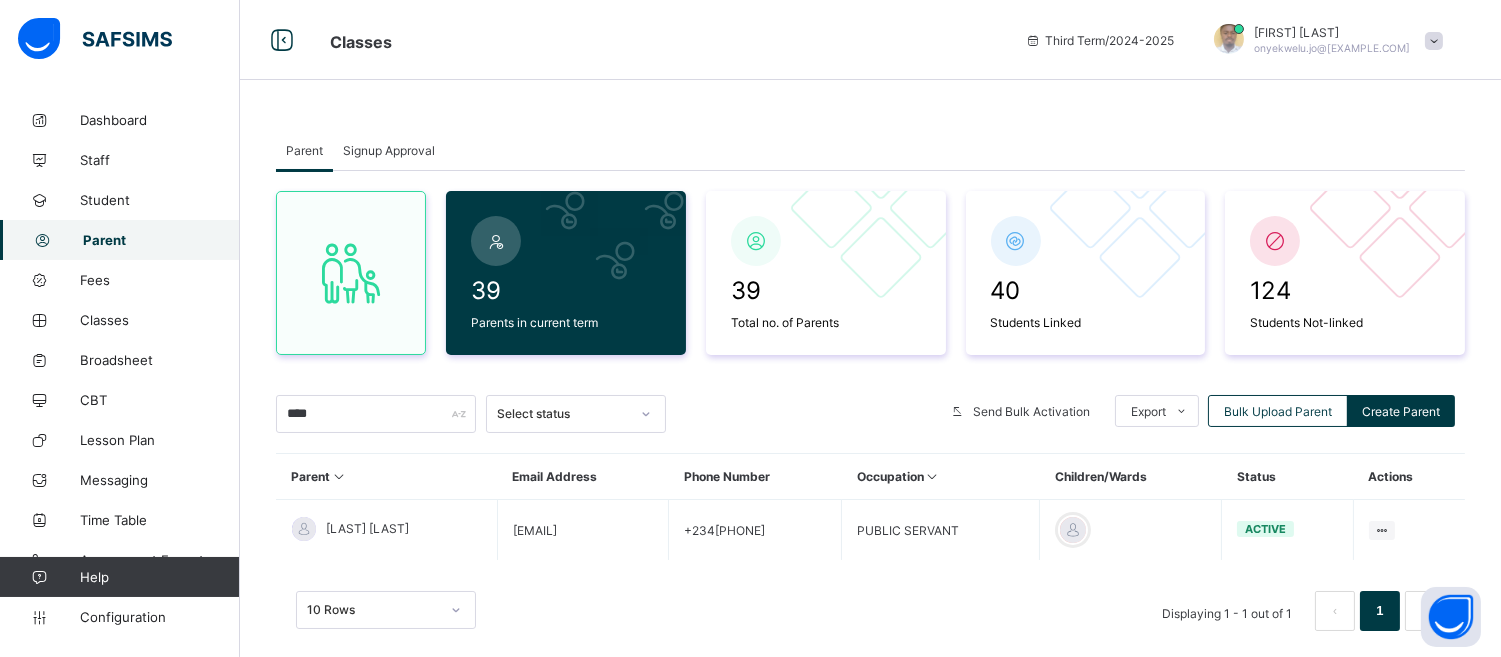 click on "Parent" at bounding box center [387, 477] 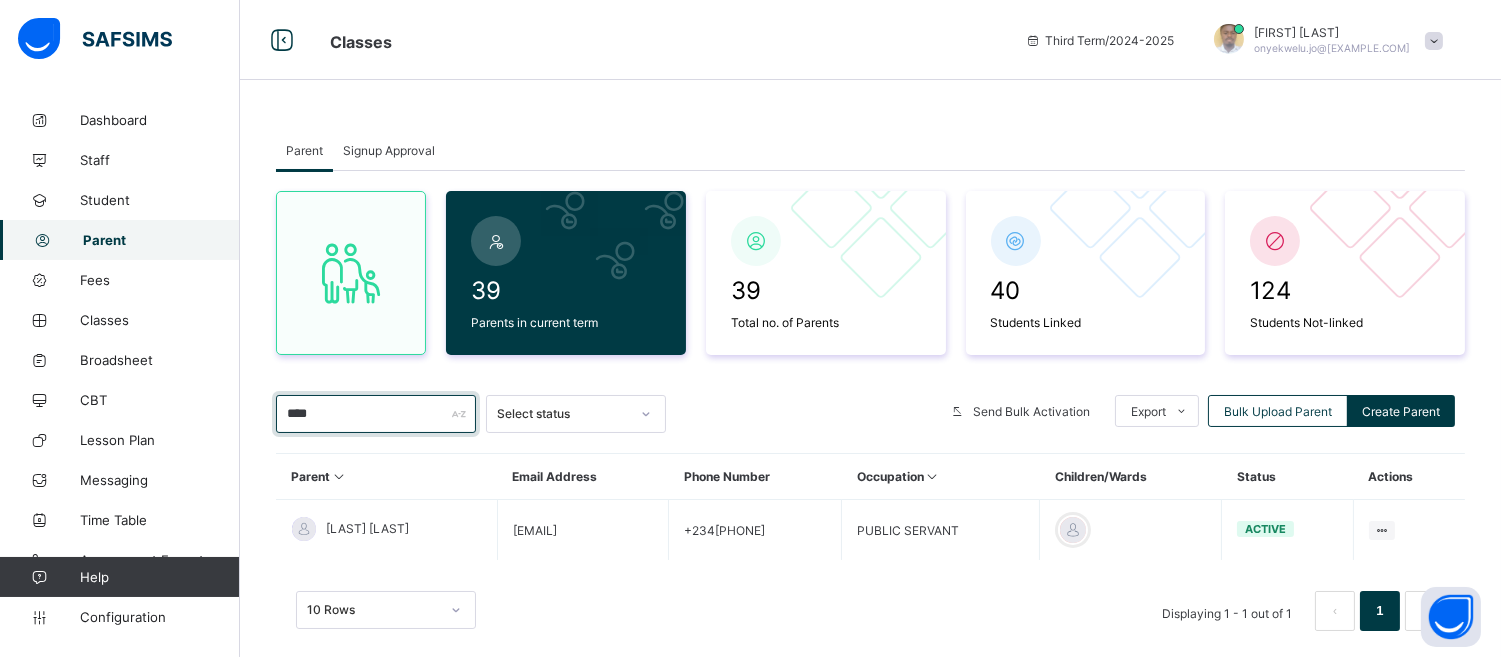 click on "****" at bounding box center (376, 414) 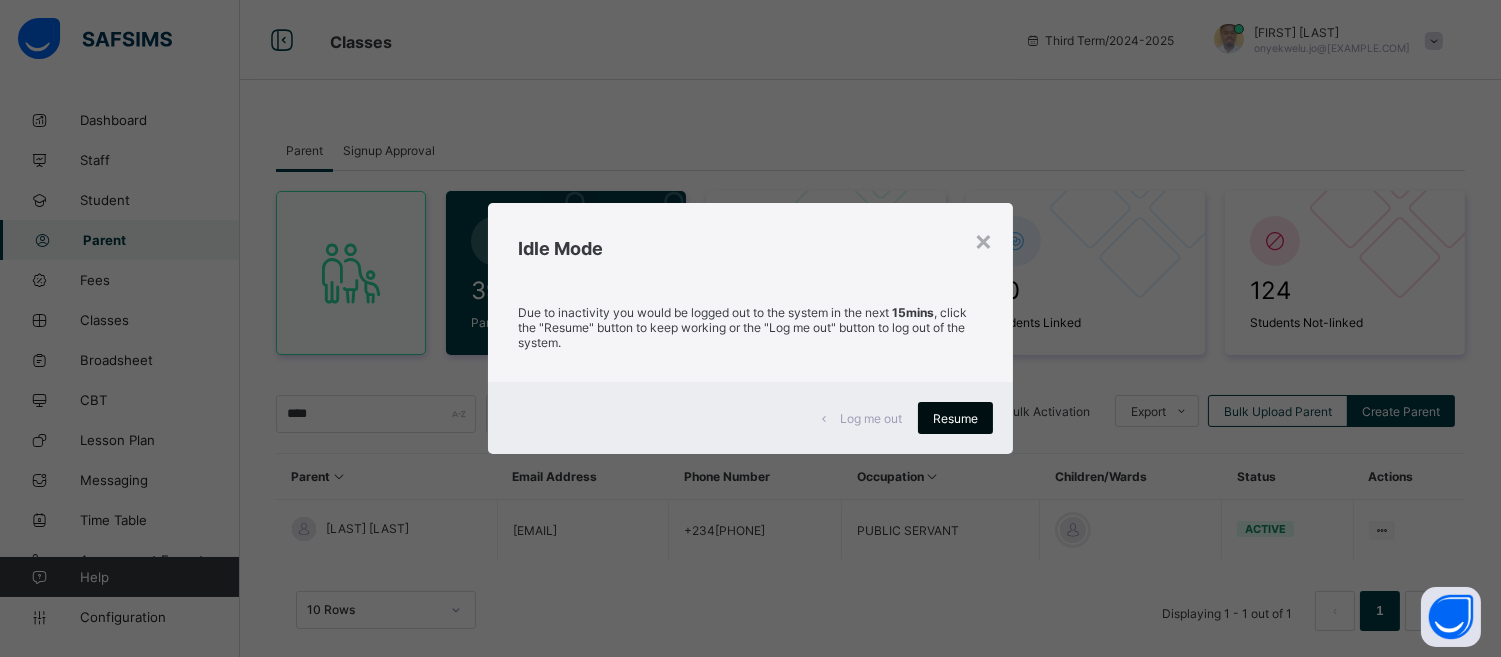 click on "Resume" at bounding box center (955, 418) 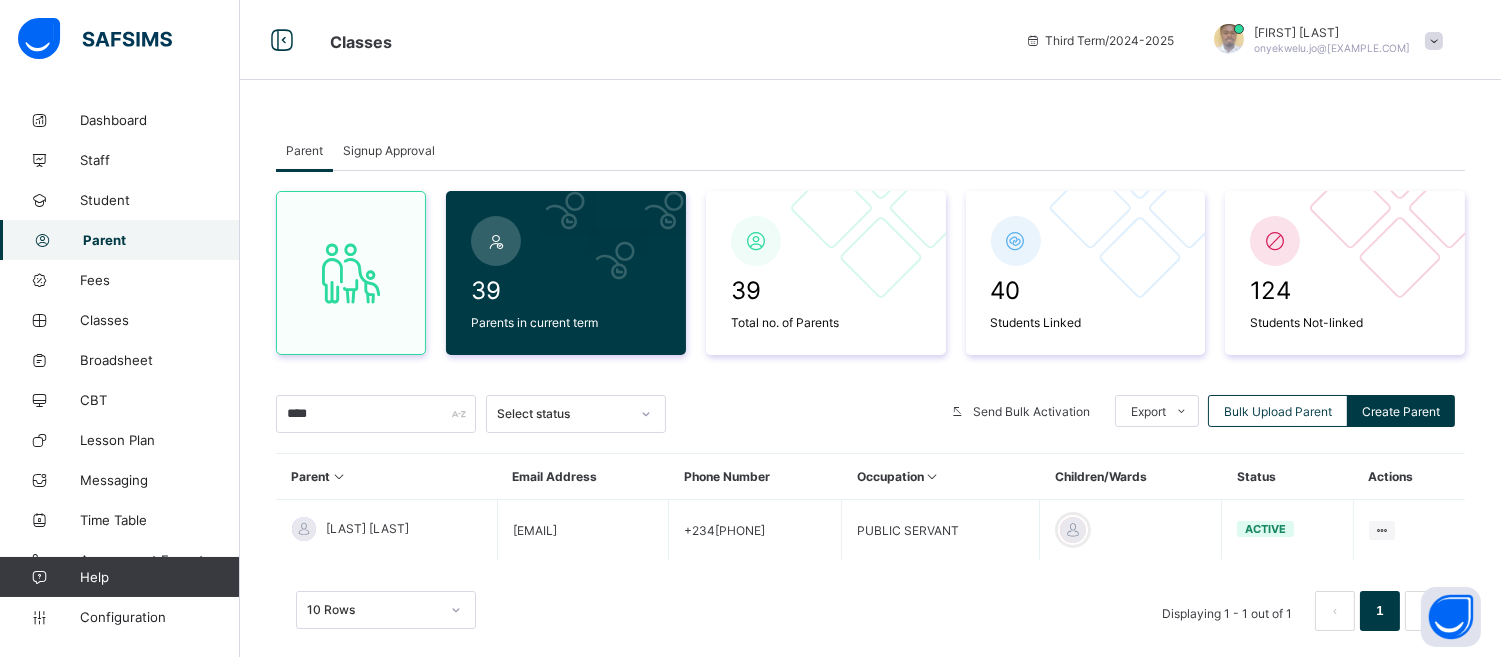 click on "10 Rows Displaying 1 - 1 out of 1 1" at bounding box center (870, 611) 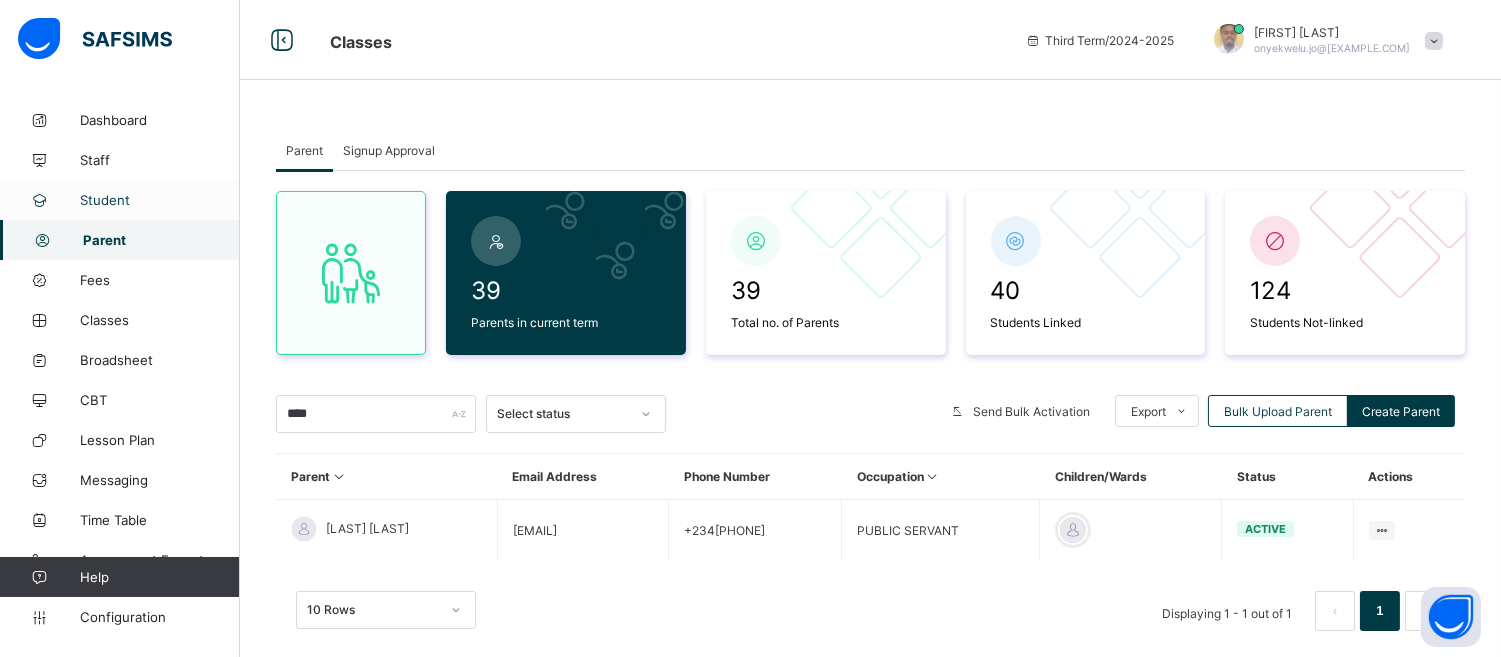 click on "Student" at bounding box center [160, 200] 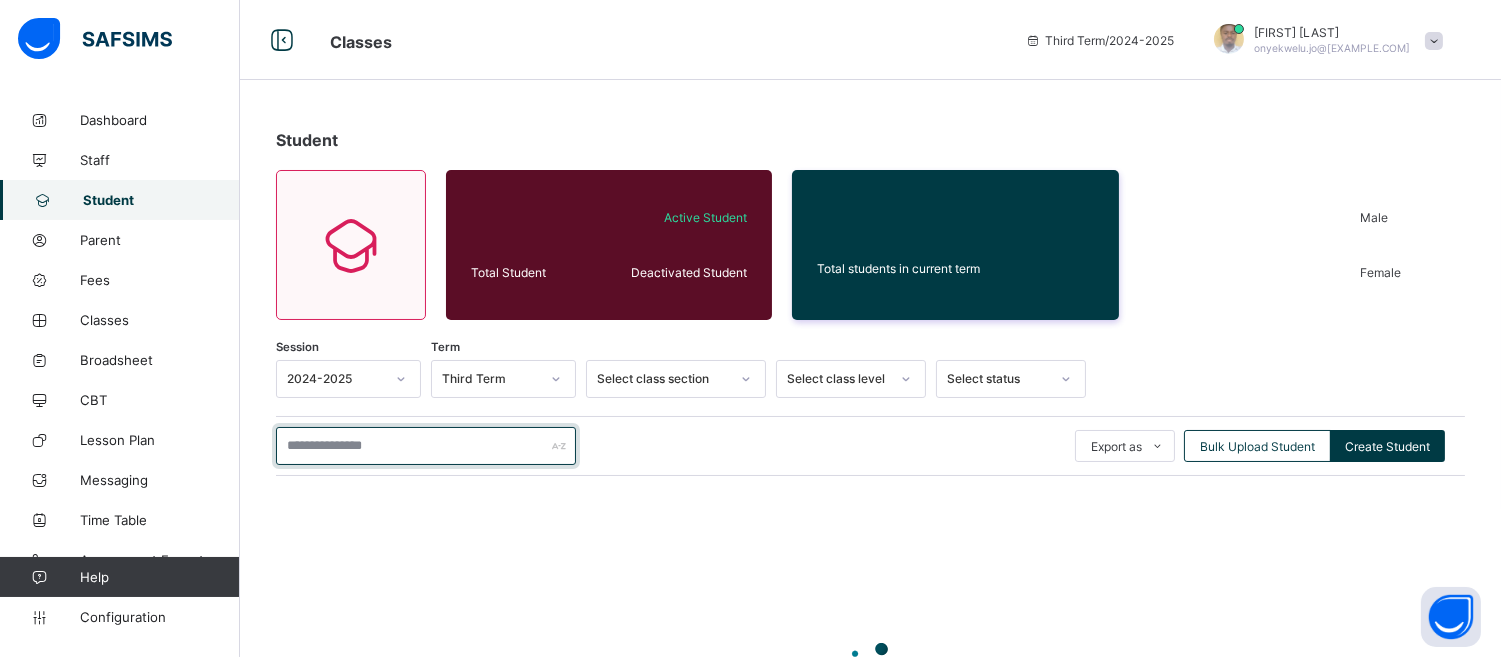 click at bounding box center (426, 446) 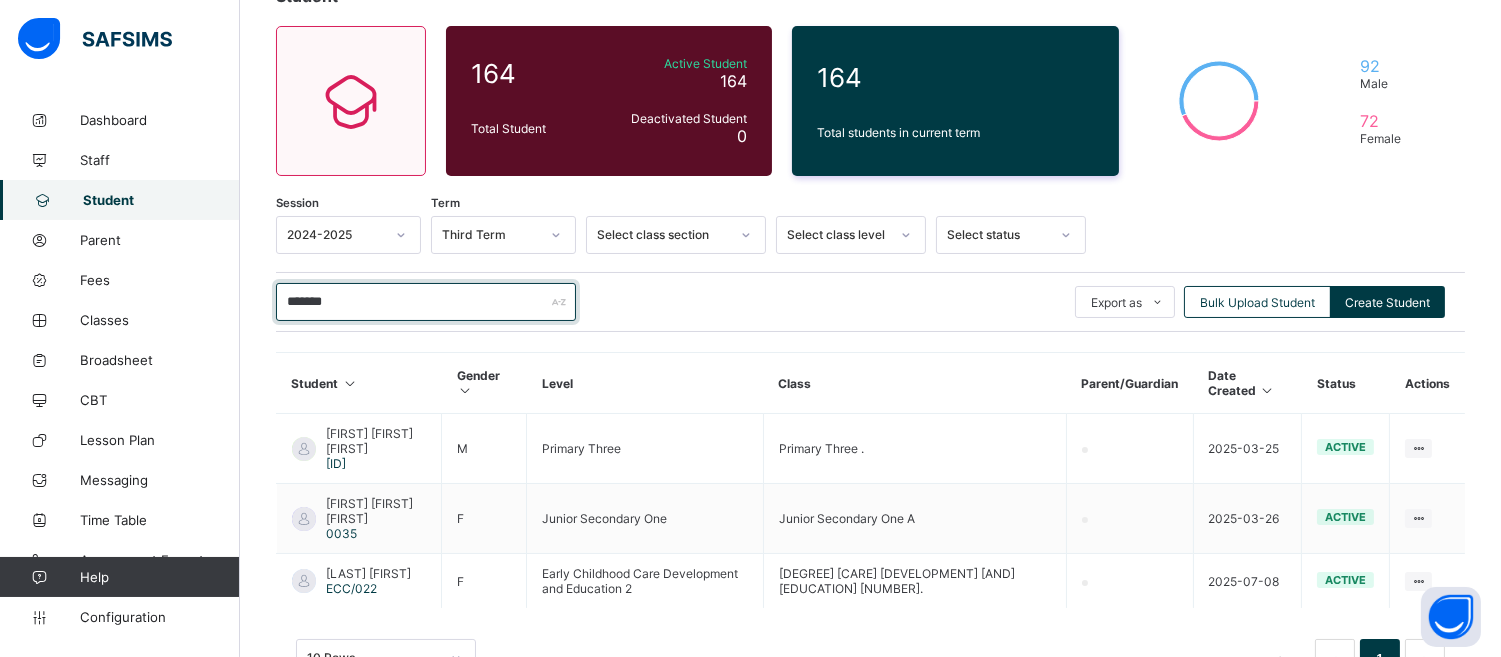 scroll, scrollTop: 185, scrollLeft: 0, axis: vertical 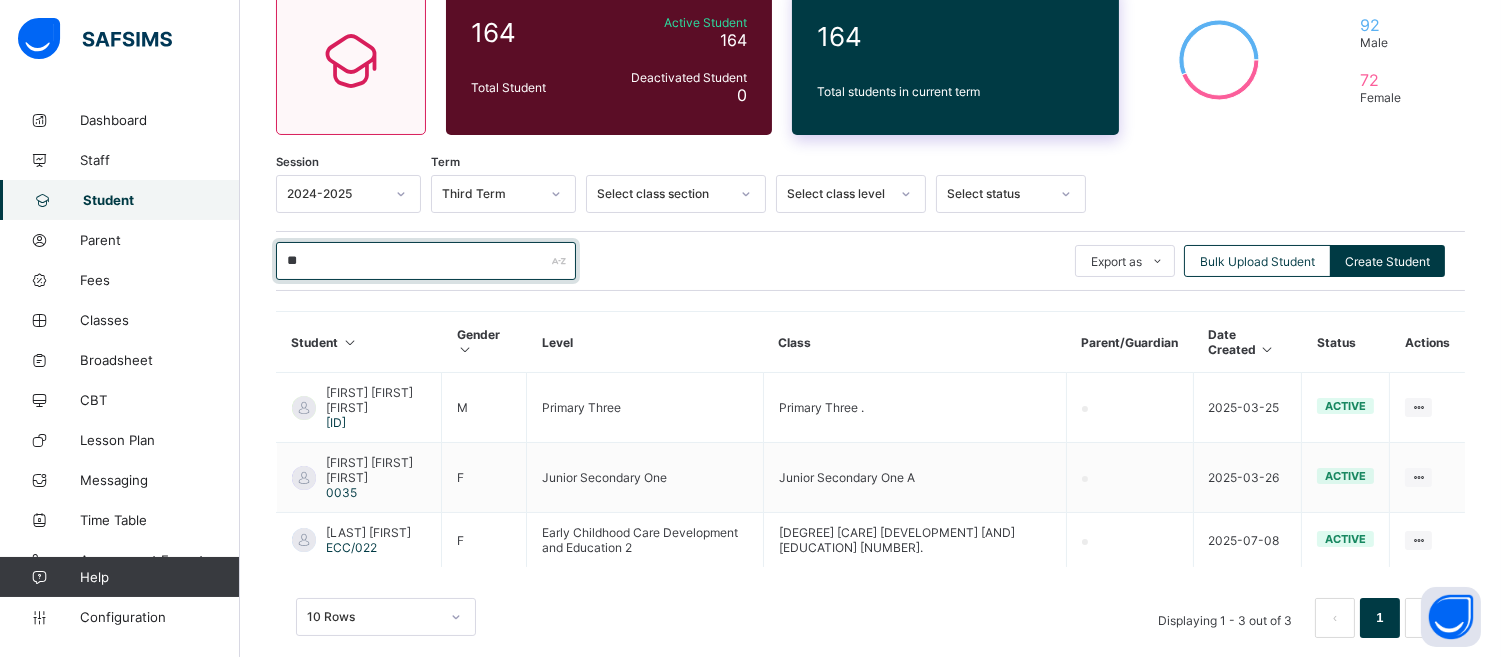 type on "*" 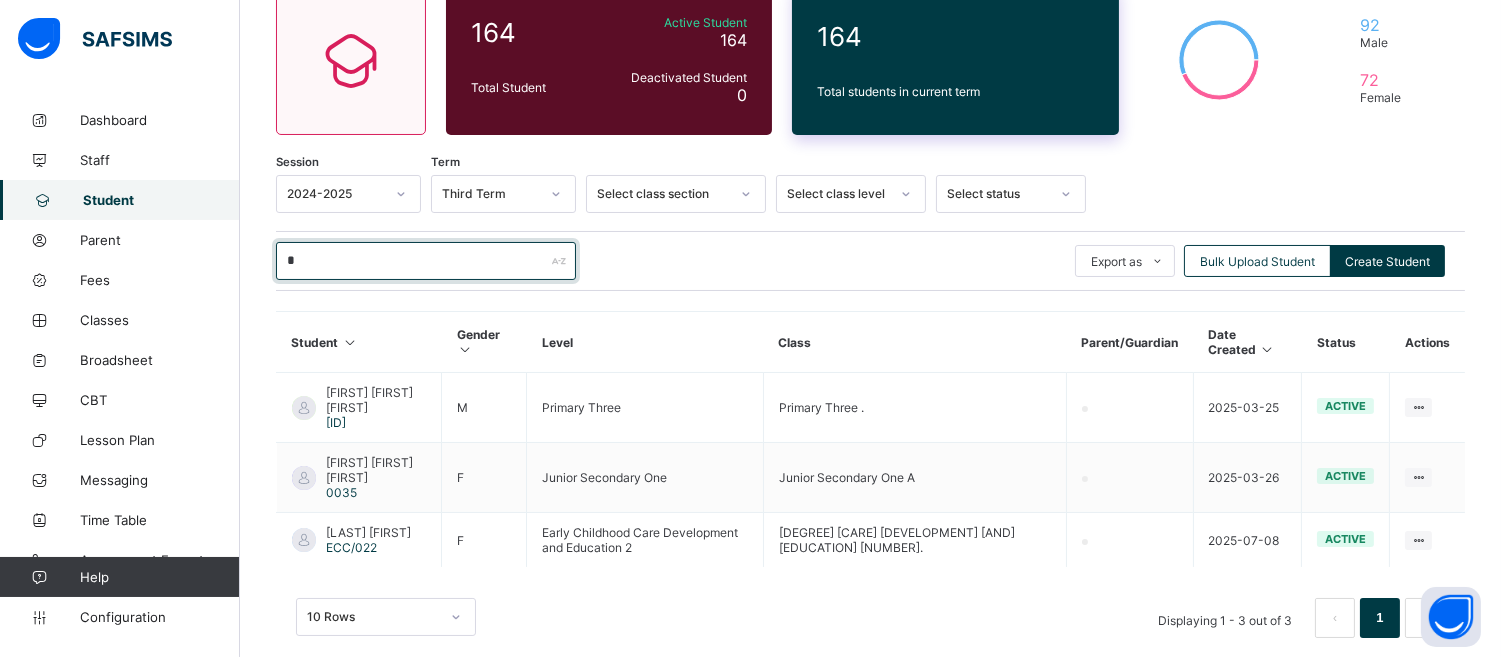 type 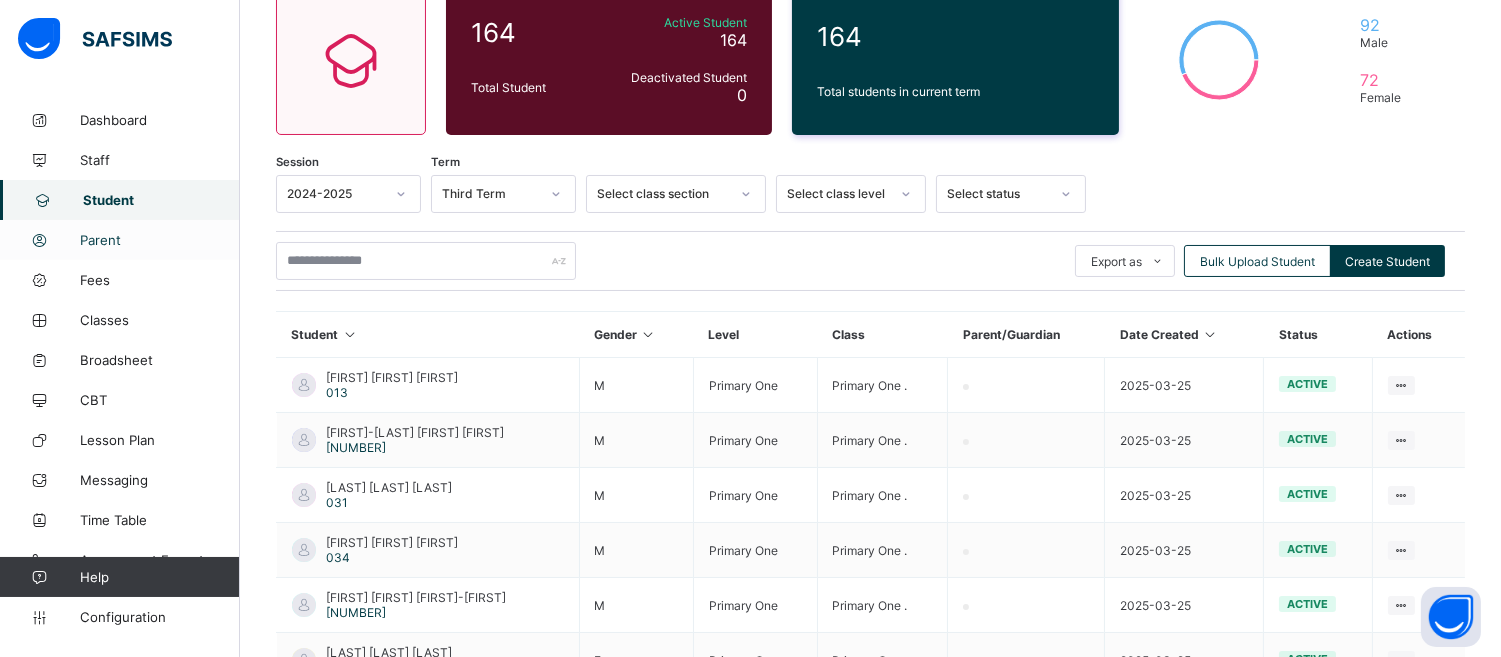 click on "Parent" at bounding box center [160, 240] 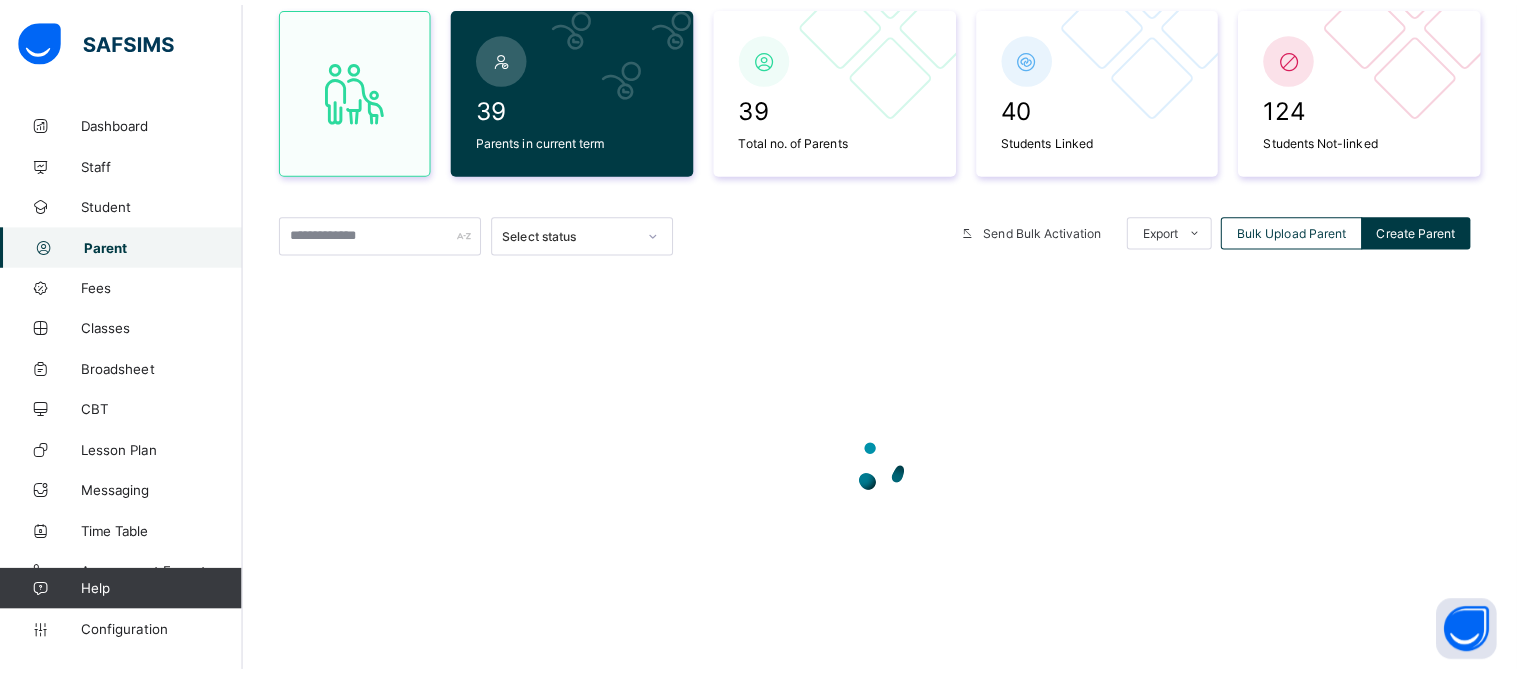 scroll, scrollTop: 0, scrollLeft: 0, axis: both 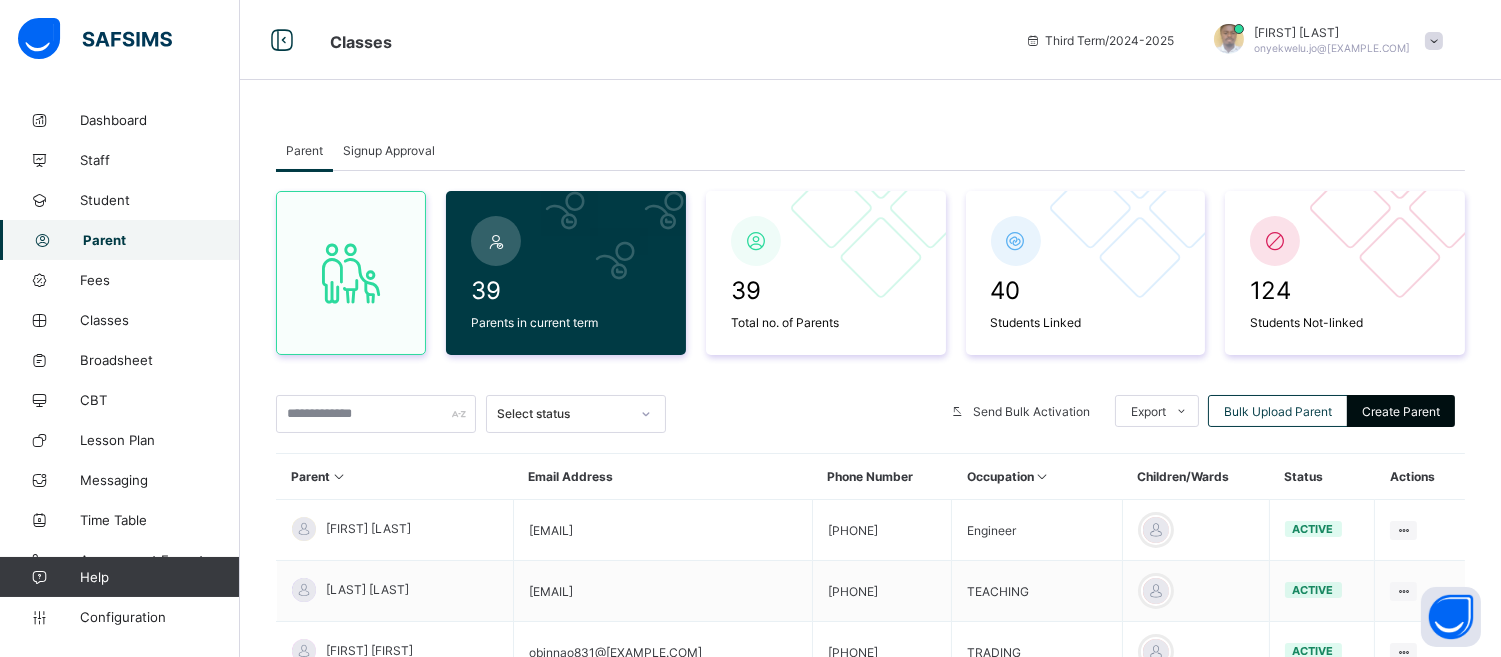 click on "Create Parent" at bounding box center [1401, 411] 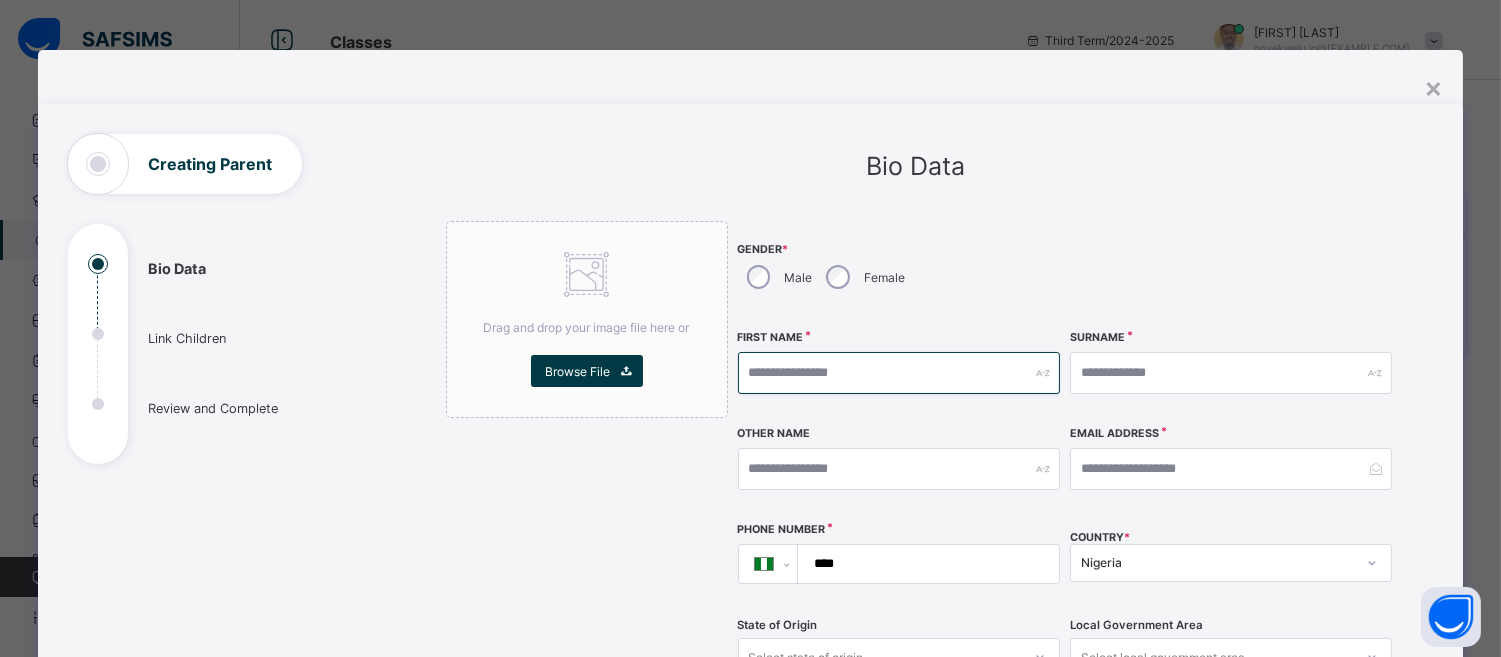 click at bounding box center [899, 373] 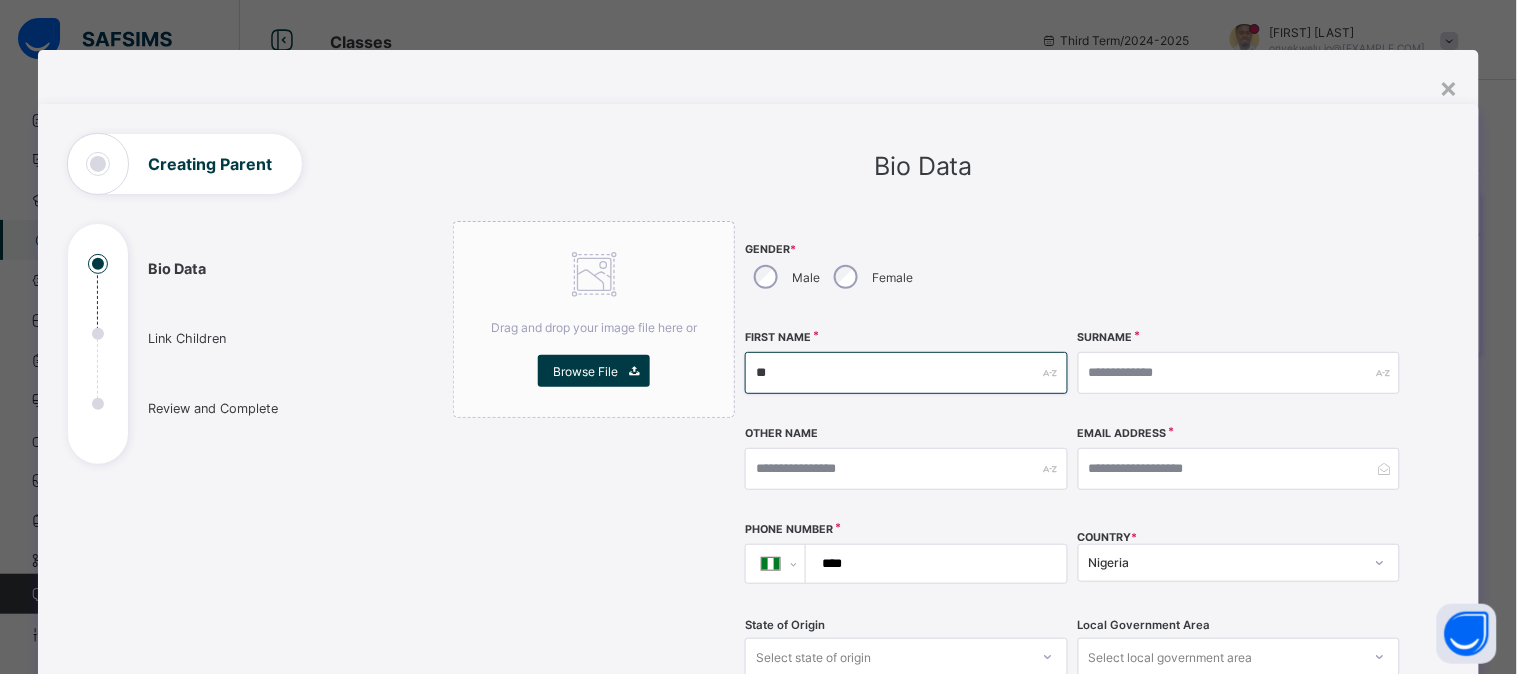 type on "*" 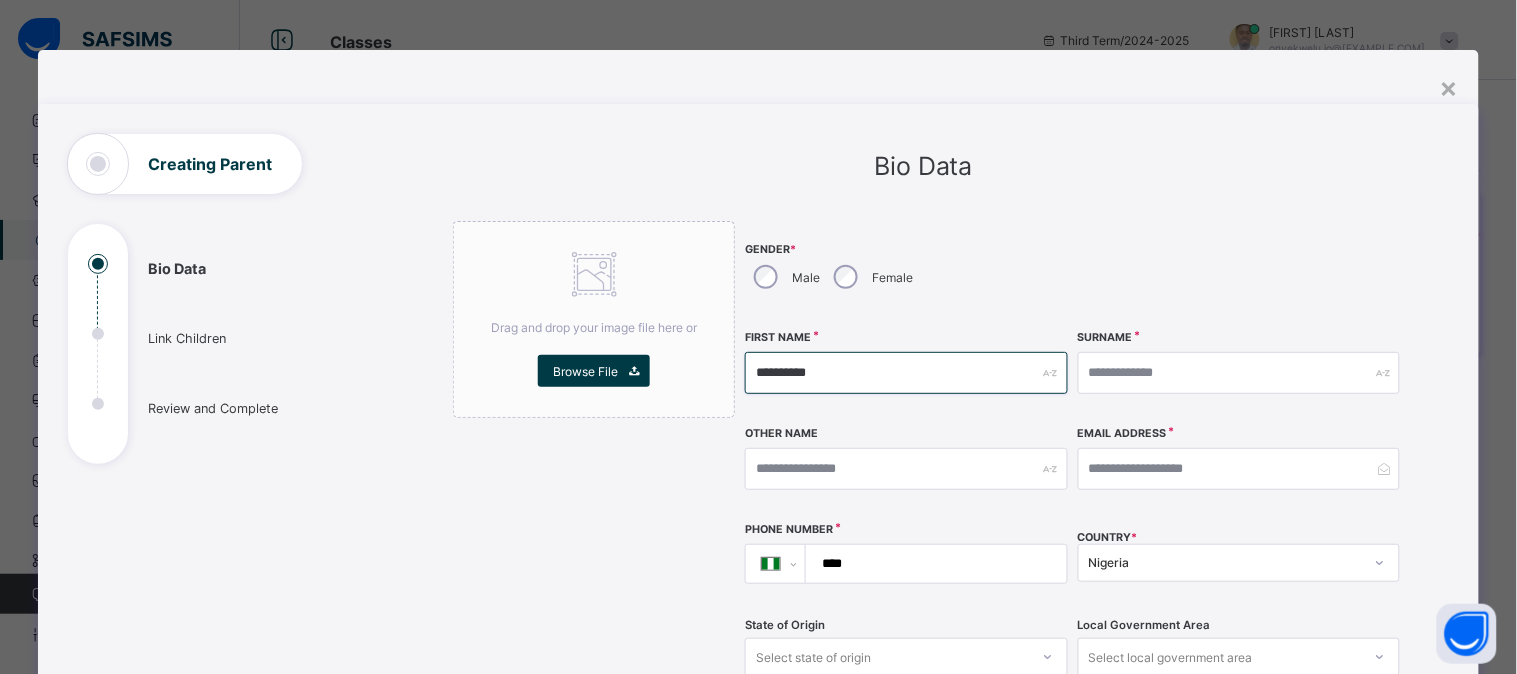 type on "**********" 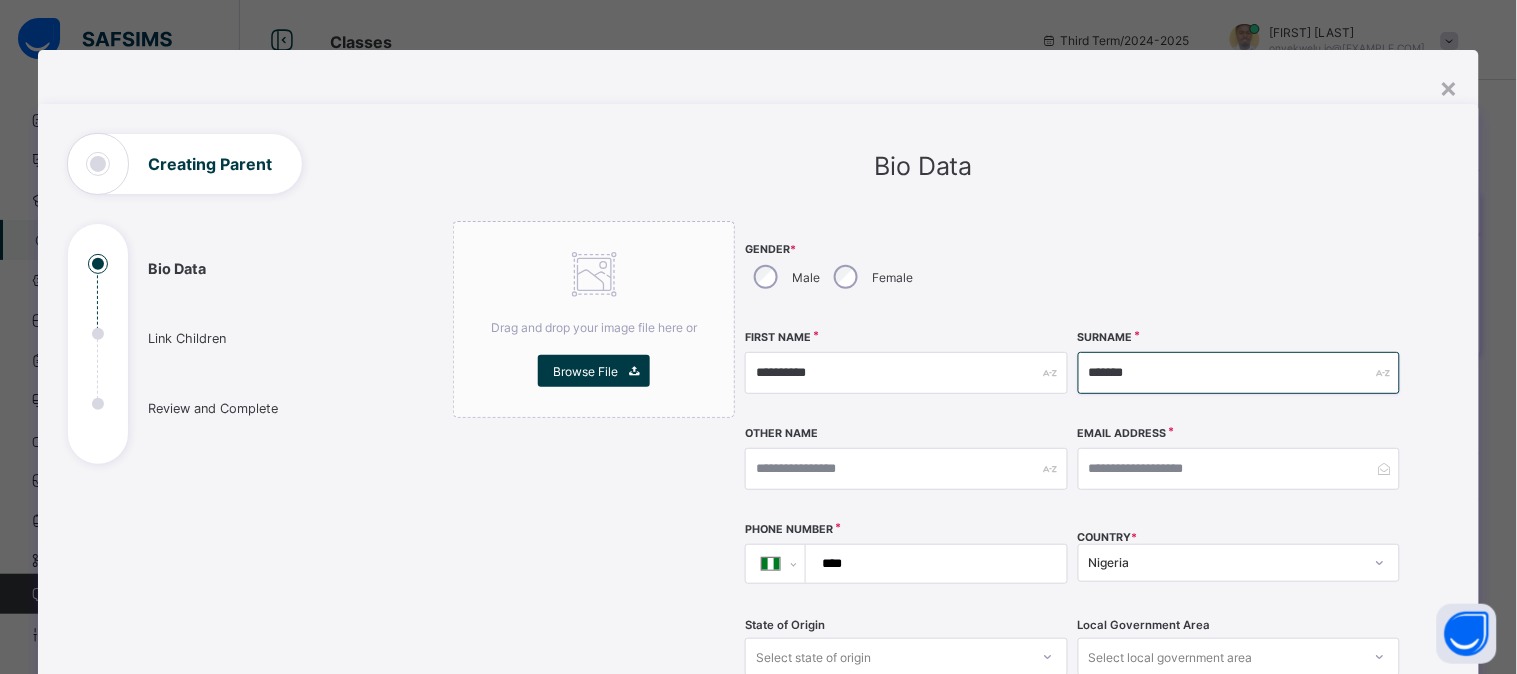 type on "*******" 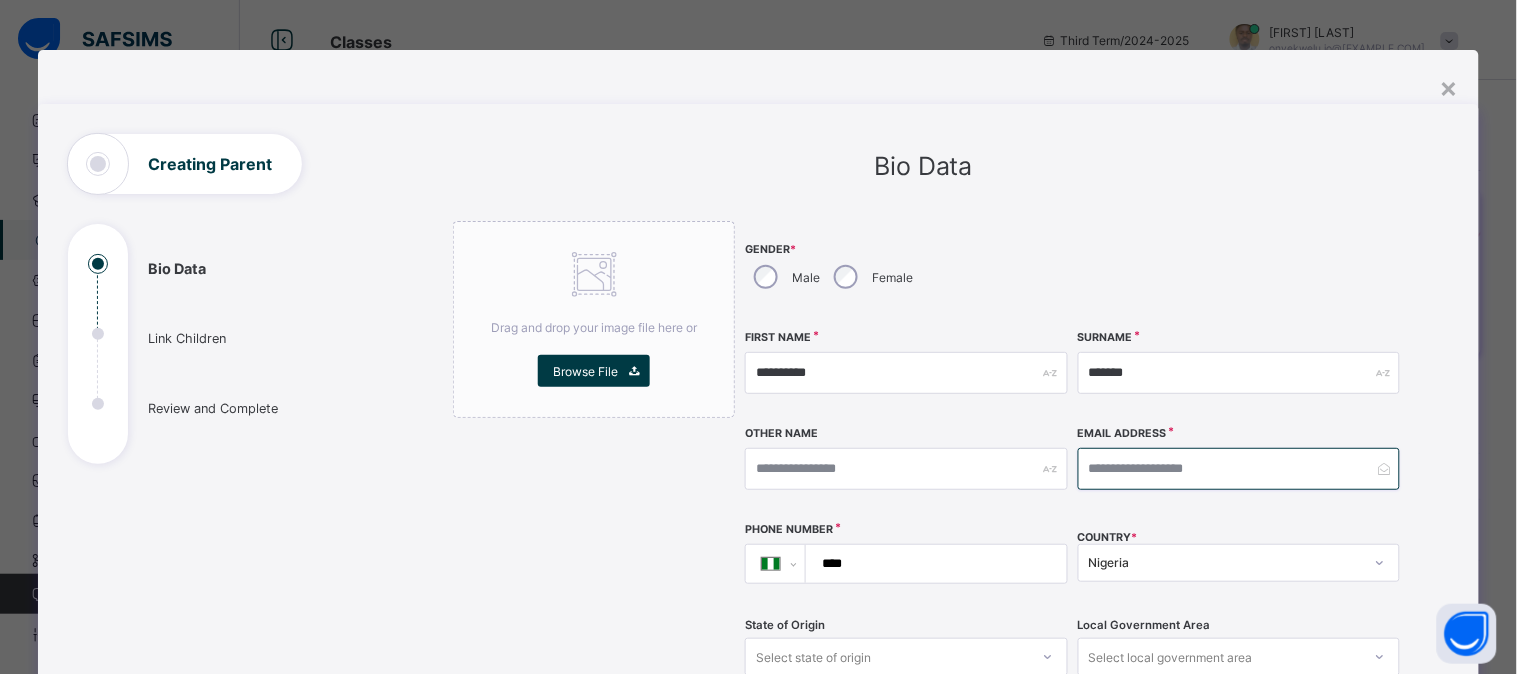 click at bounding box center (1239, 469) 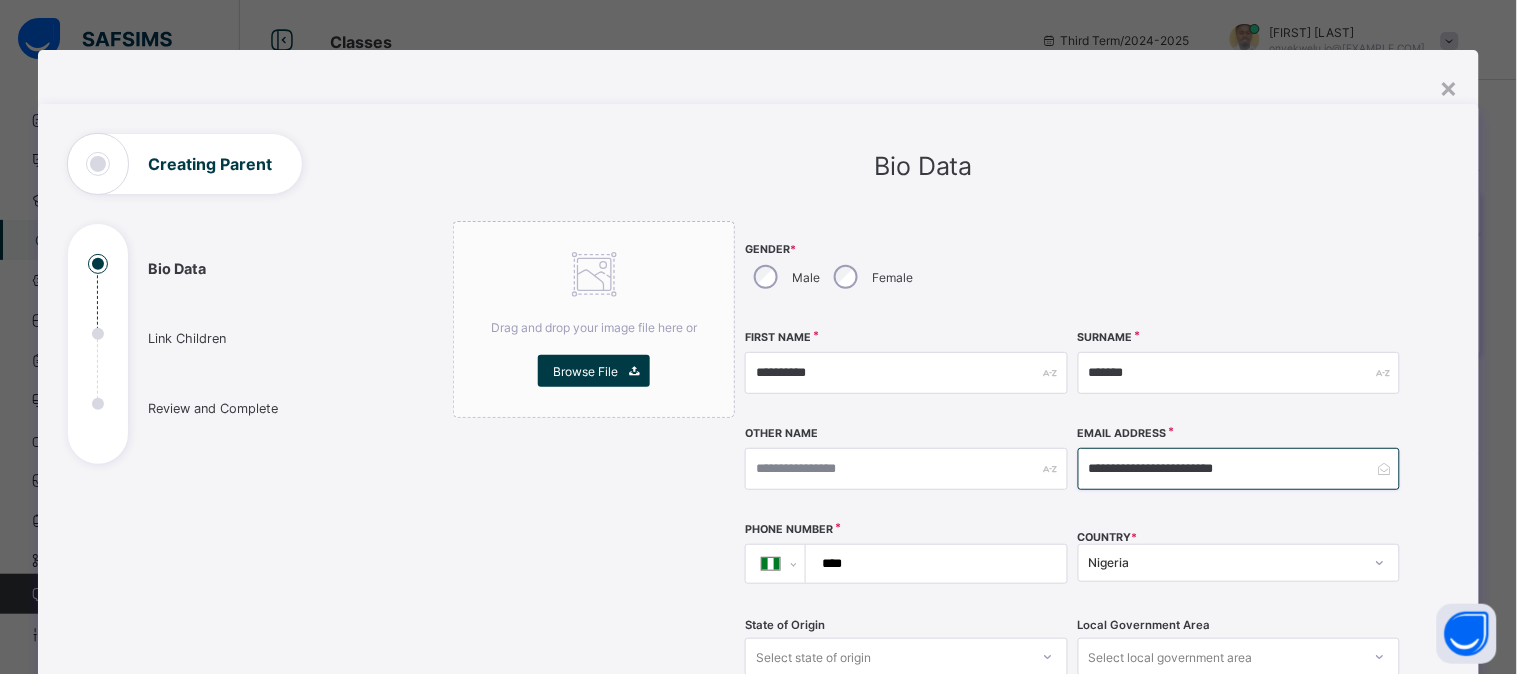 type on "**********" 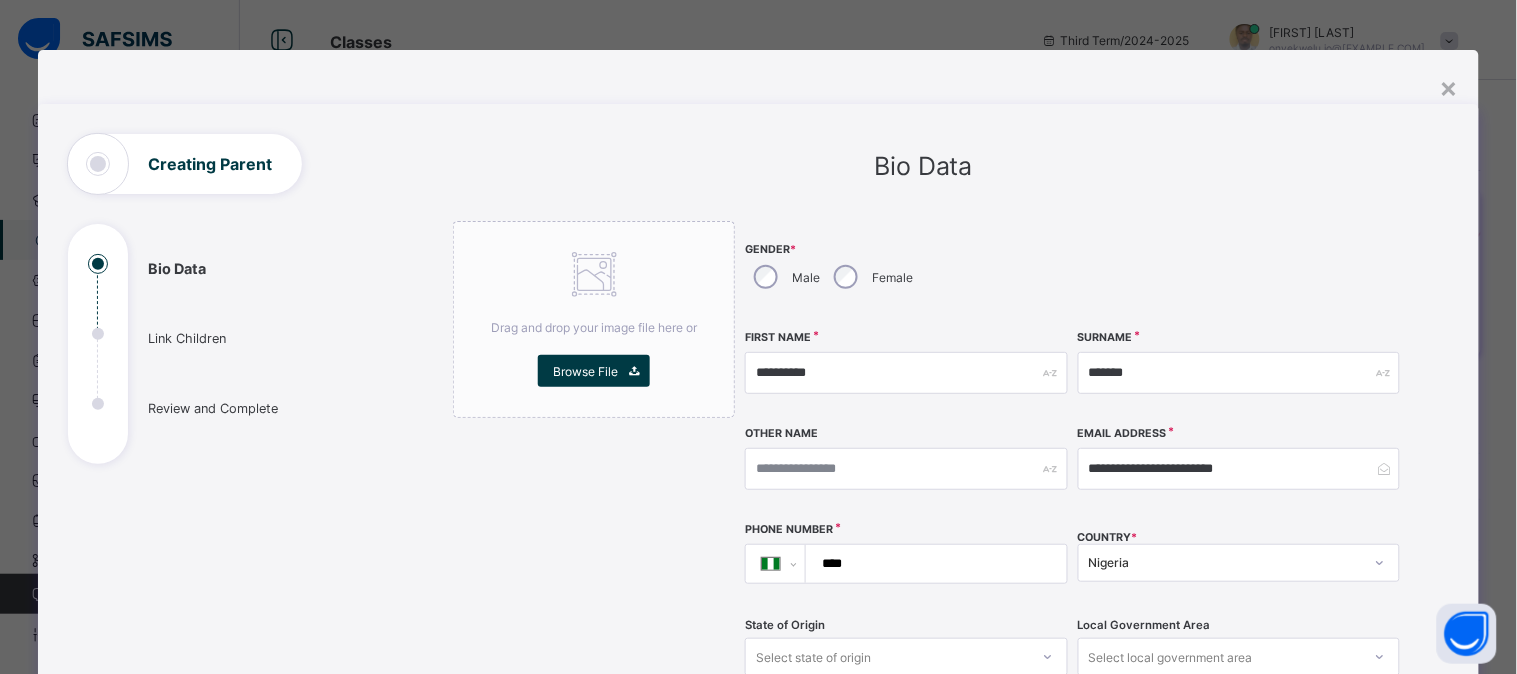 click on "****" at bounding box center (932, 564) 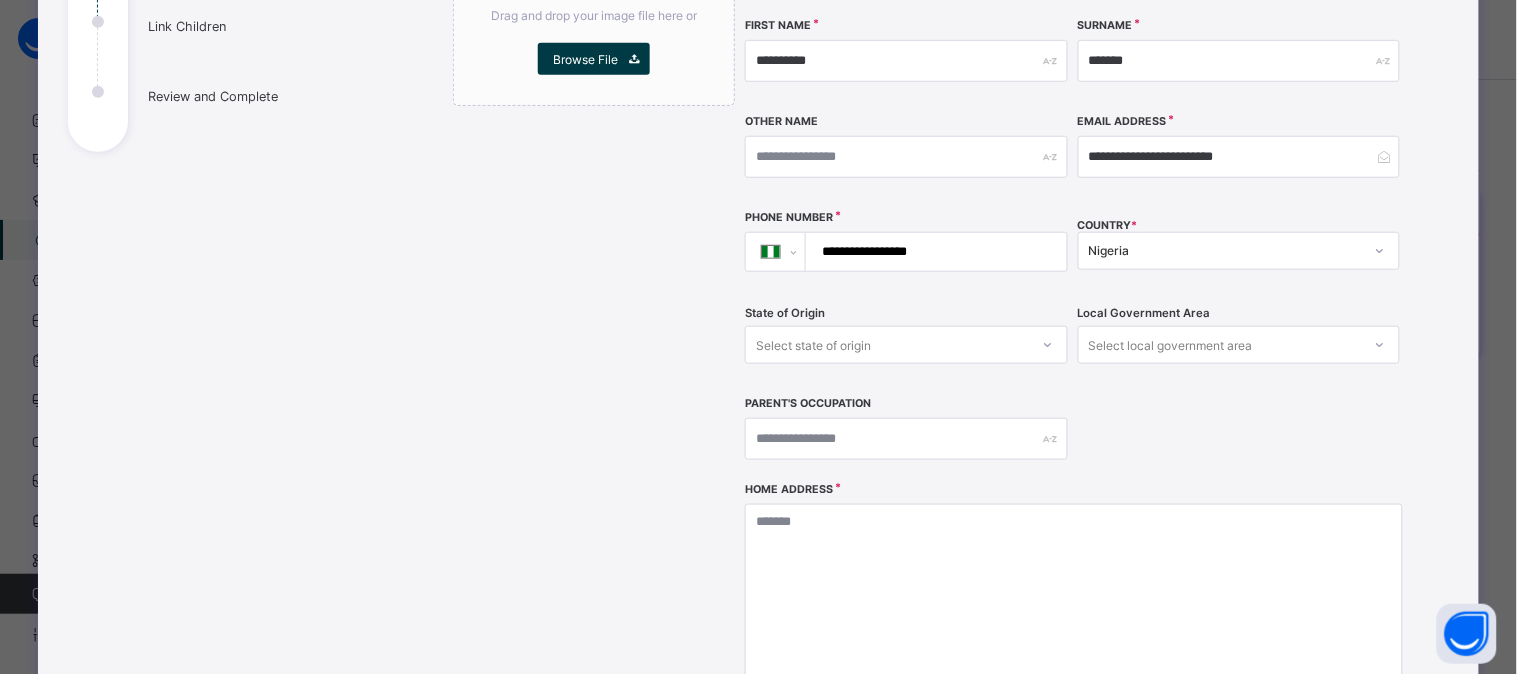 scroll, scrollTop: 328, scrollLeft: 0, axis: vertical 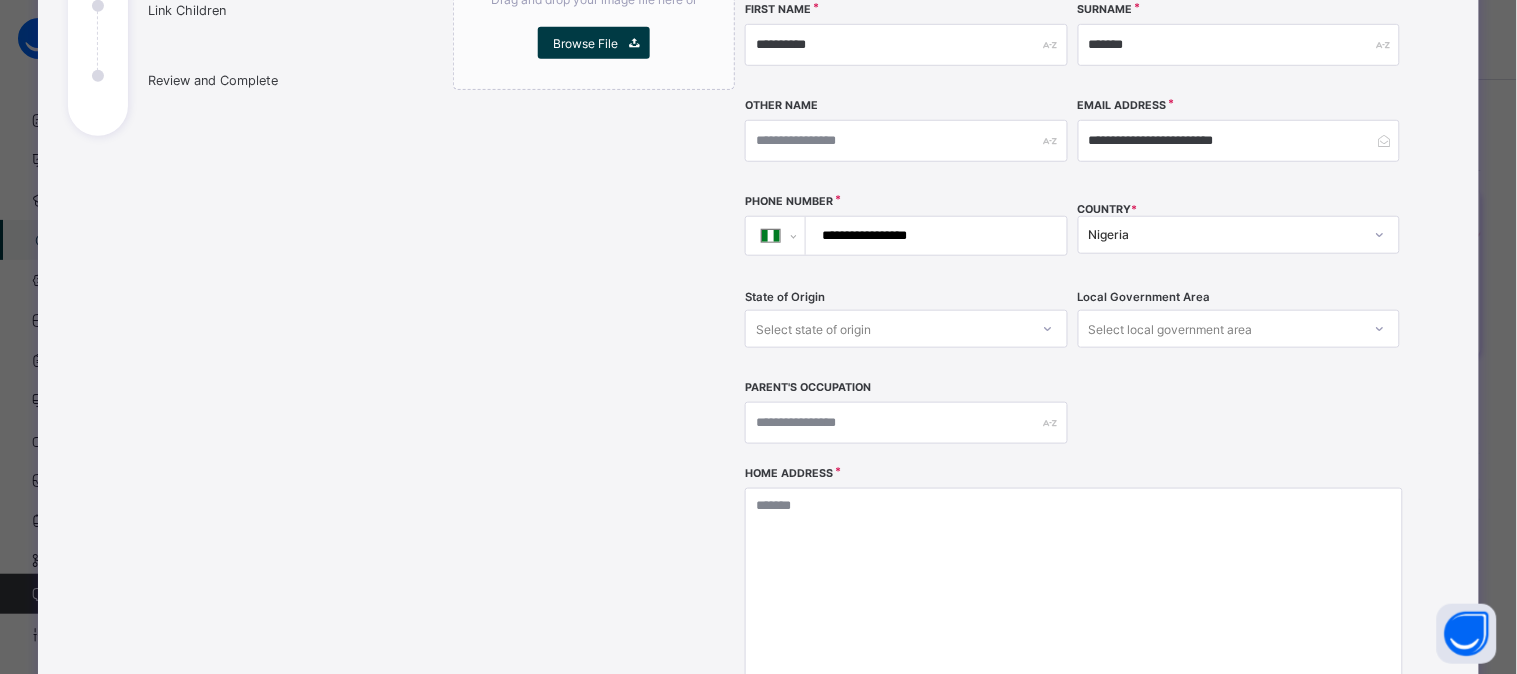 type on "**********" 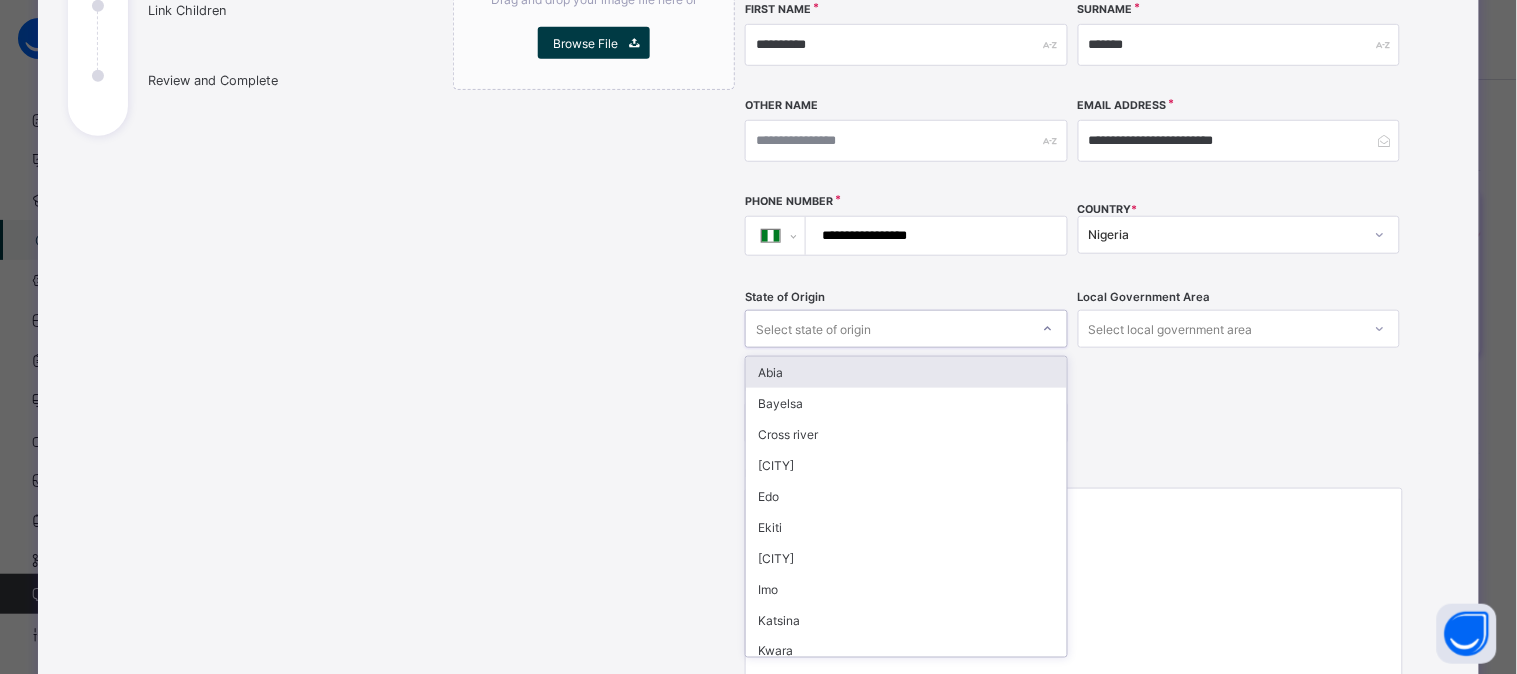 click at bounding box center [1048, 329] 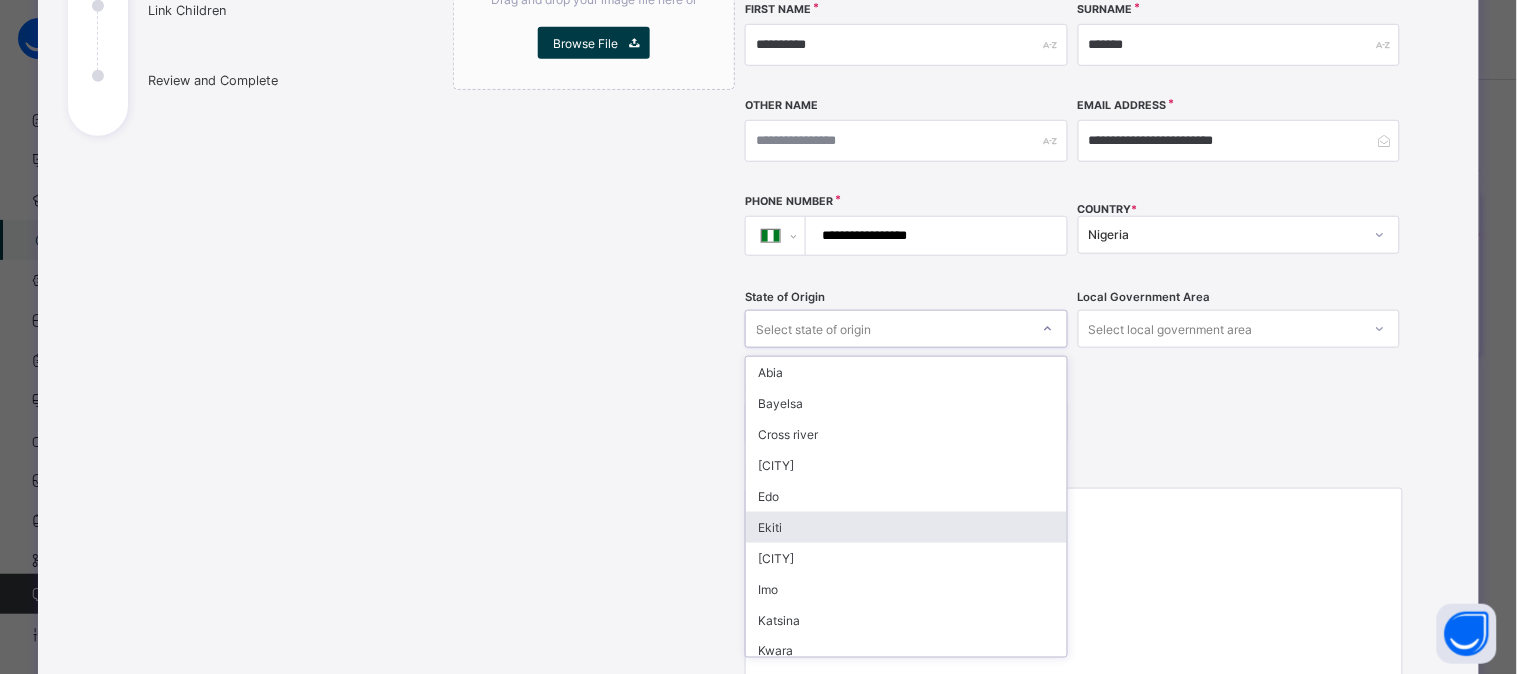 type on "**" 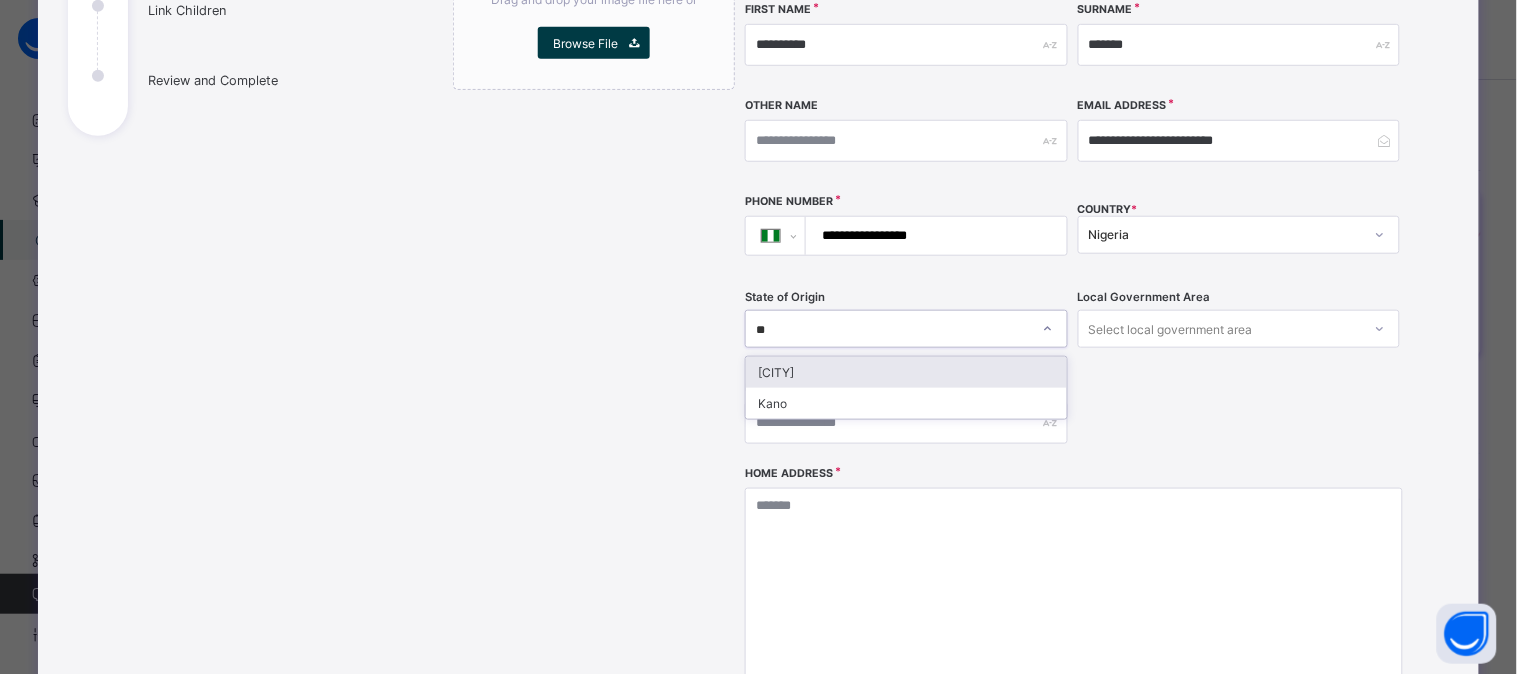click on "Anambra" at bounding box center (906, 372) 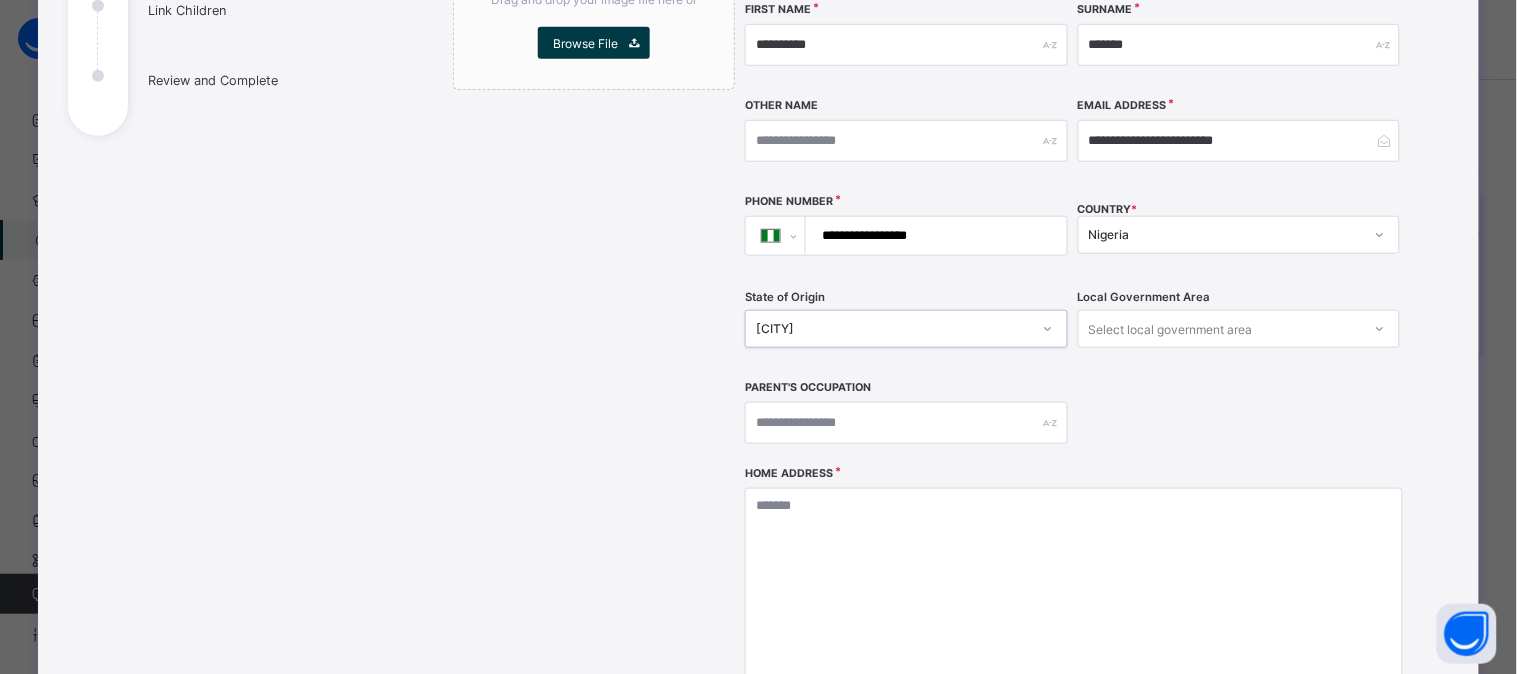 click on "Select local government area" at bounding box center [1171, 329] 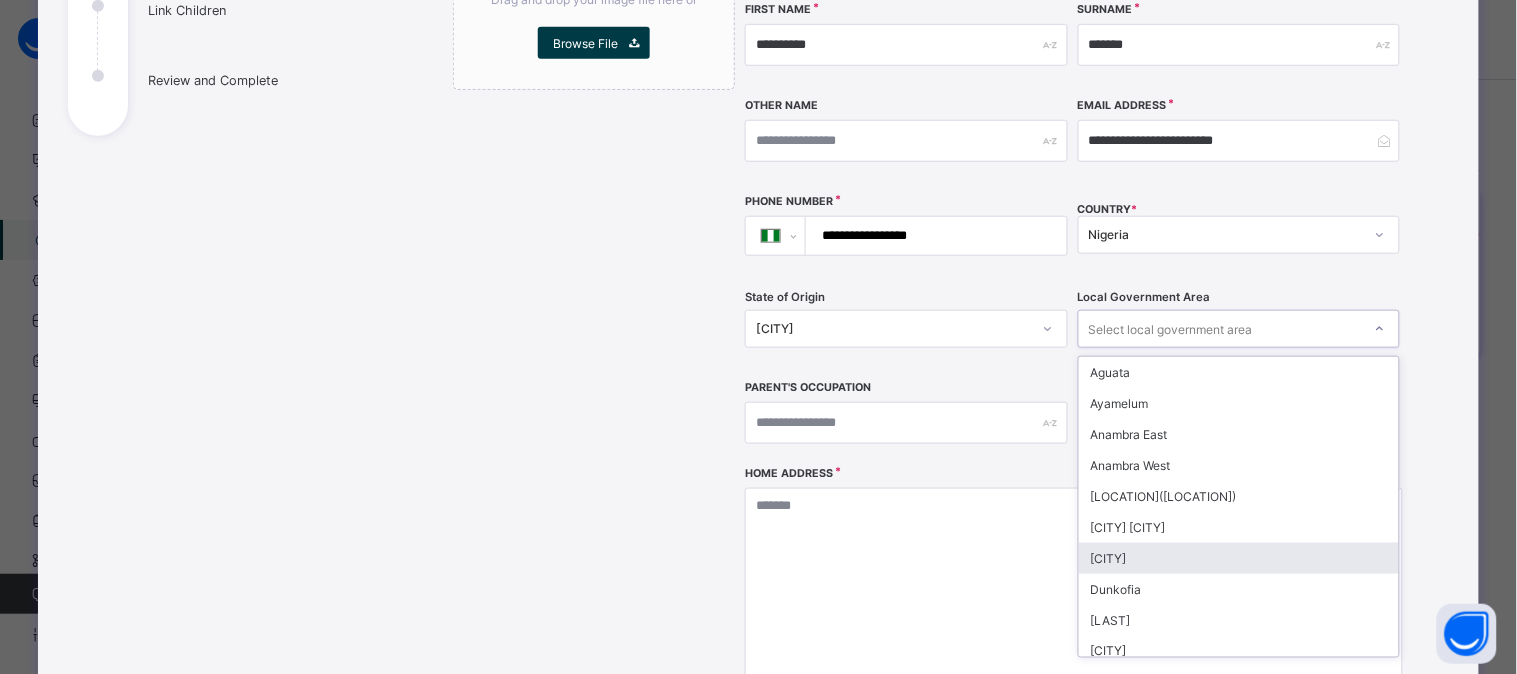 click on "Awka South" at bounding box center [1239, 558] 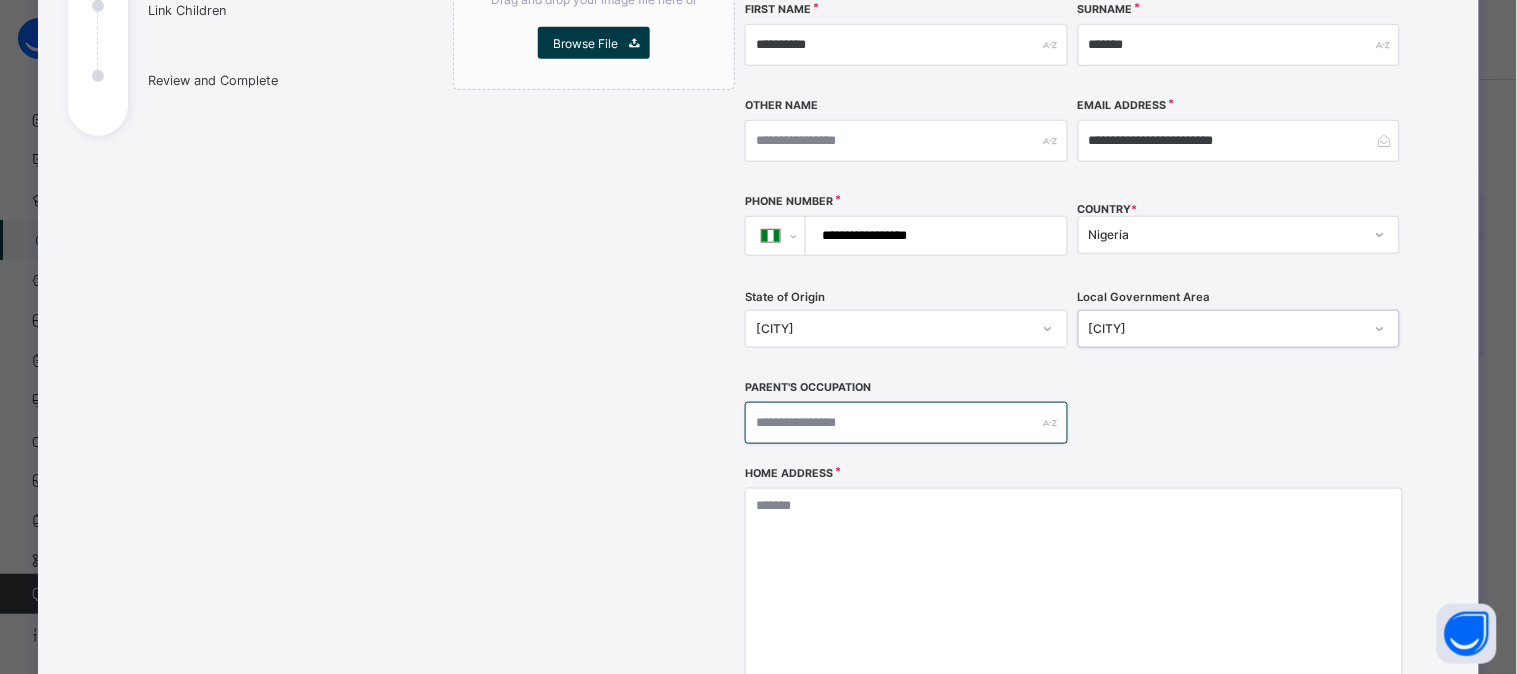 click at bounding box center (906, 423) 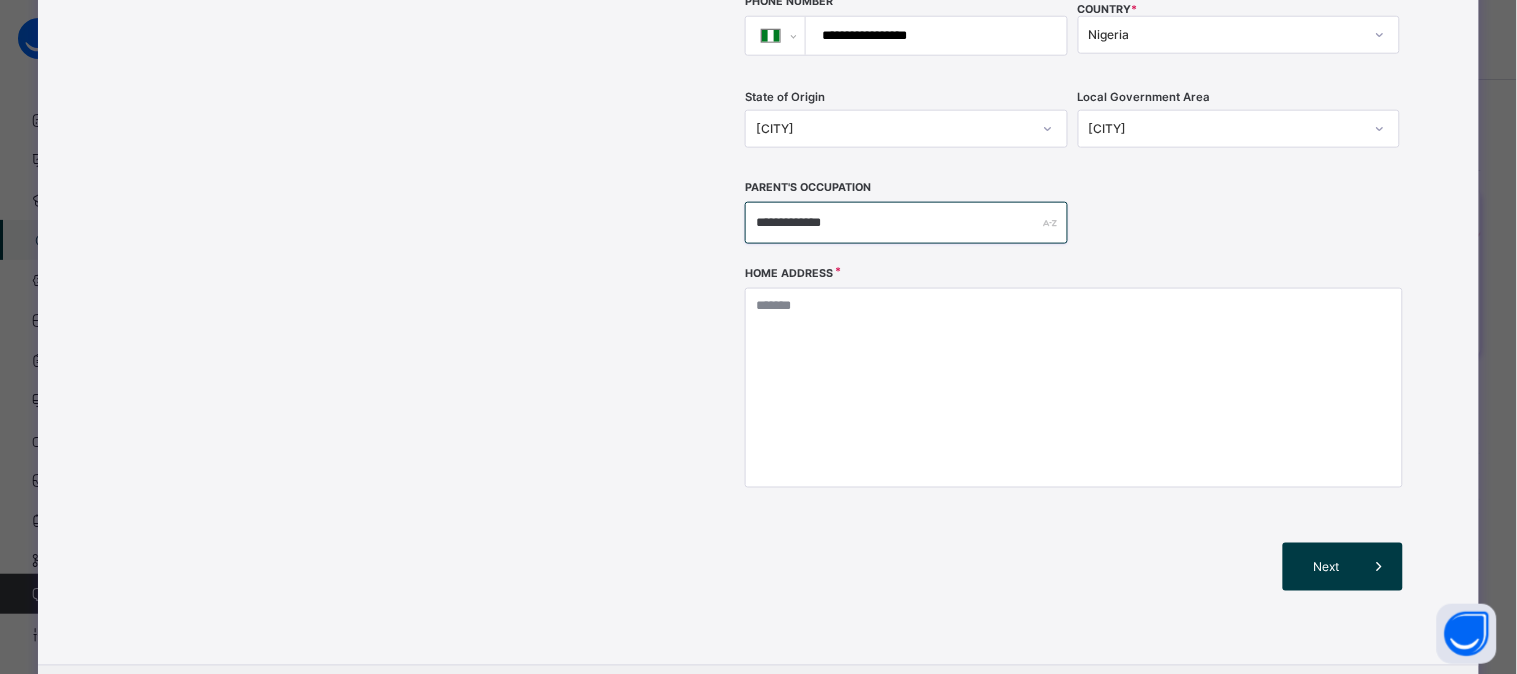 scroll, scrollTop: 535, scrollLeft: 0, axis: vertical 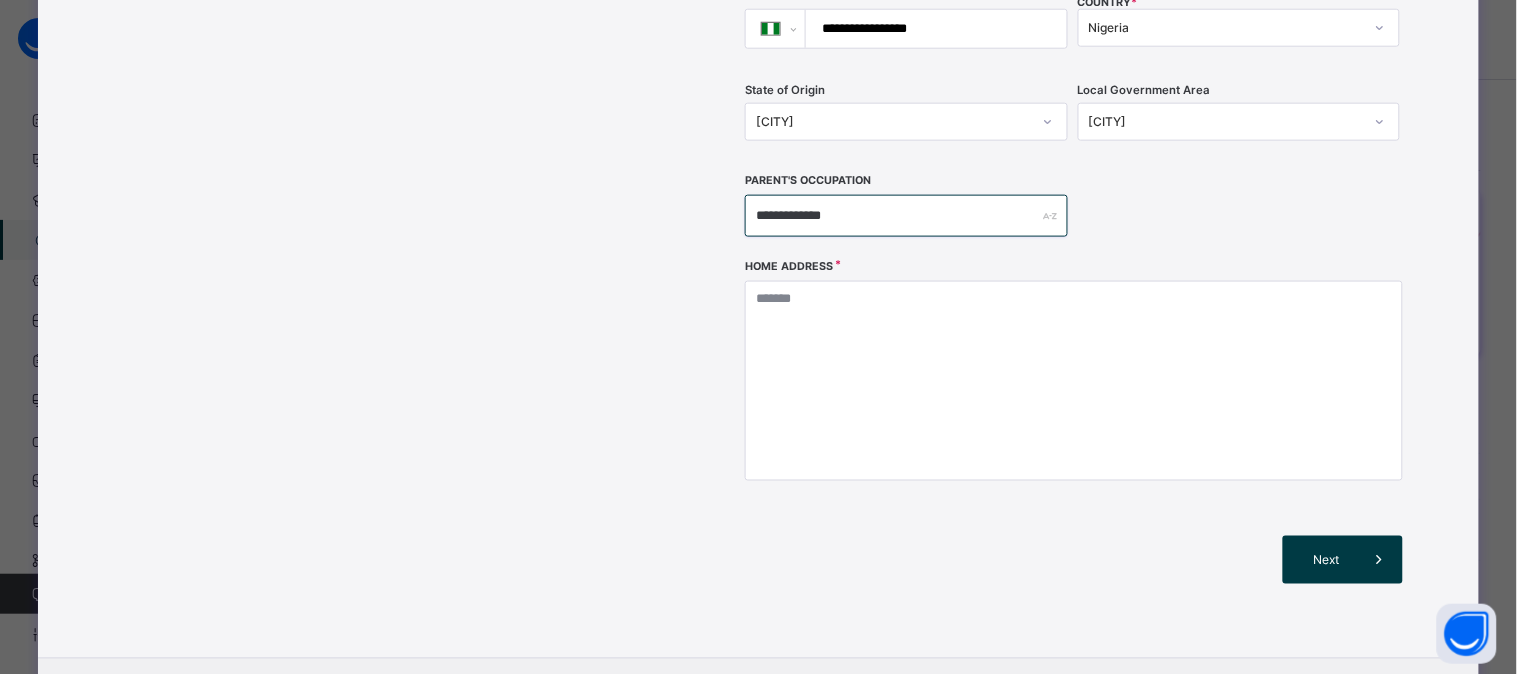 type on "**********" 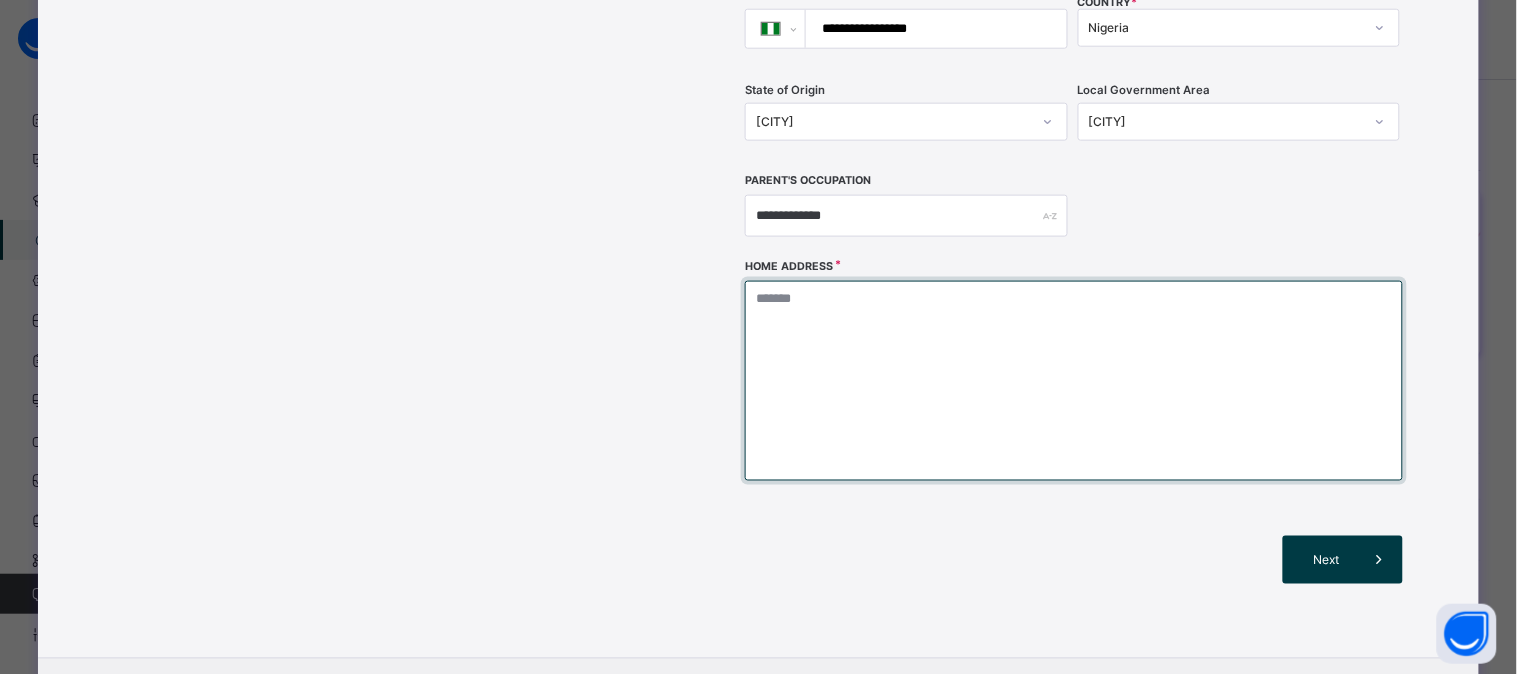 click at bounding box center (1074, 381) 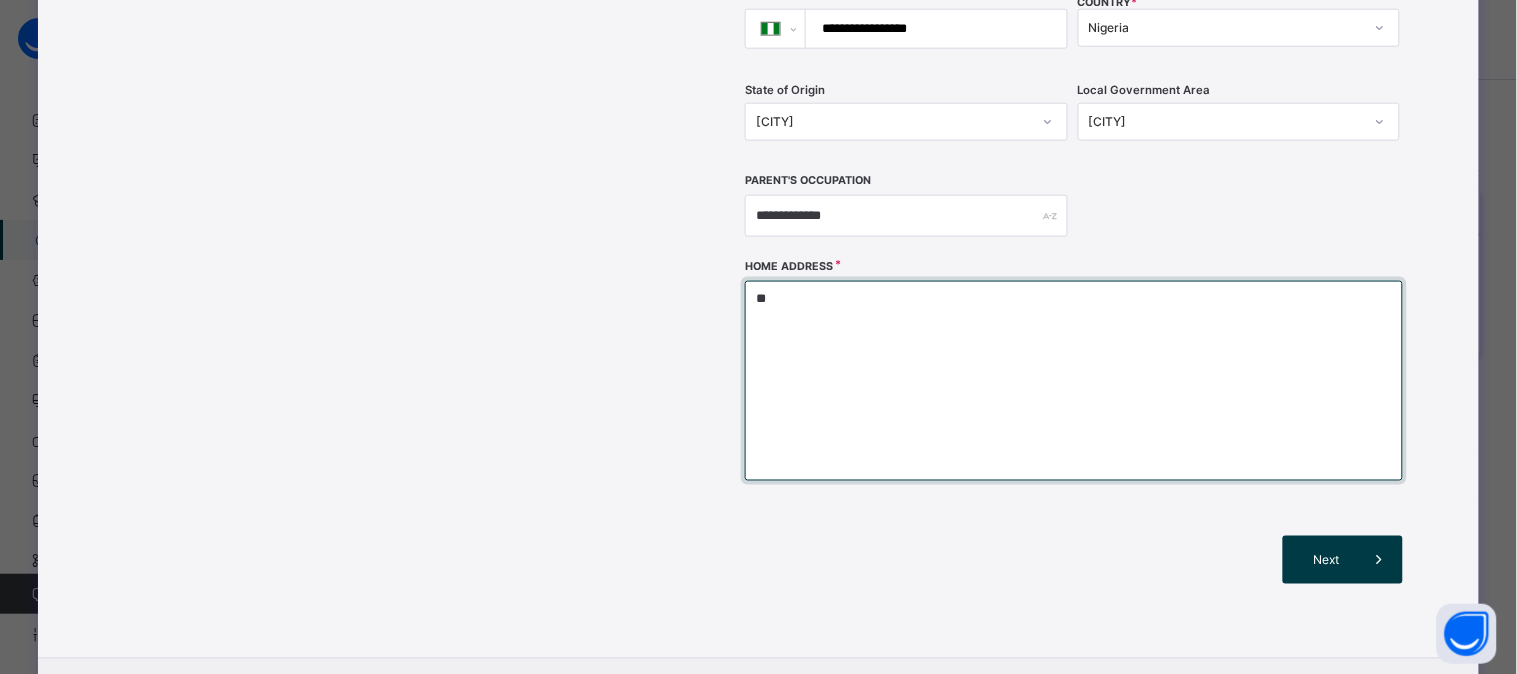 type on "*" 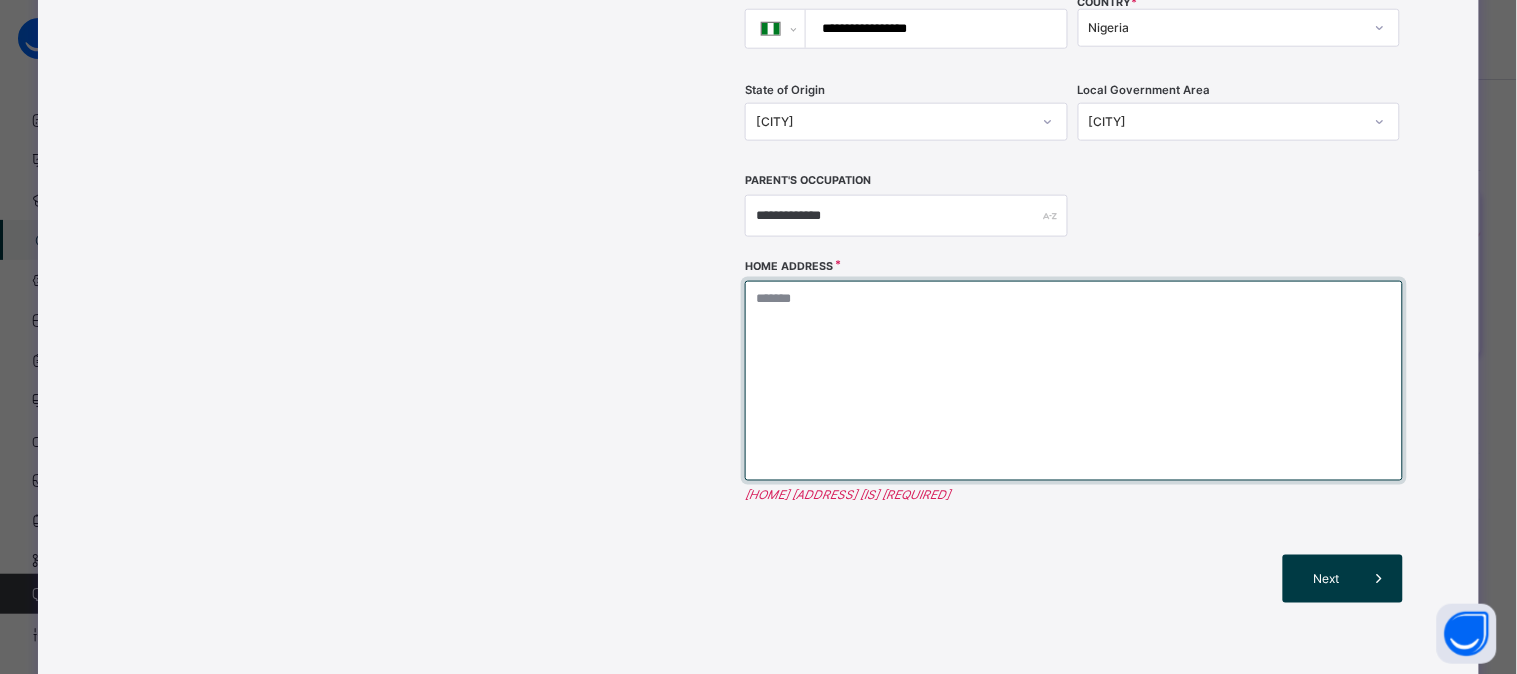 type on "**********" 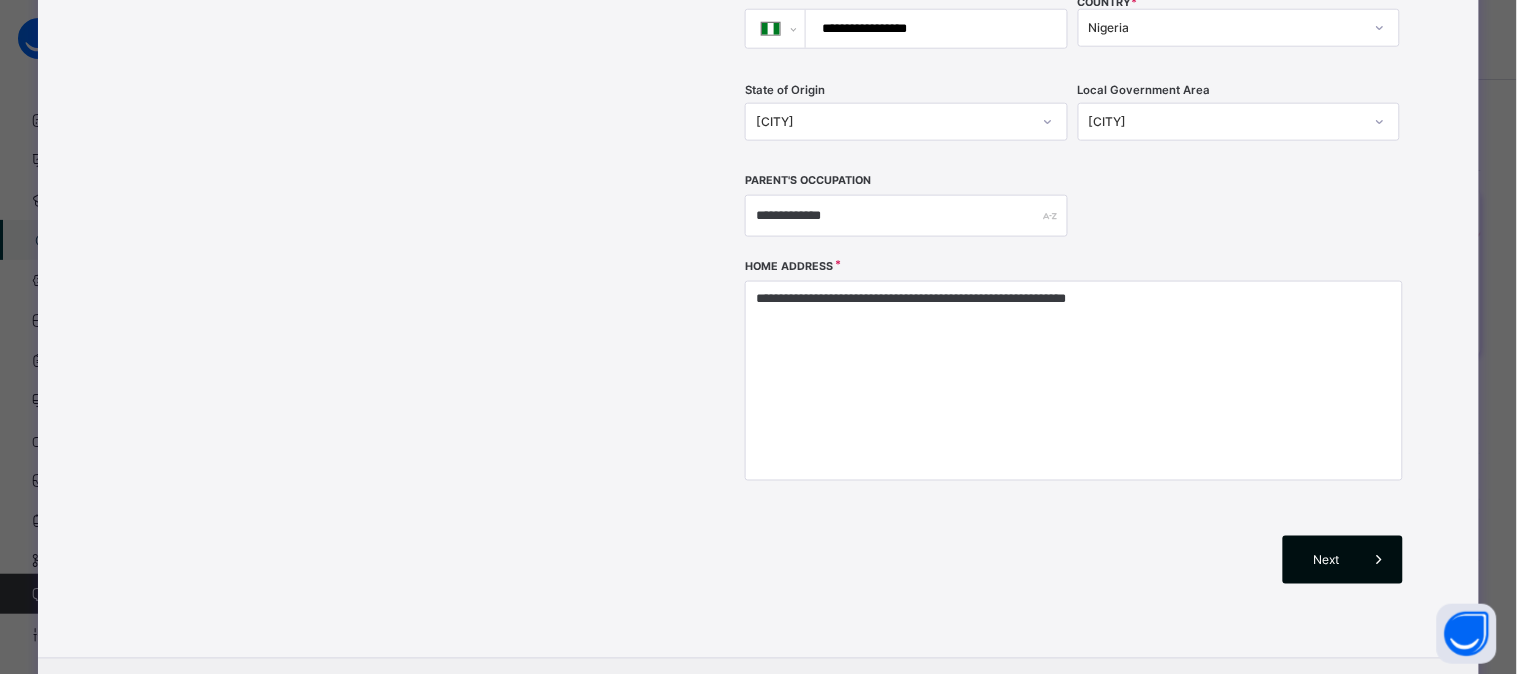 click on "Next" at bounding box center (1343, 560) 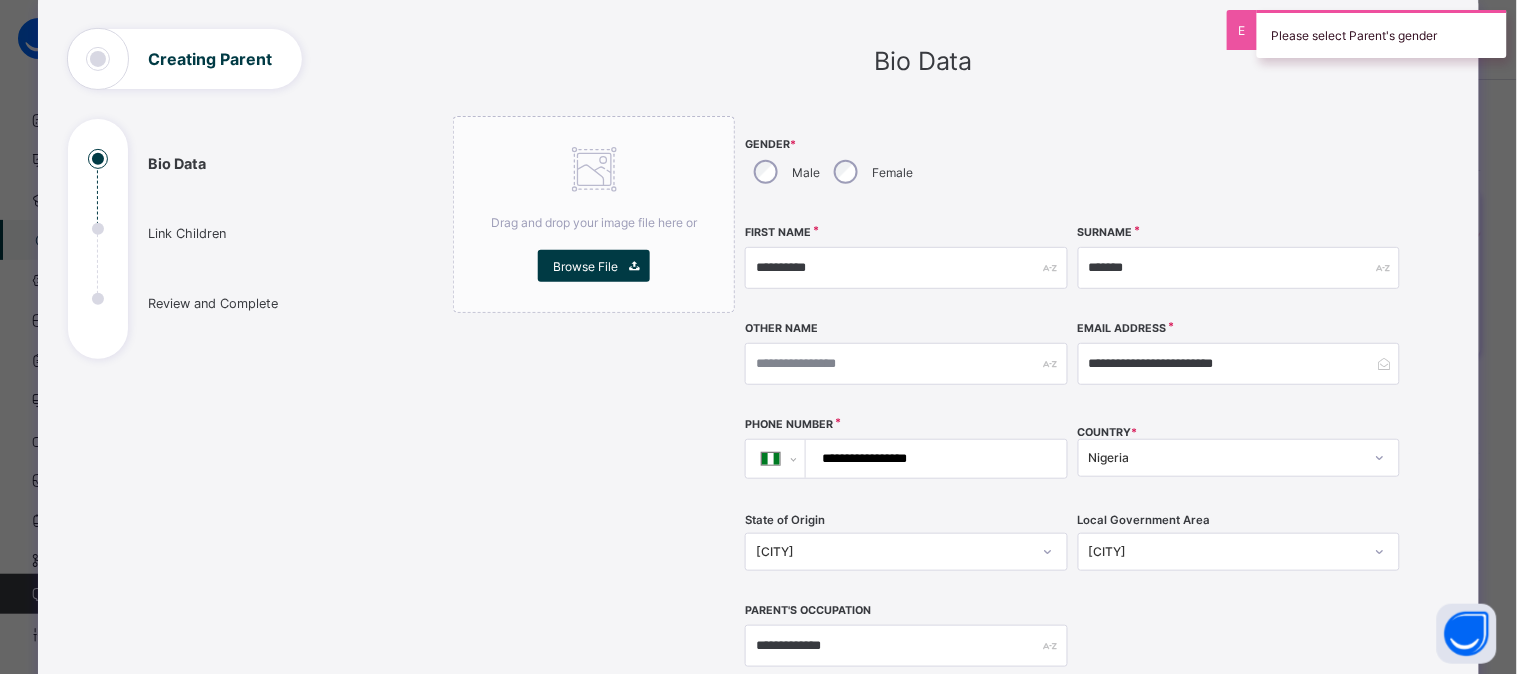 scroll, scrollTop: 110, scrollLeft: 0, axis: vertical 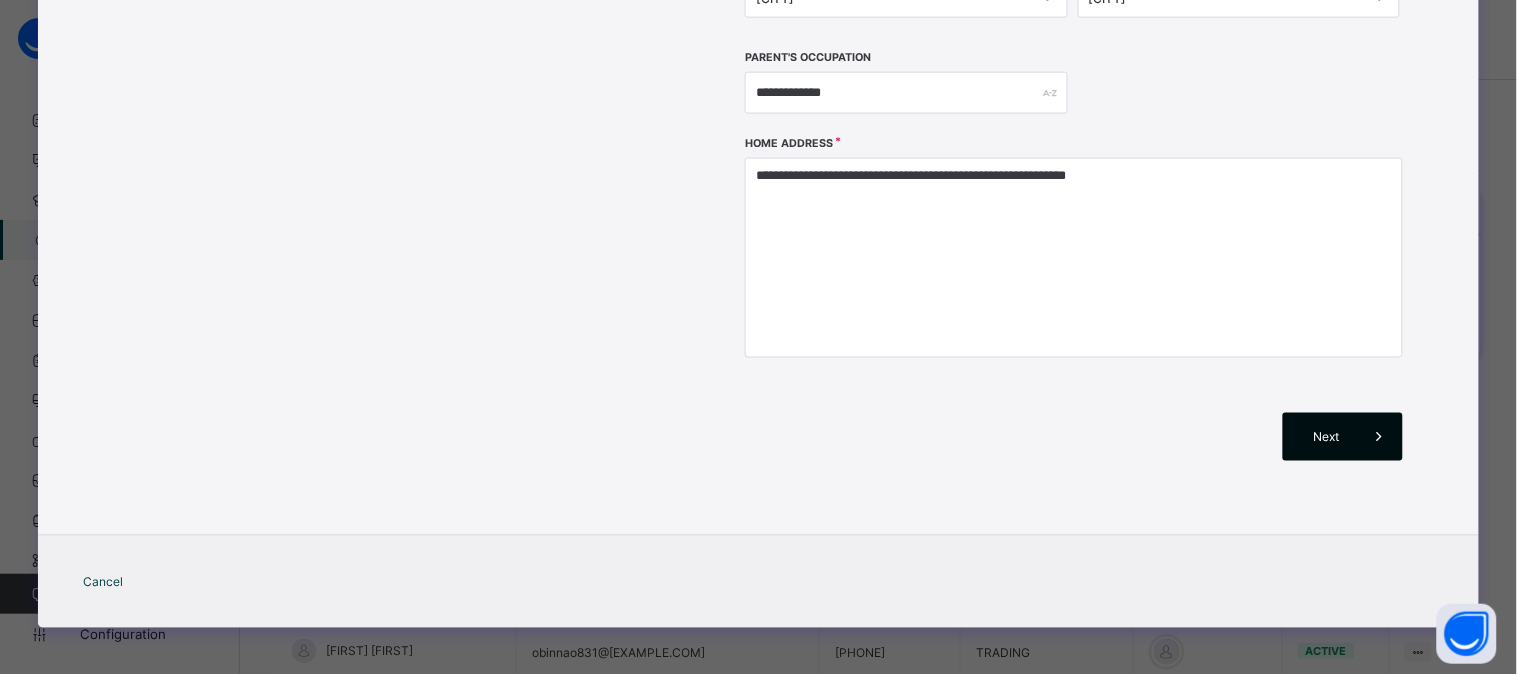 click at bounding box center [1379, 437] 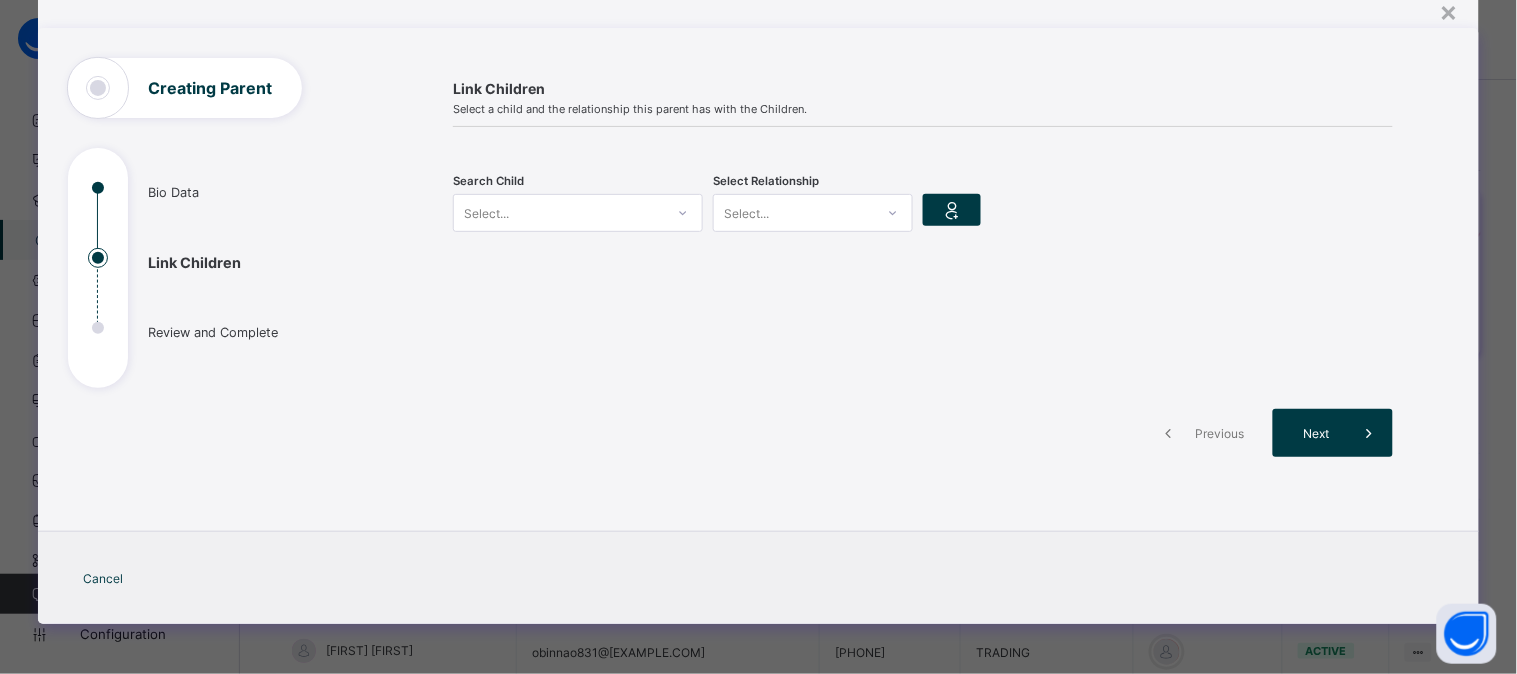 scroll, scrollTop: 71, scrollLeft: 0, axis: vertical 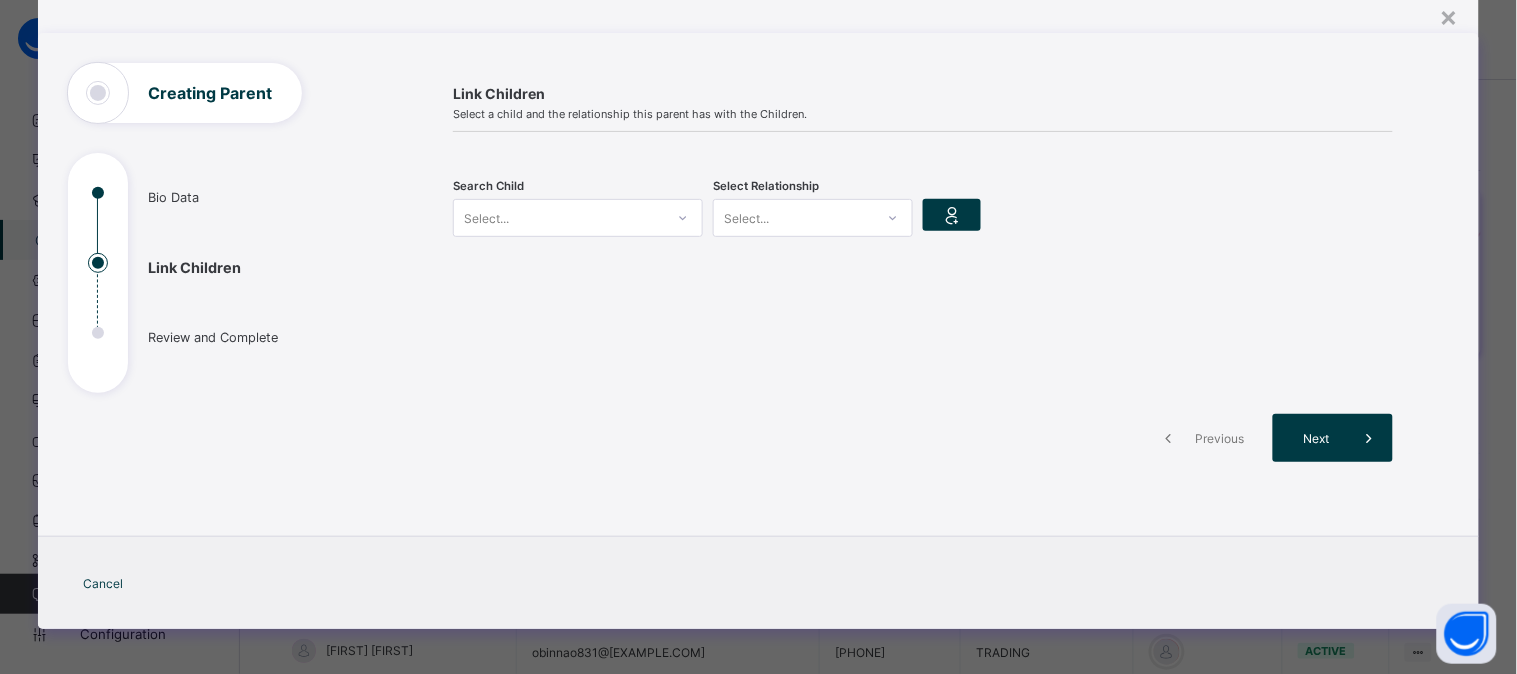 click on "Select..." at bounding box center [559, 218] 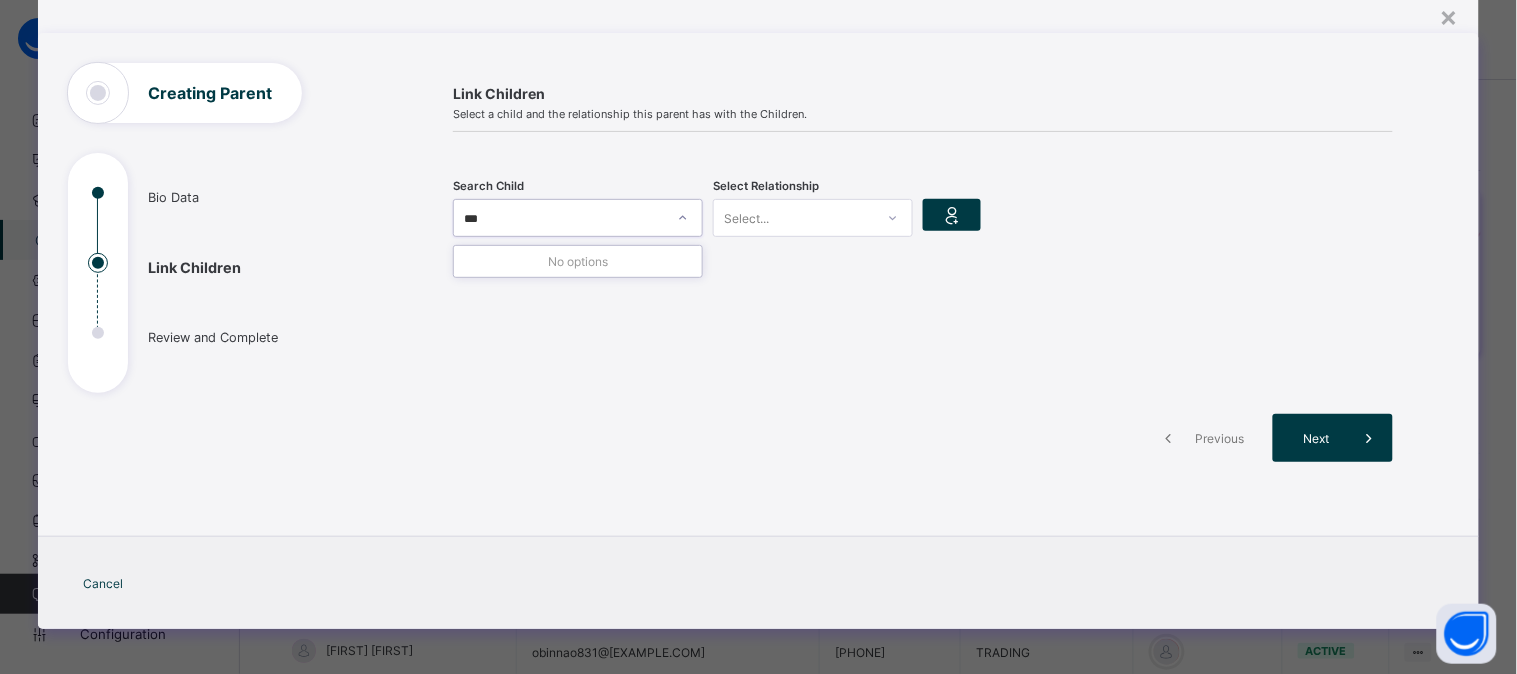 type on "***" 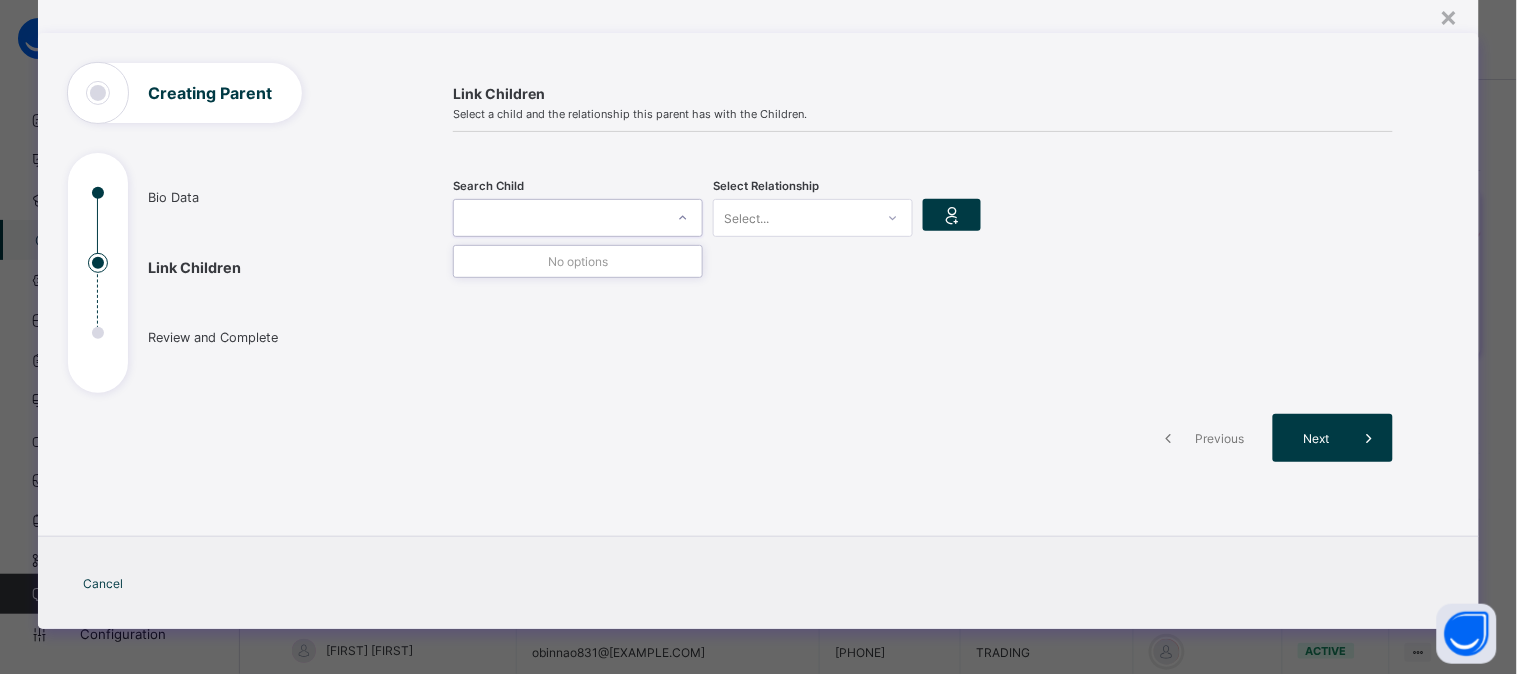 click on "Search Child       0 results available for search term pup. Use Up and Down to choose options, press Enter to select the currently focused option, press Escape to exit the menu, press Tab to select the option and exit the menu. pup No options Select Relationship Select..." at bounding box center (923, 218) 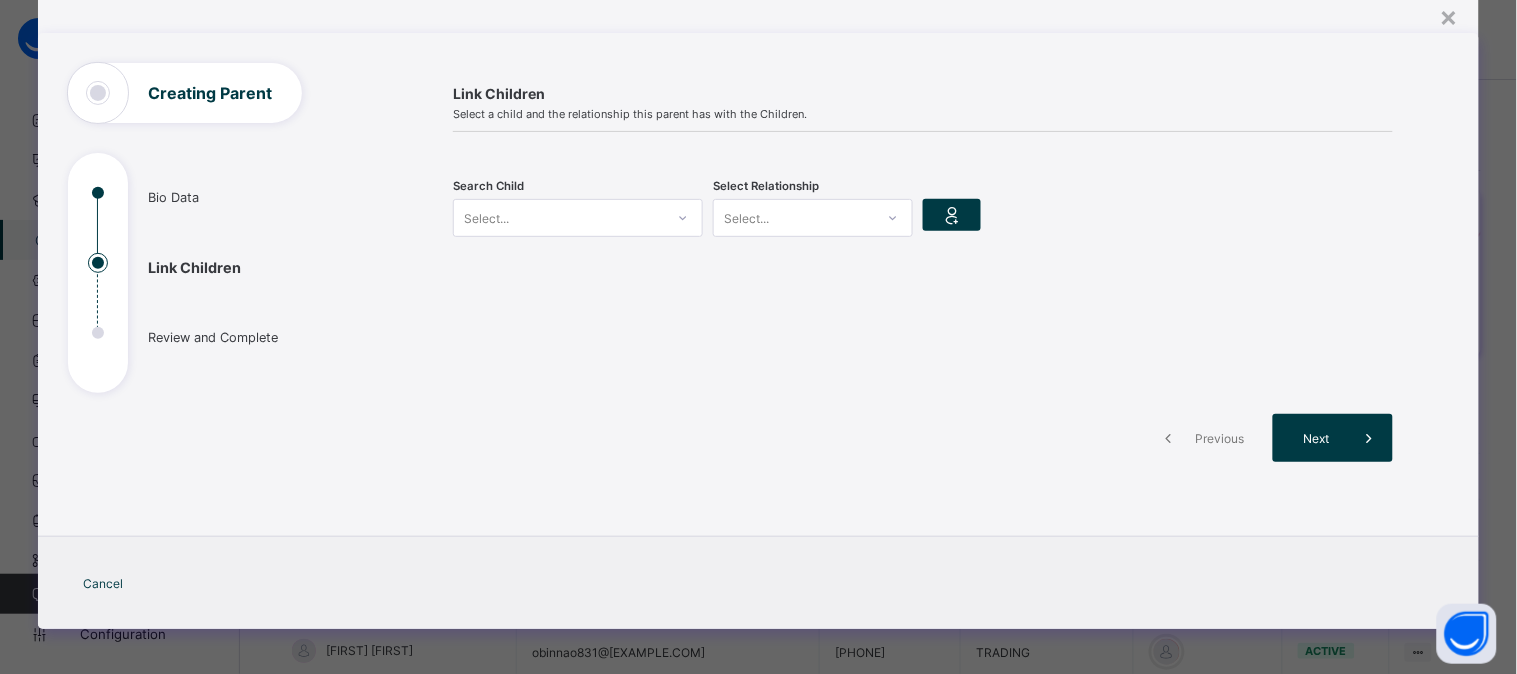 click 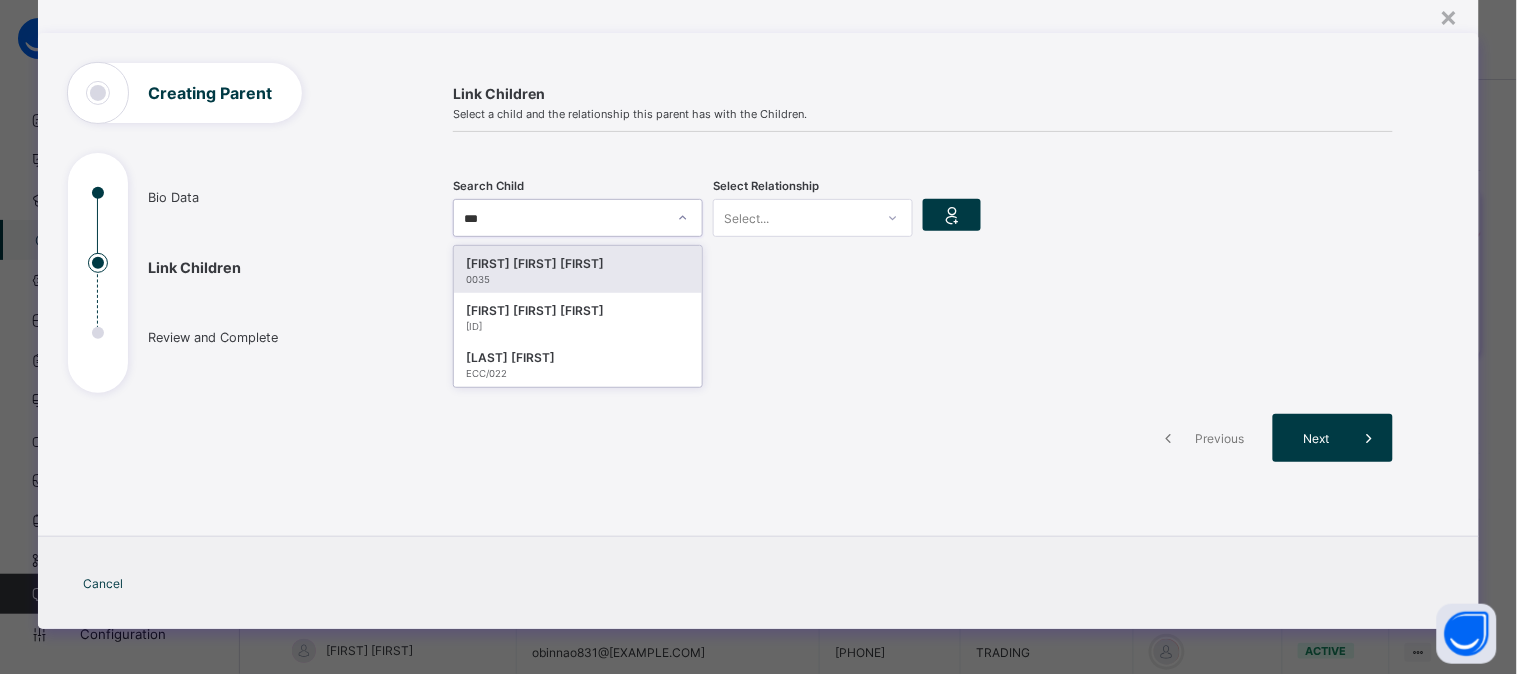 type on "****" 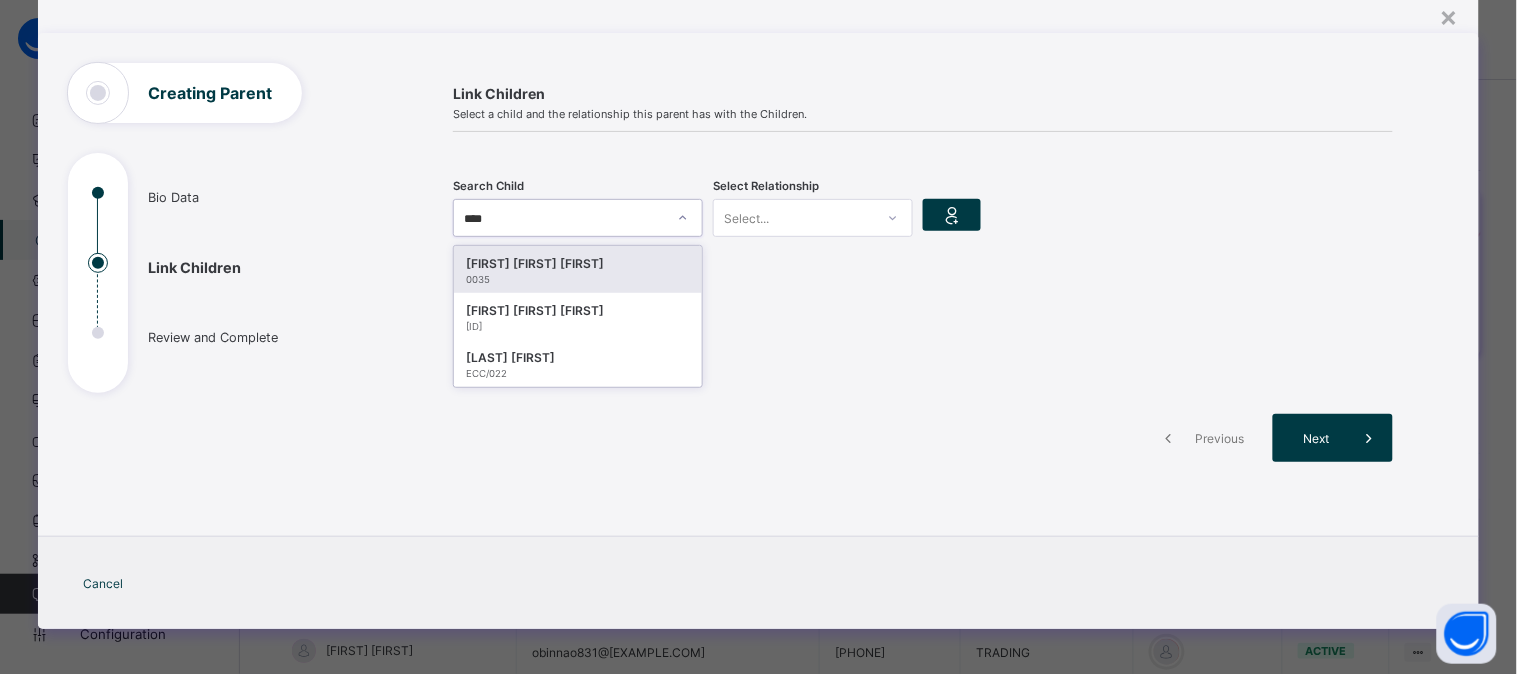 click on "DEFOKWU CHIKAMSO OLIVIA" at bounding box center (578, 264) 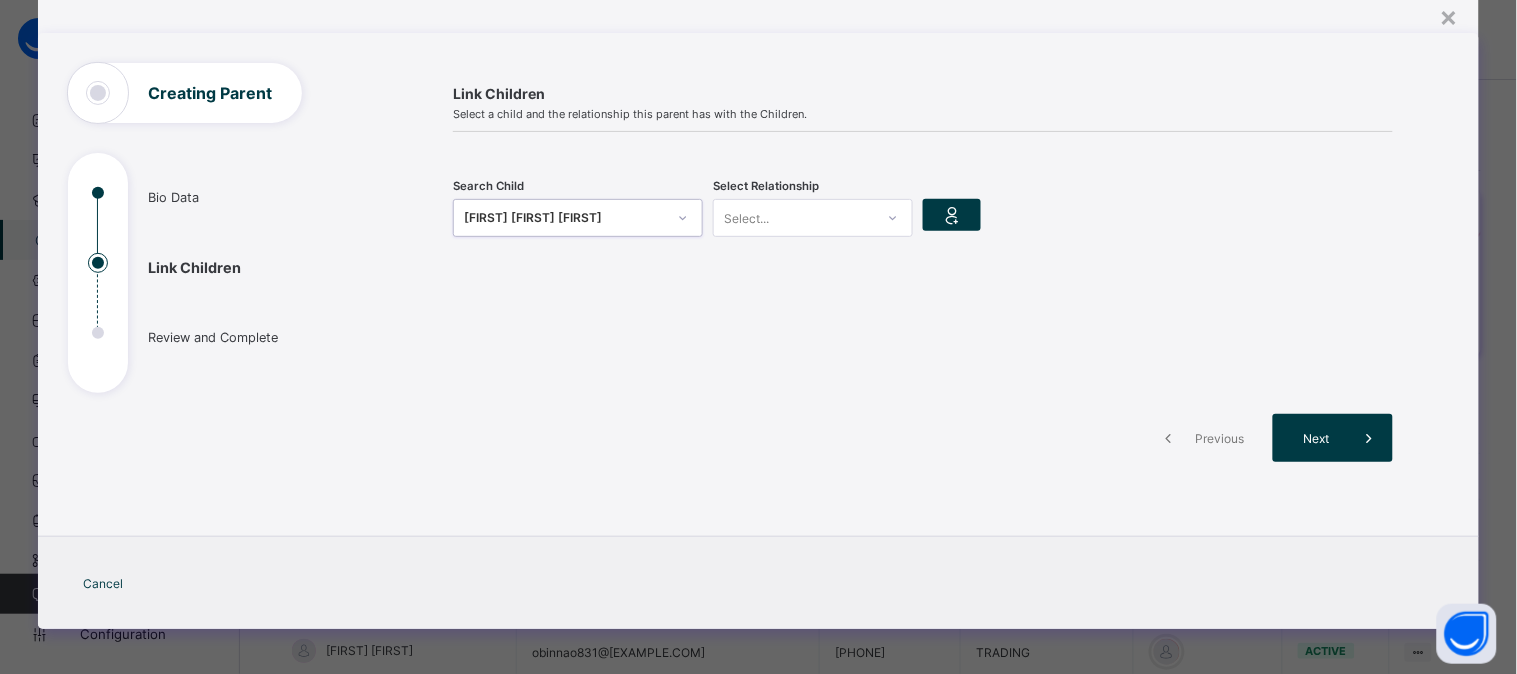 click on "Select..." at bounding box center (794, 218) 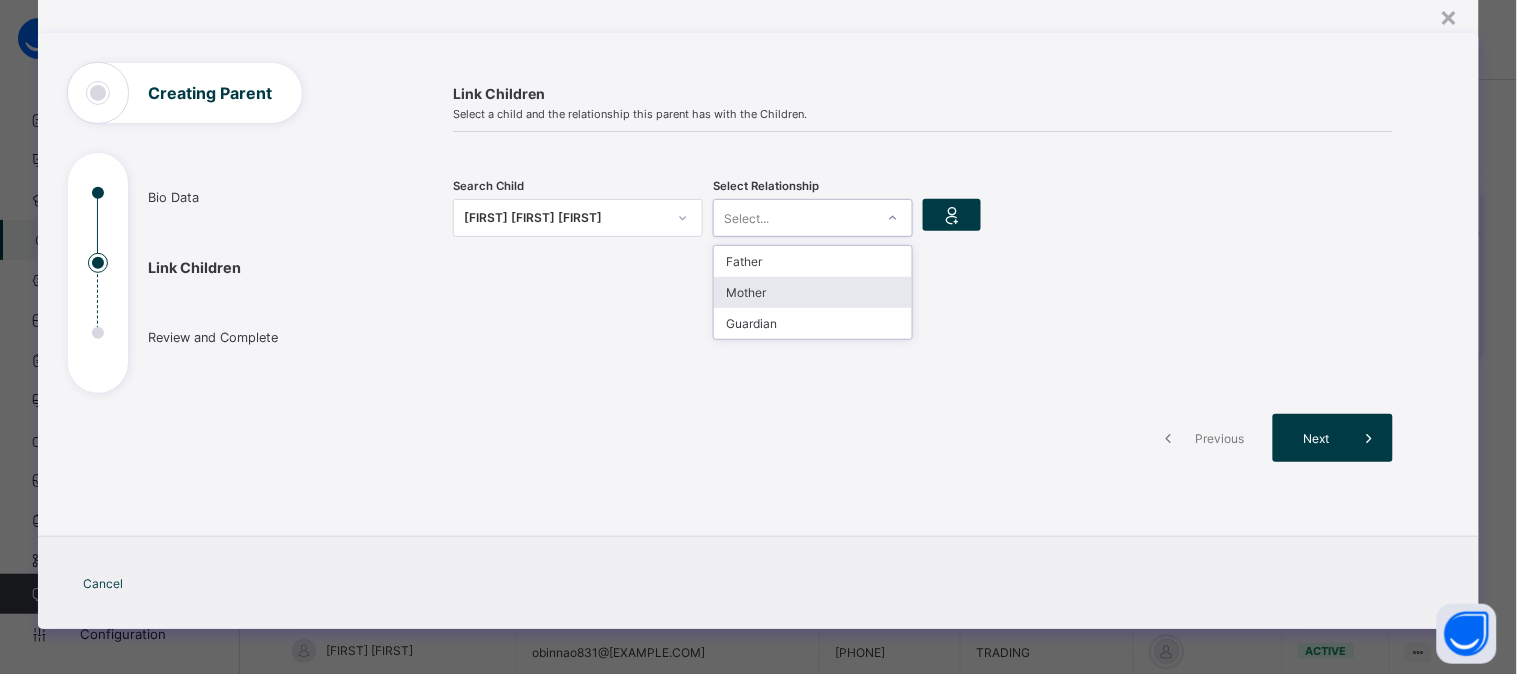 click on "Mother" at bounding box center (813, 292) 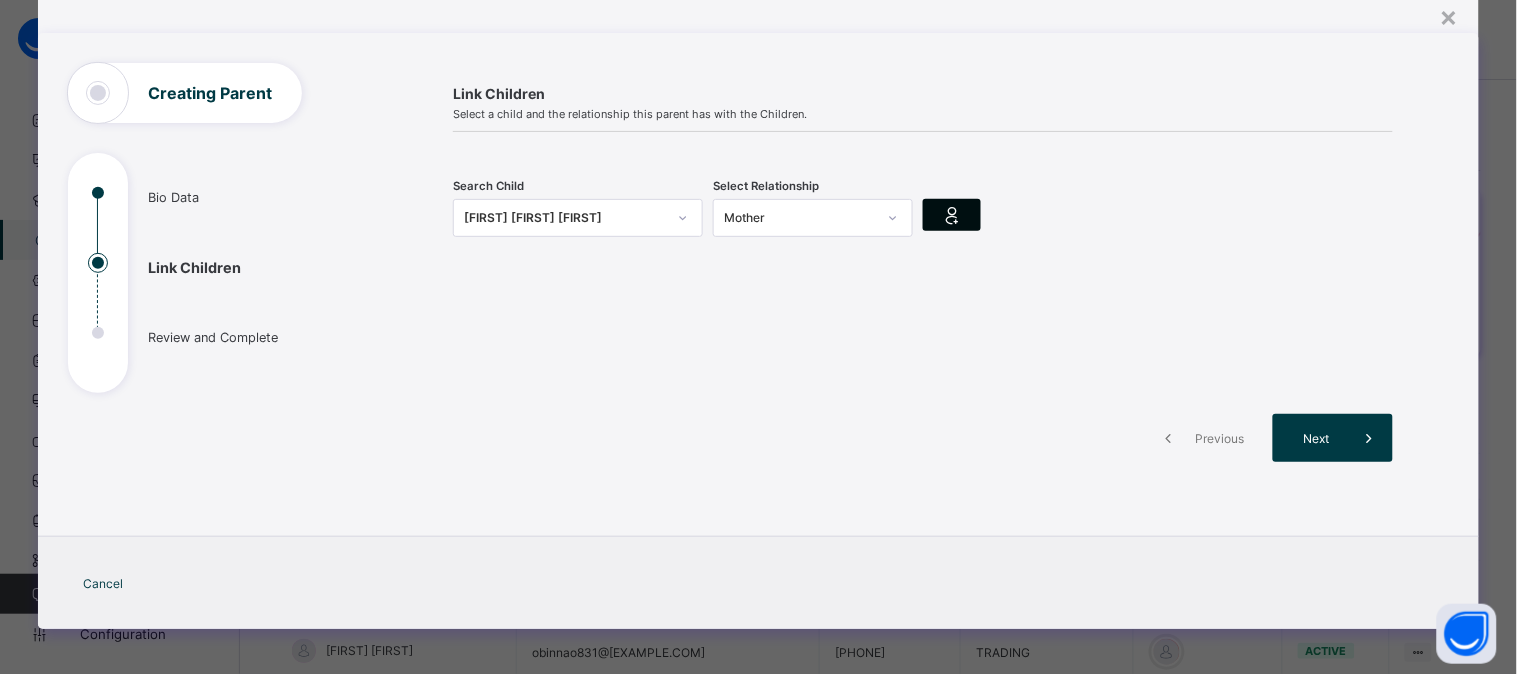 click at bounding box center (952, 215) 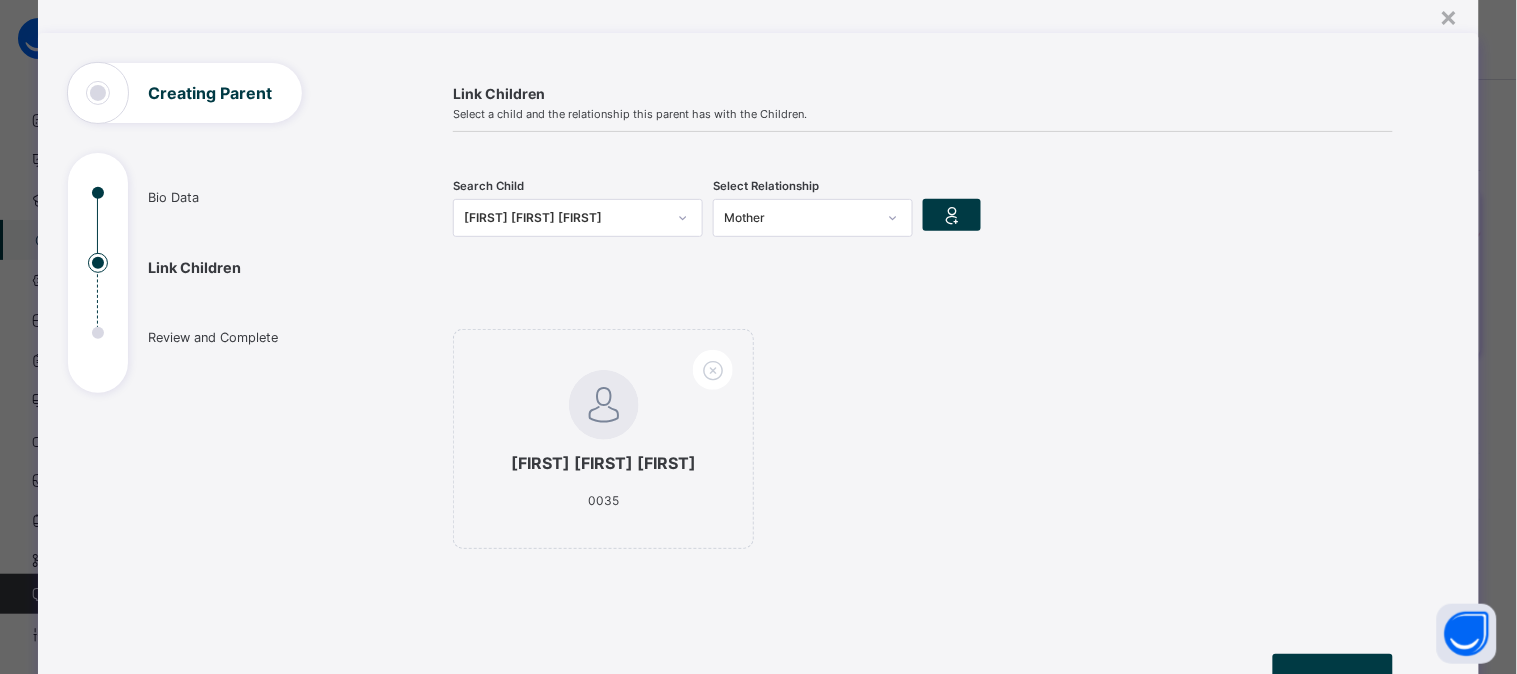 click at bounding box center (683, 218) 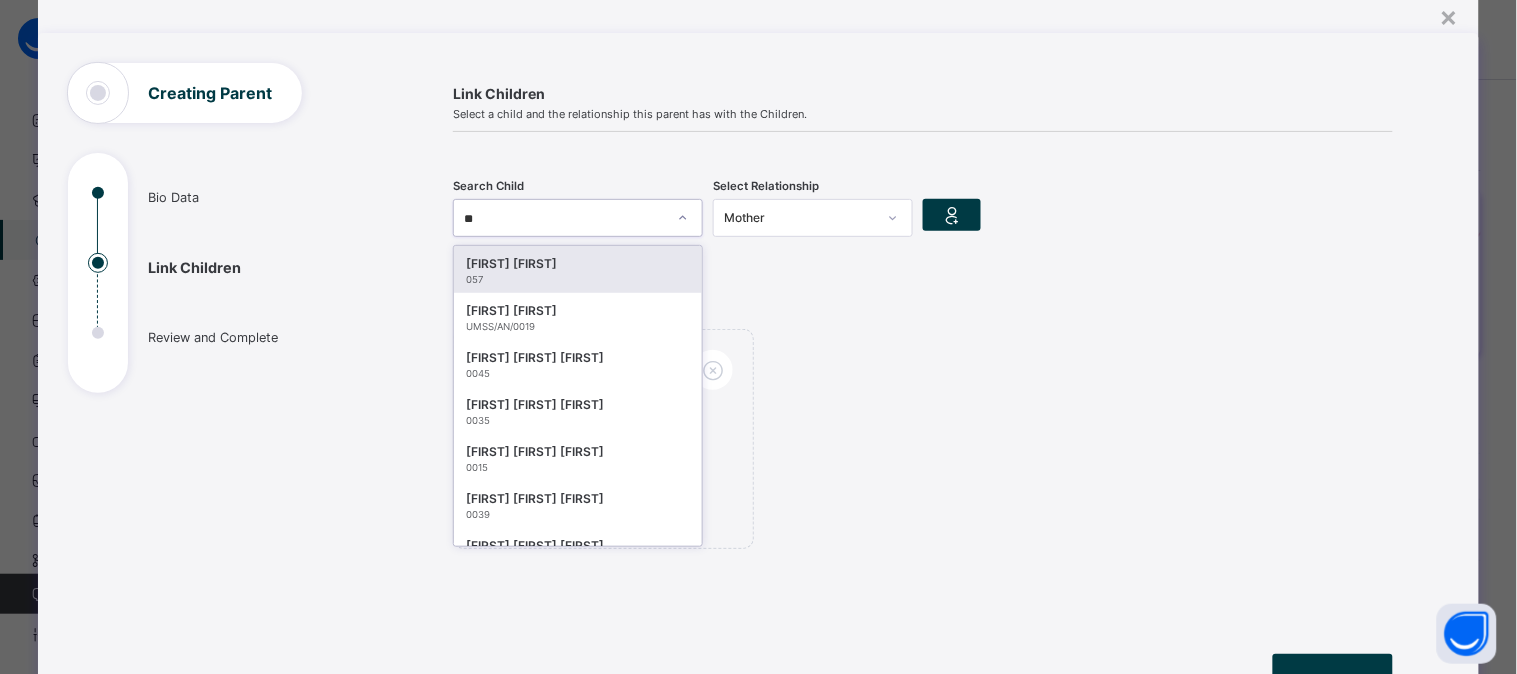 type on "***" 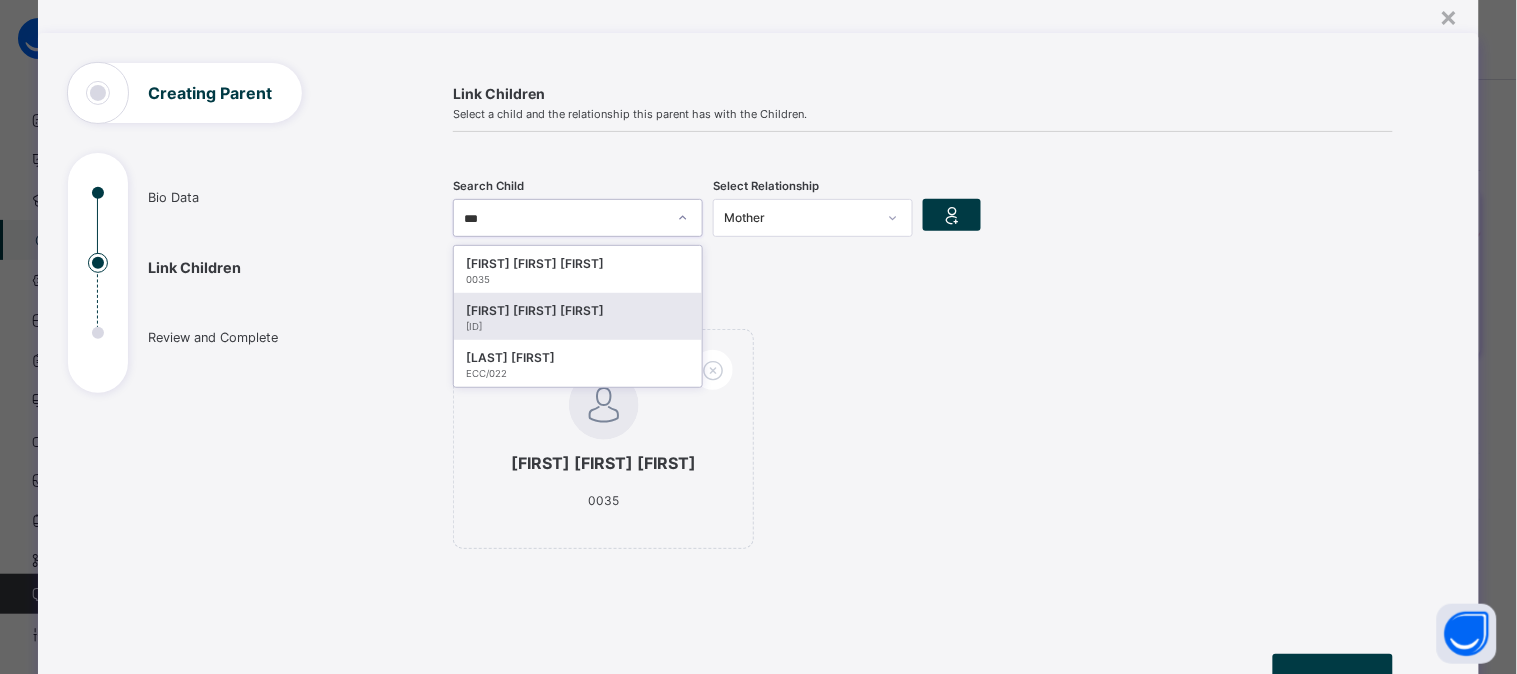 click on "PUP/01/050" at bounding box center (578, 326) 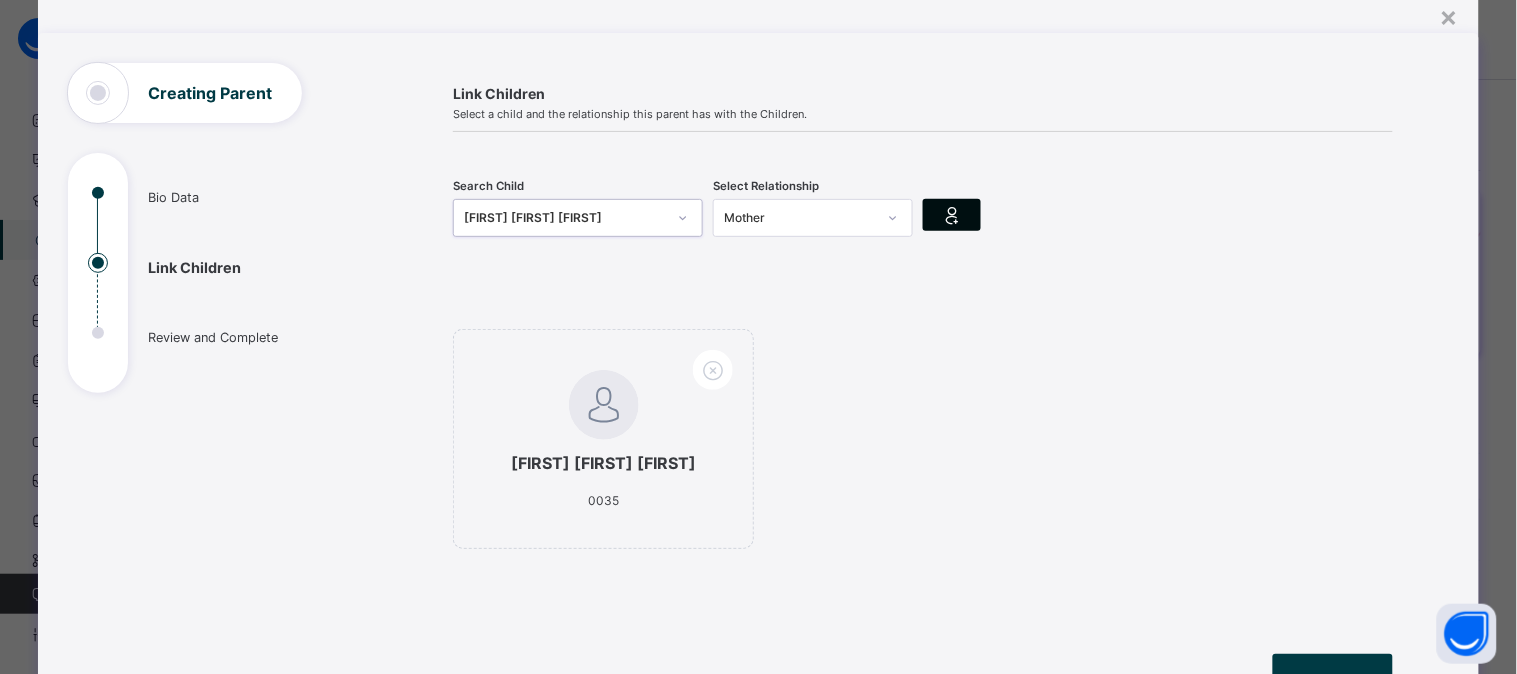 click at bounding box center [952, 215] 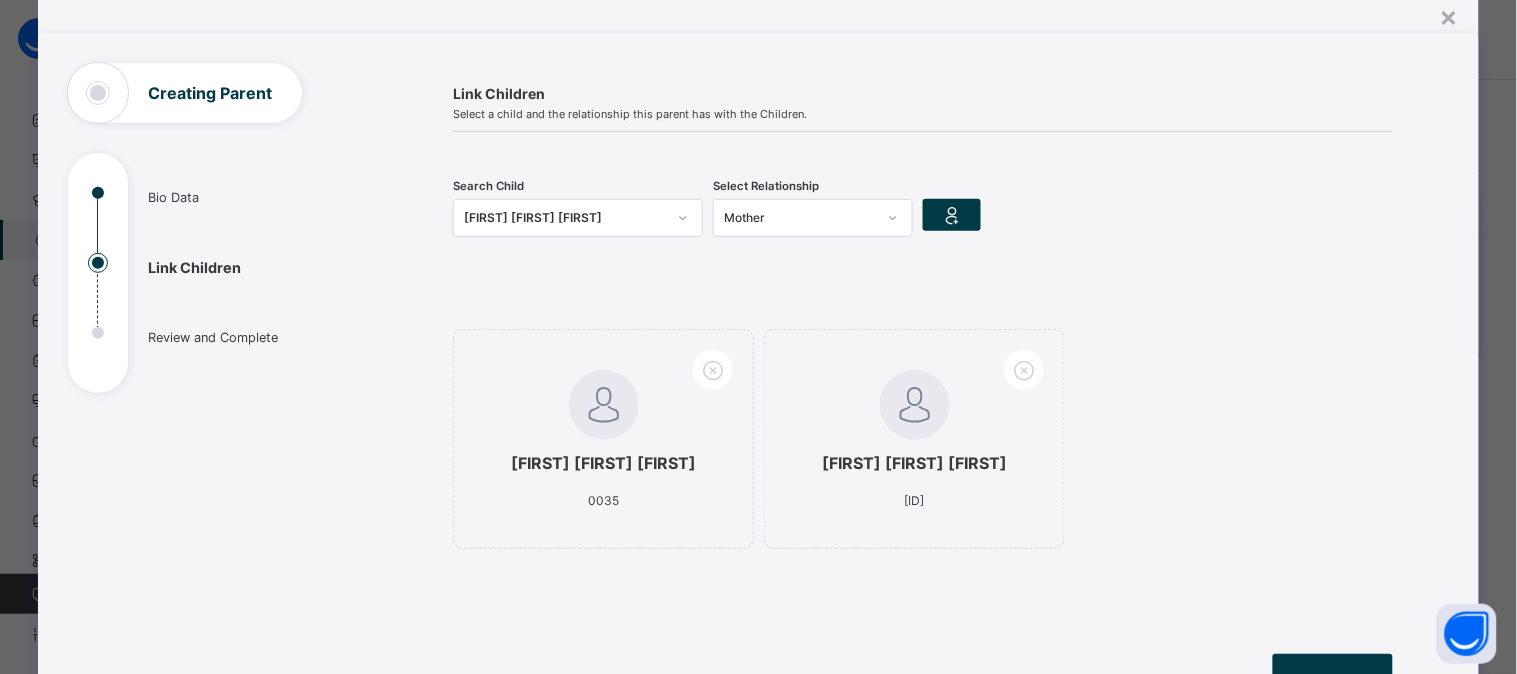 click at bounding box center [683, 218] 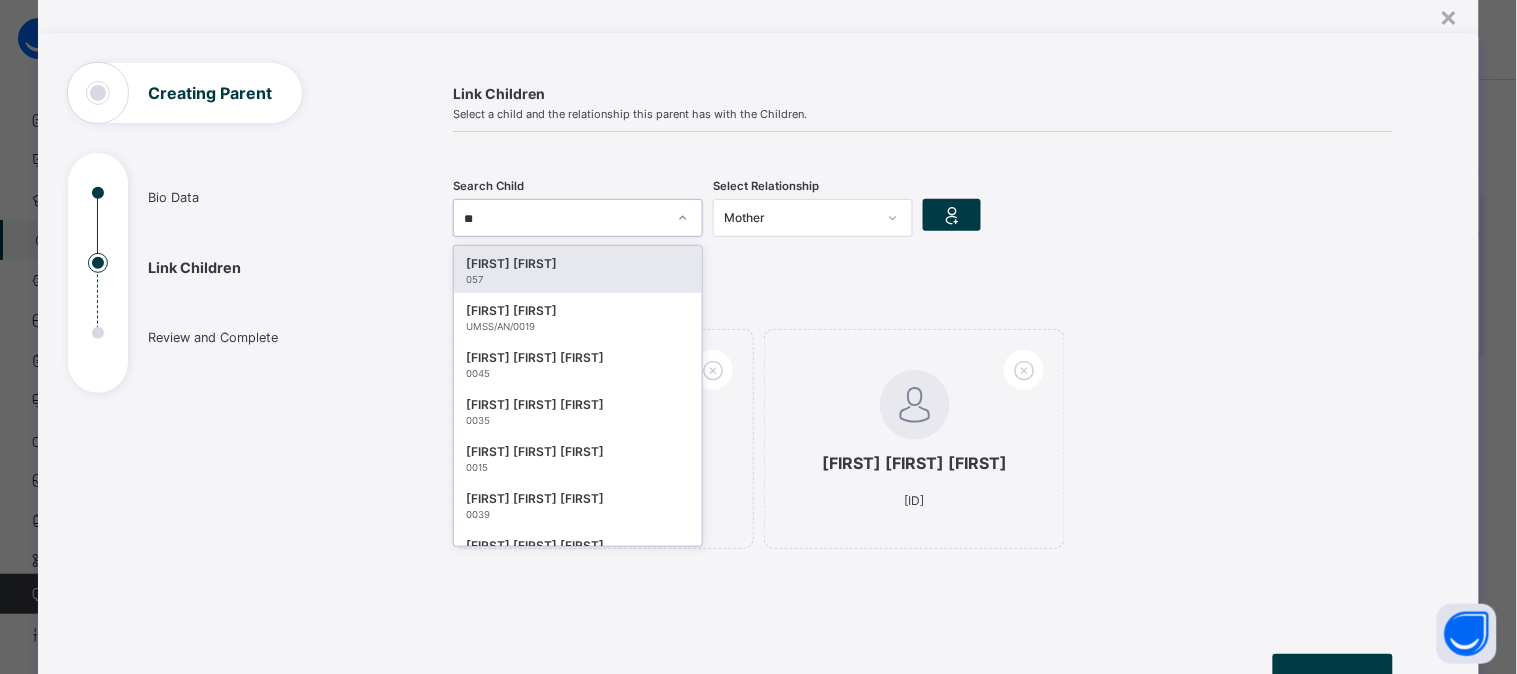 type on "***" 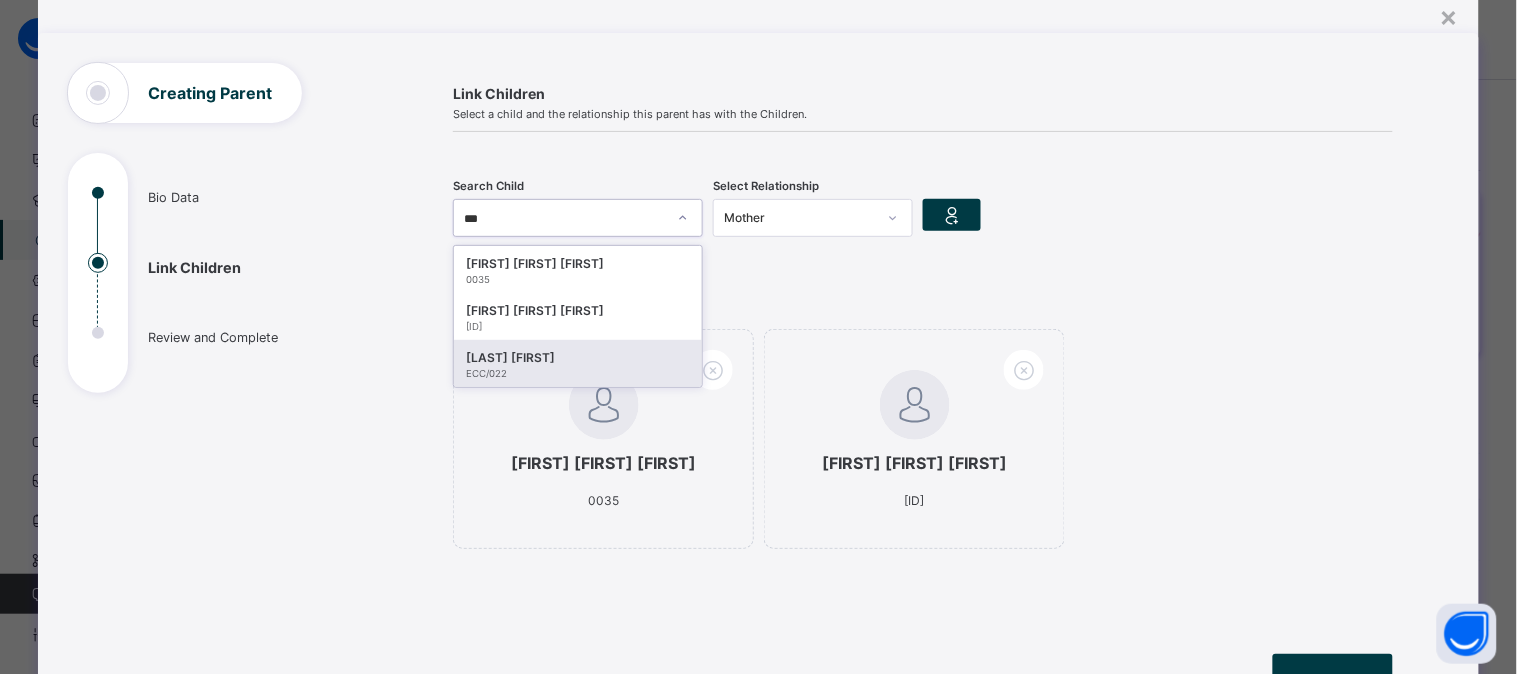 click on "DEFOKWU JESSICA" at bounding box center [578, 358] 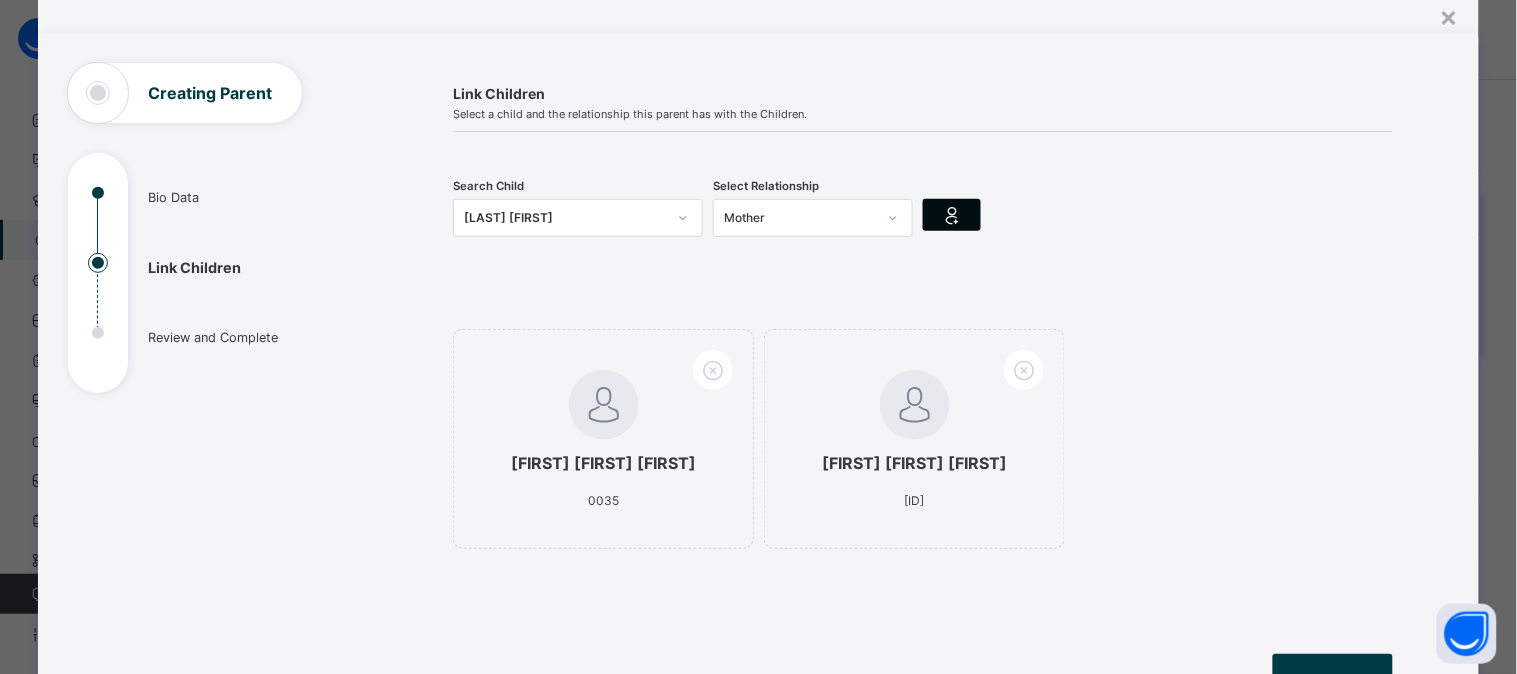 click at bounding box center [952, 215] 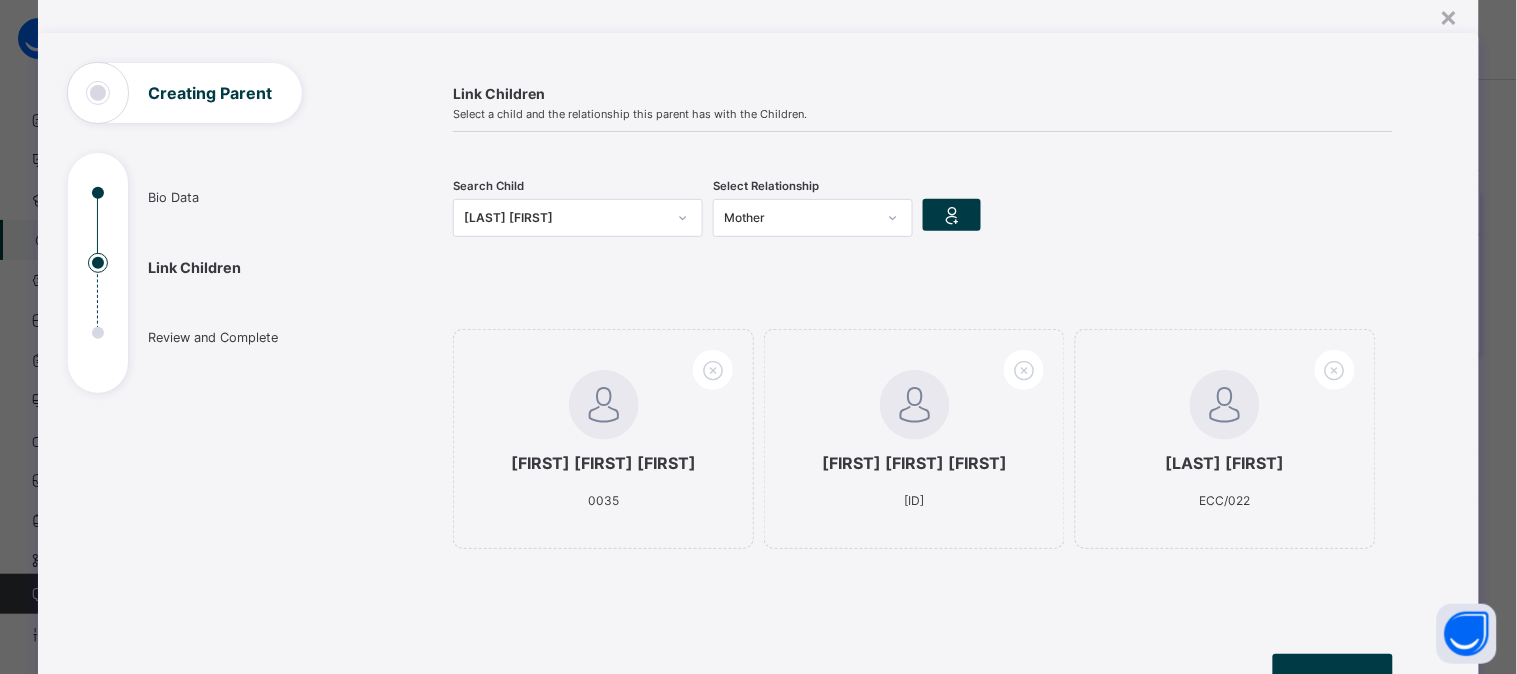 scroll, scrollTop: 324, scrollLeft: 0, axis: vertical 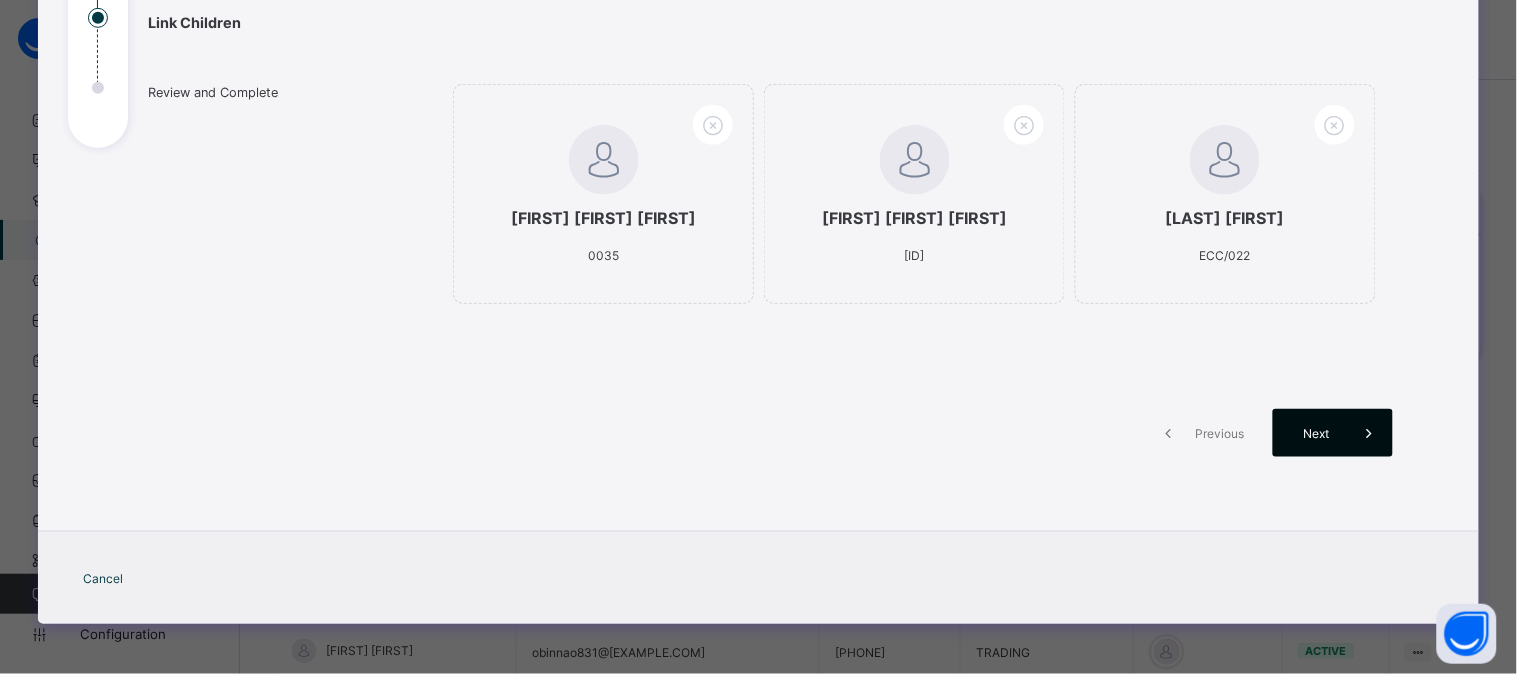 click on "Next" at bounding box center (1333, 433) 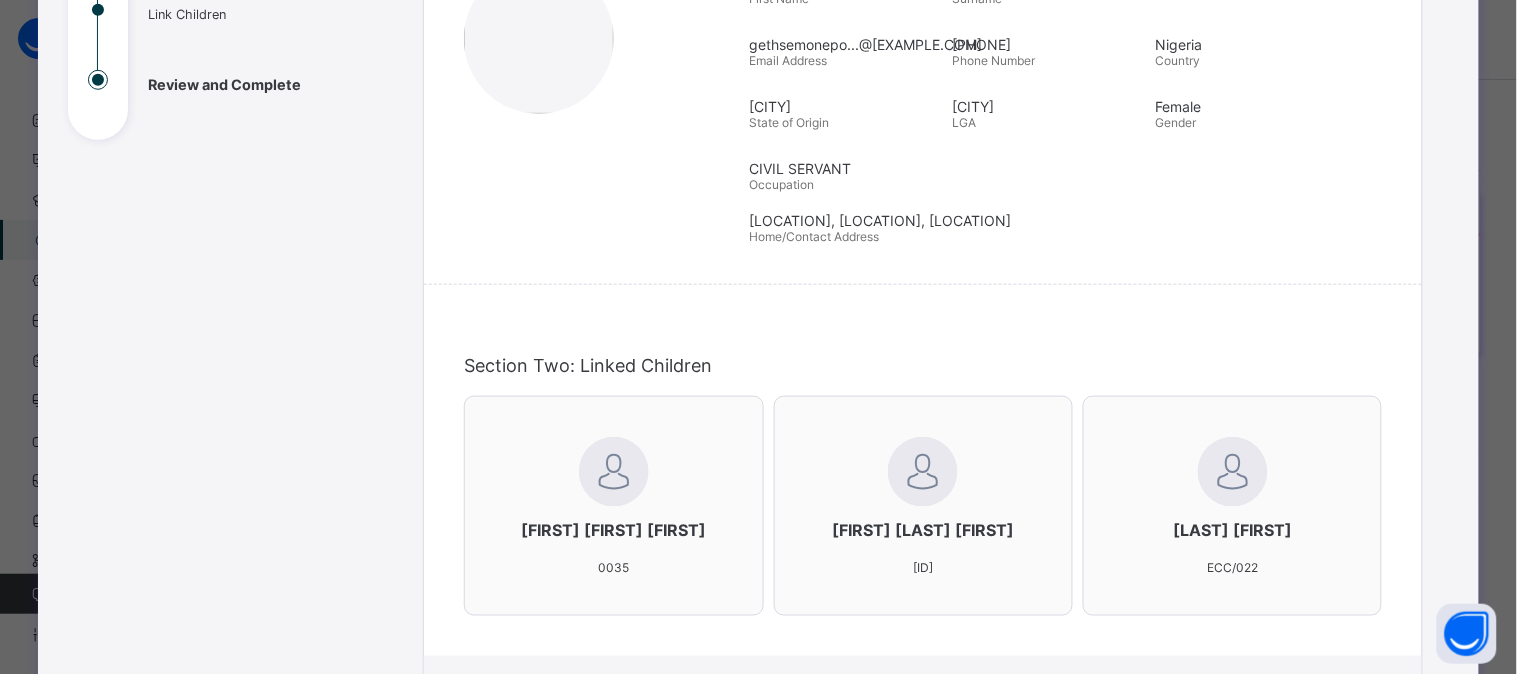 scroll, scrollTop: 634, scrollLeft: 0, axis: vertical 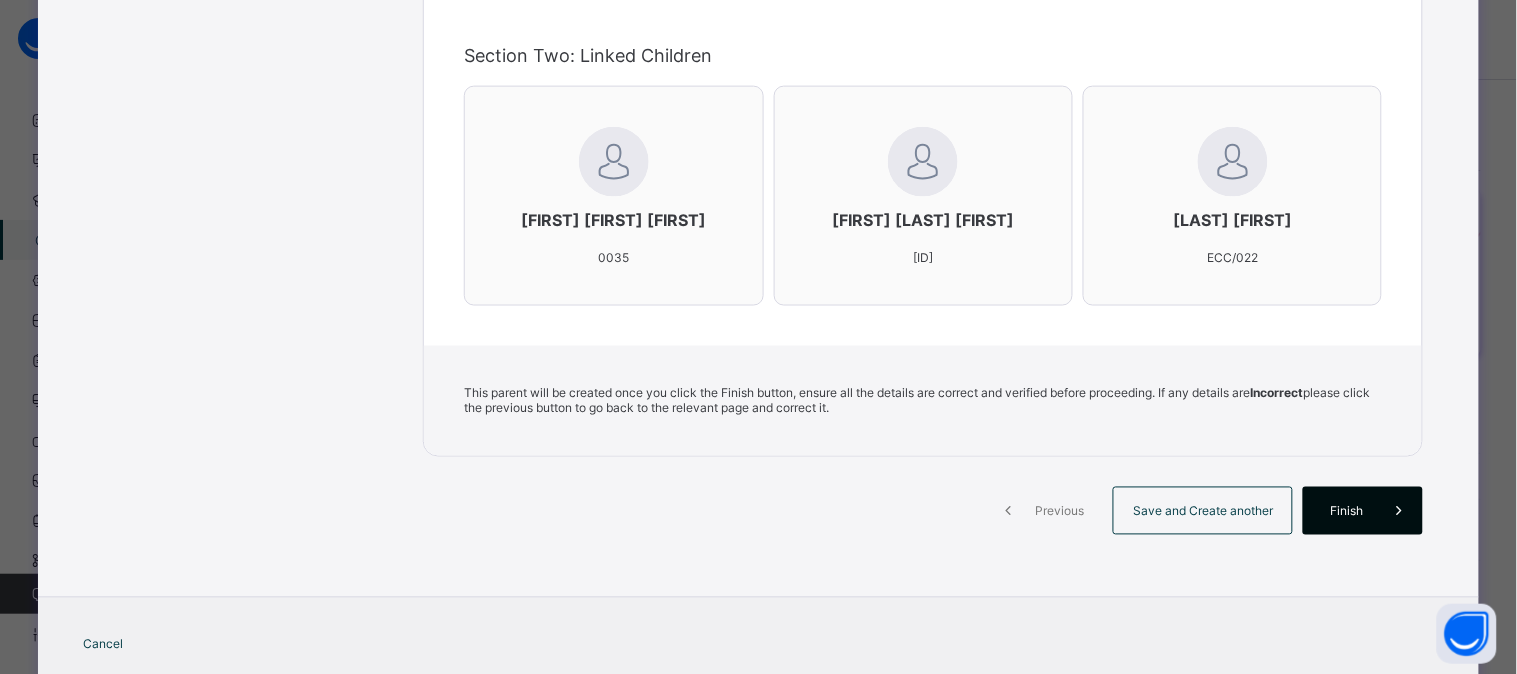 click on "Finish" at bounding box center (1346, 511) 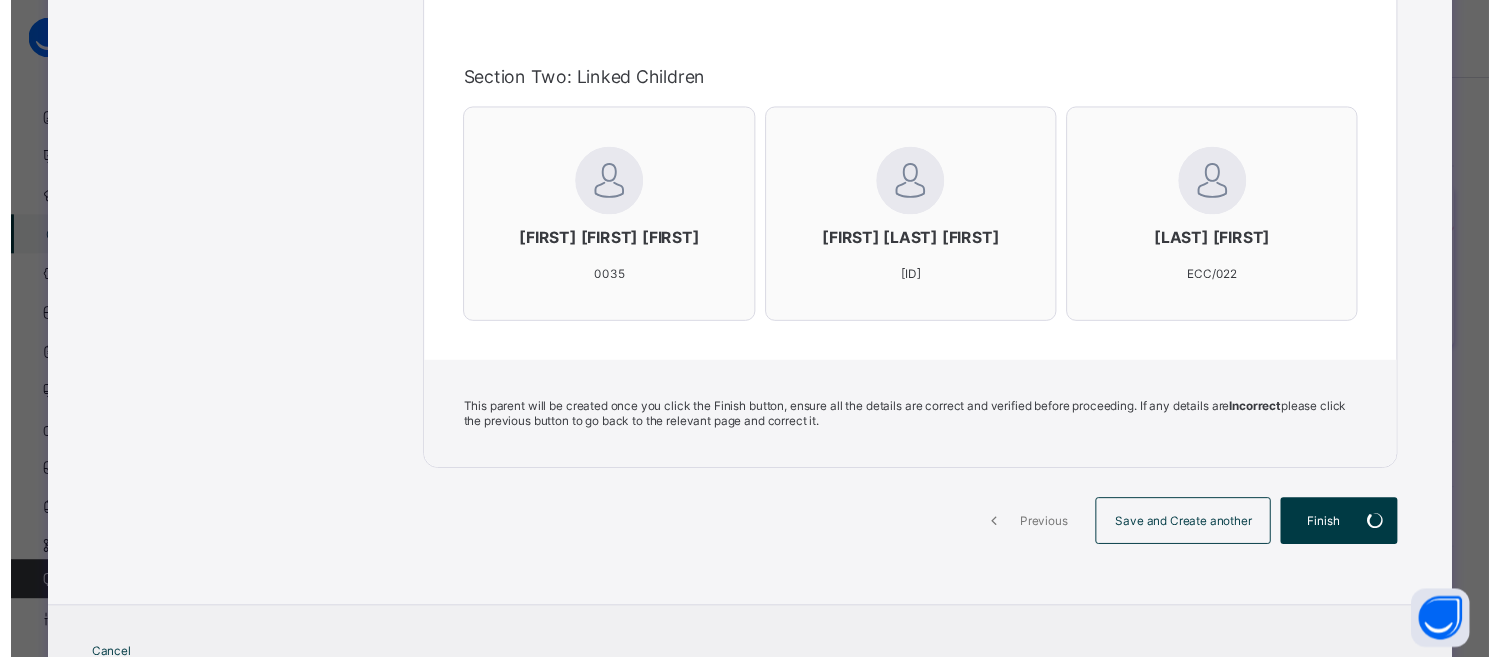 scroll, scrollTop: 613, scrollLeft: 0, axis: vertical 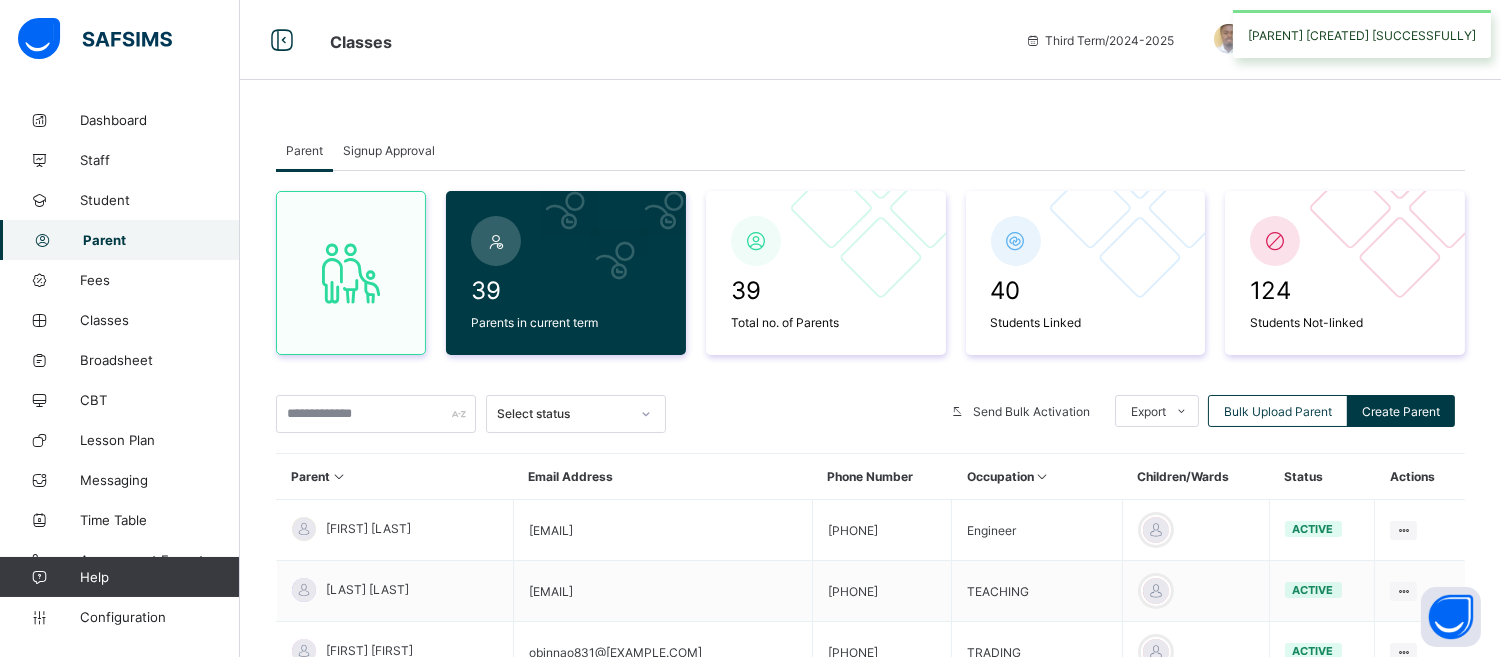 drag, startPoint x: 1515, startPoint y: 435, endPoint x: 1511, endPoint y: 466, distance: 31.257 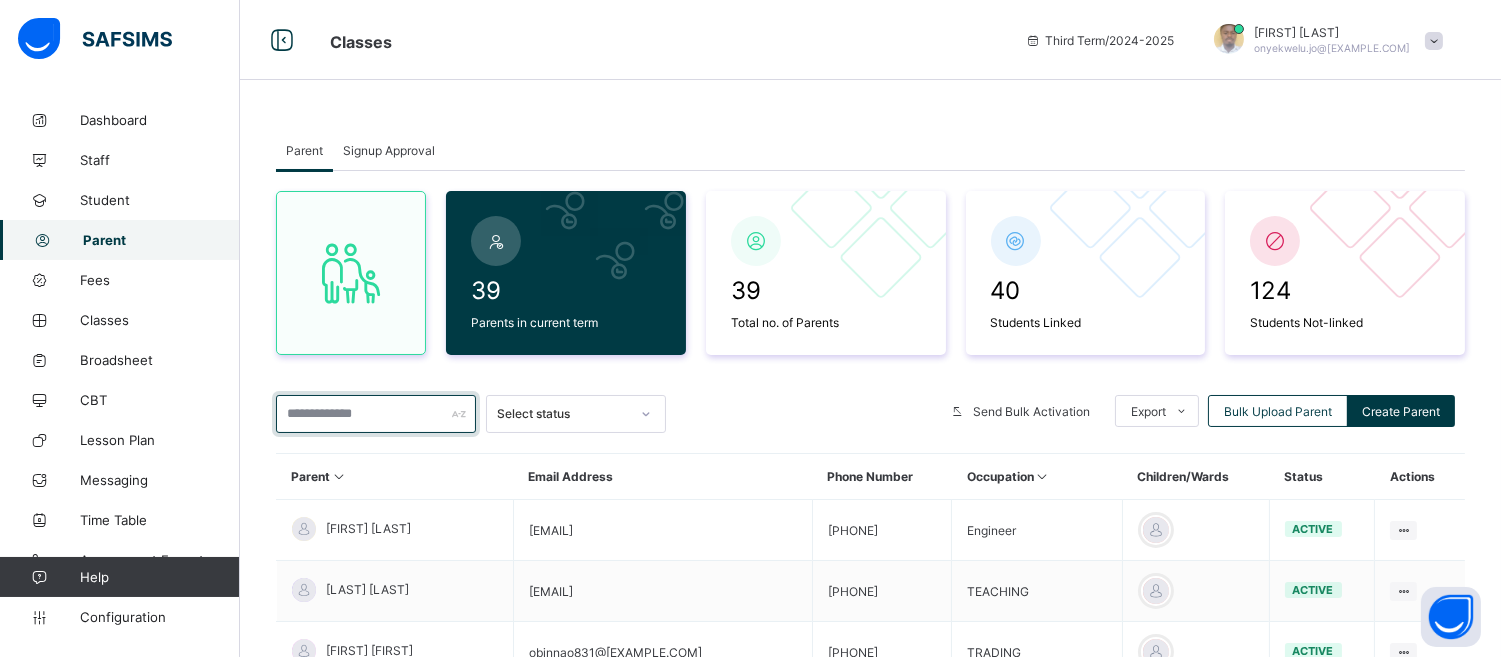 click at bounding box center [376, 414] 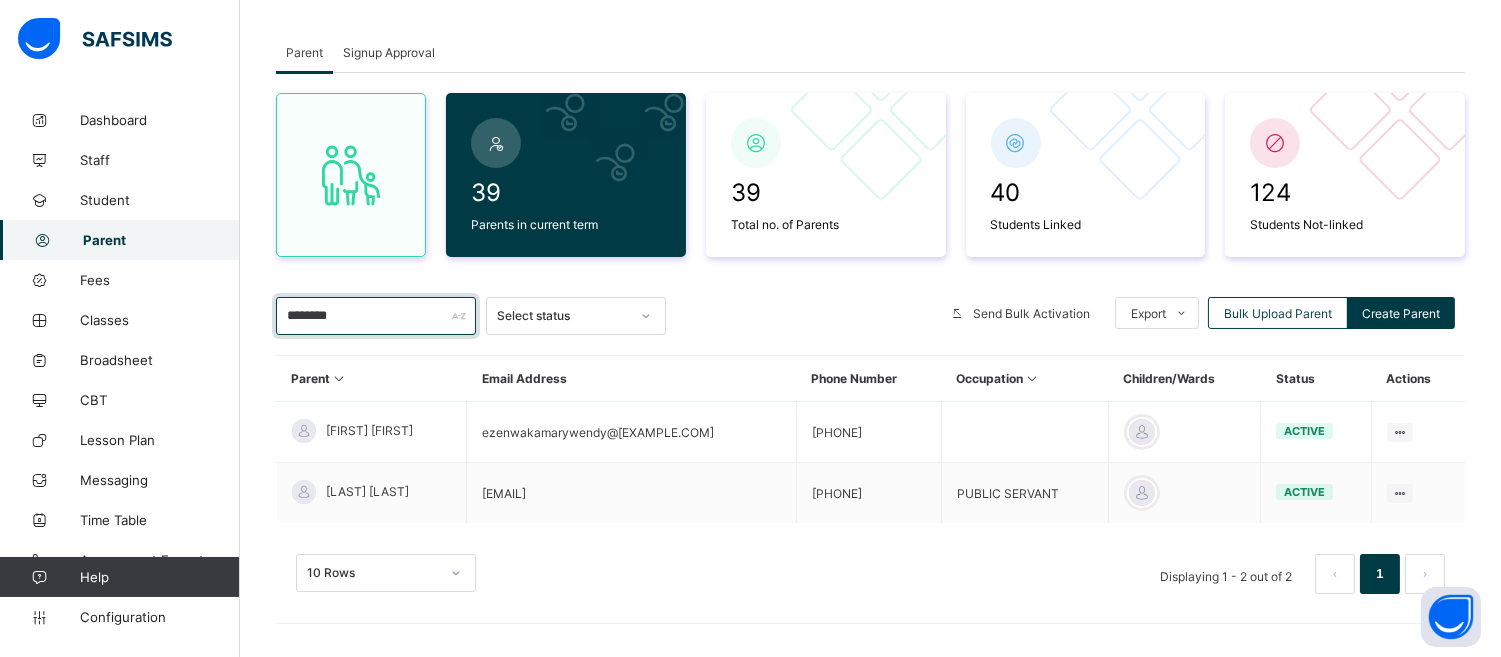scroll, scrollTop: 101, scrollLeft: 0, axis: vertical 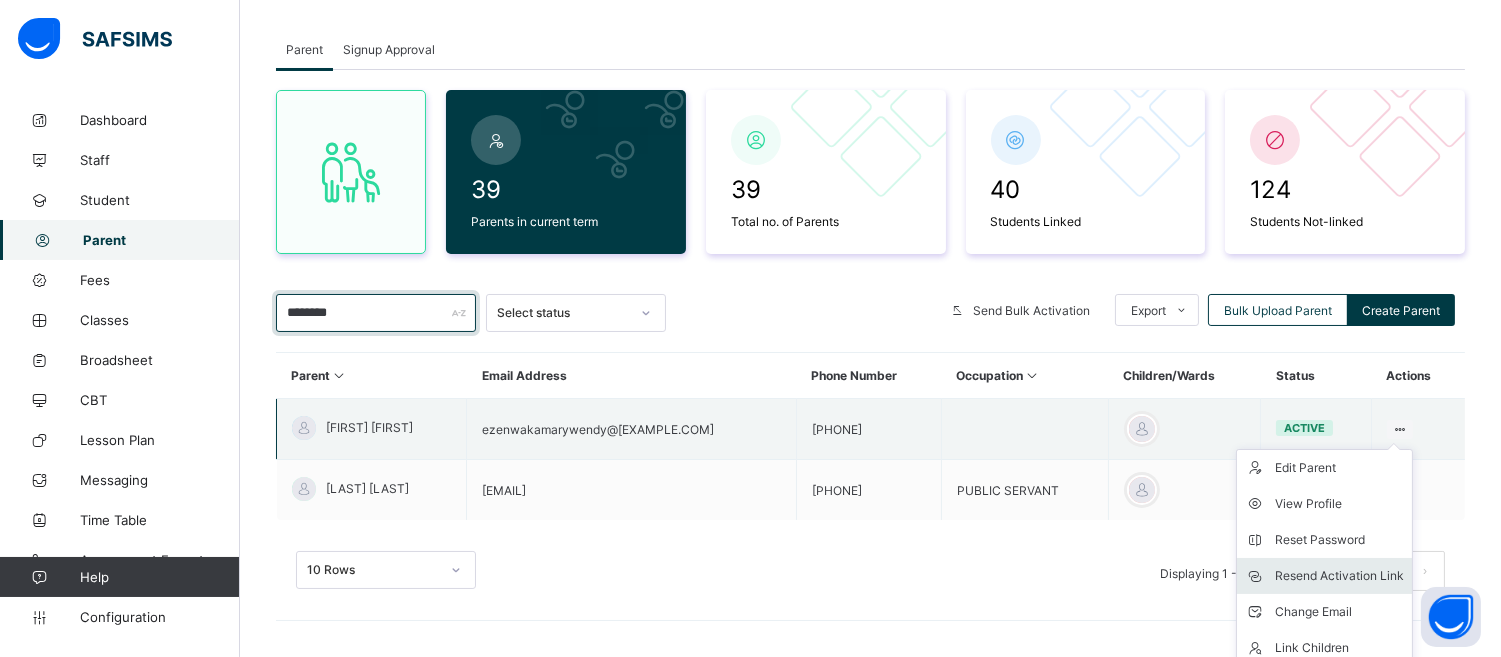type on "********" 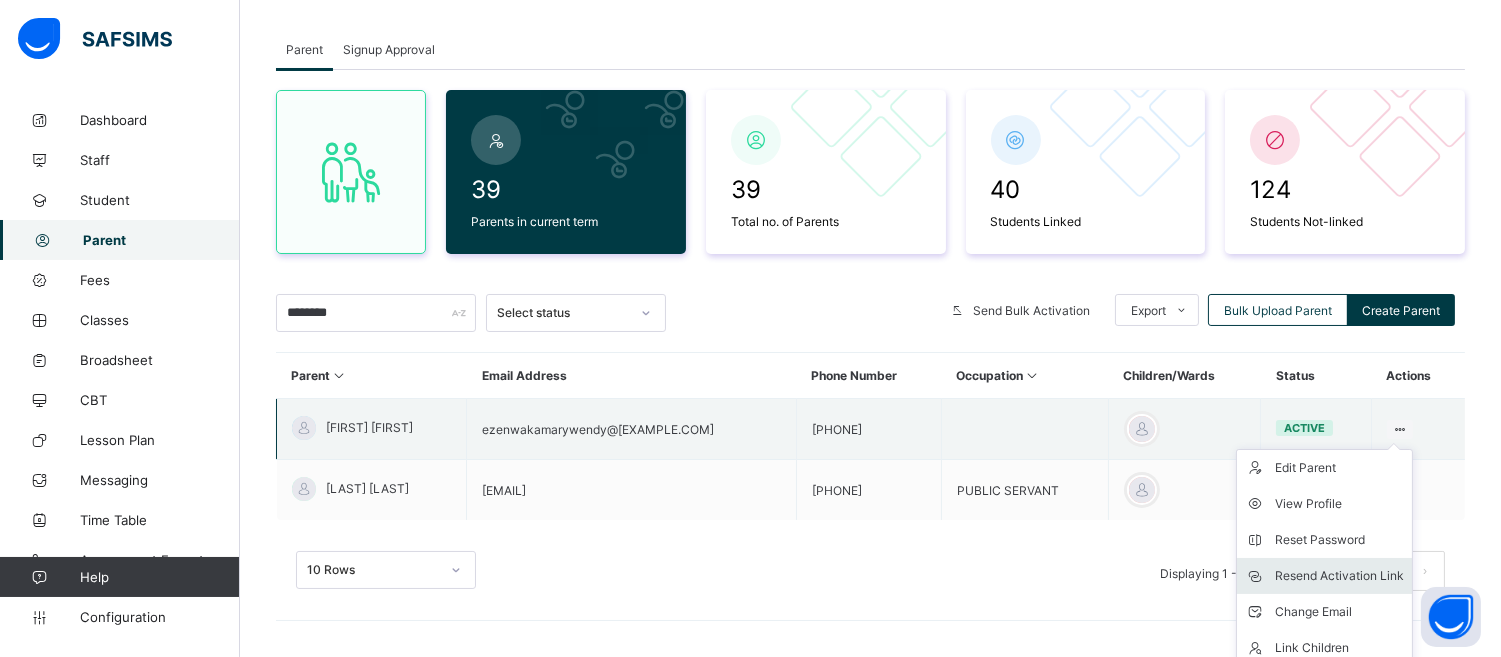 click on "Resend Activation Link" at bounding box center (1339, 576) 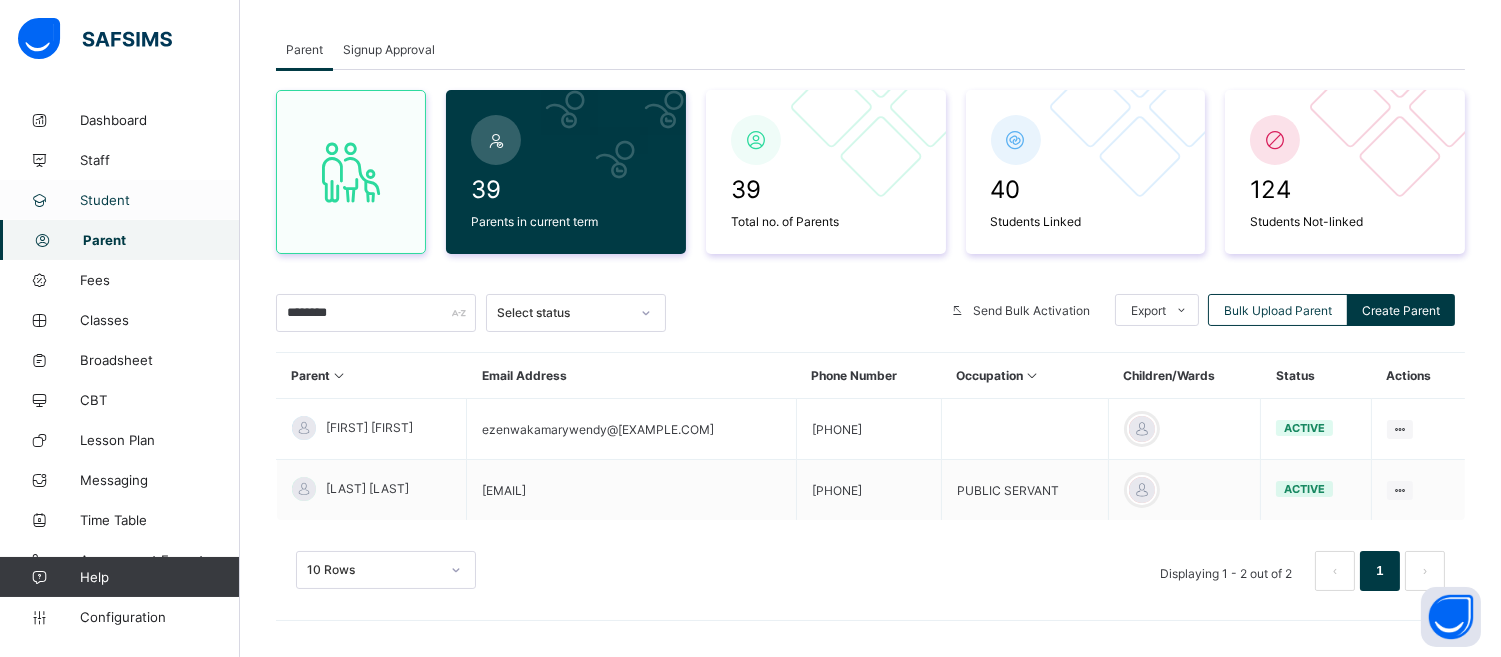 click on "Student" at bounding box center [160, 200] 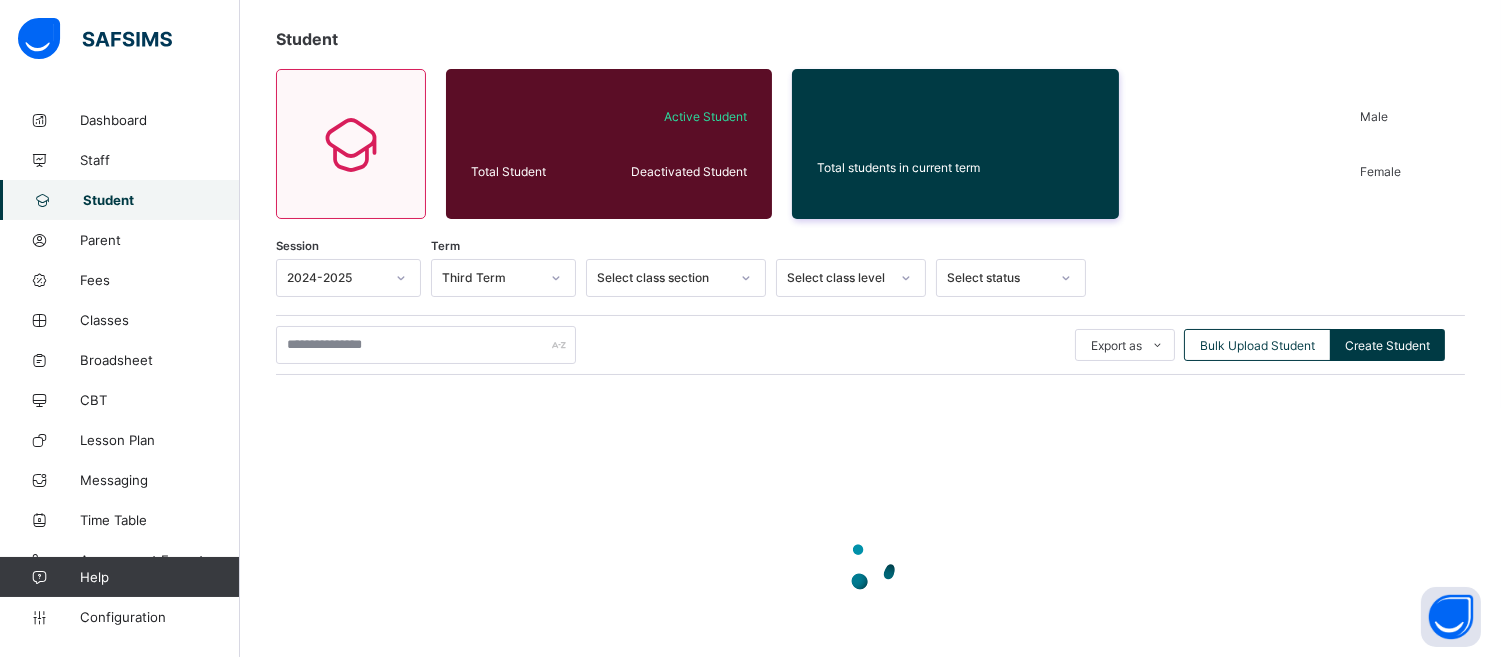 scroll, scrollTop: 0, scrollLeft: 0, axis: both 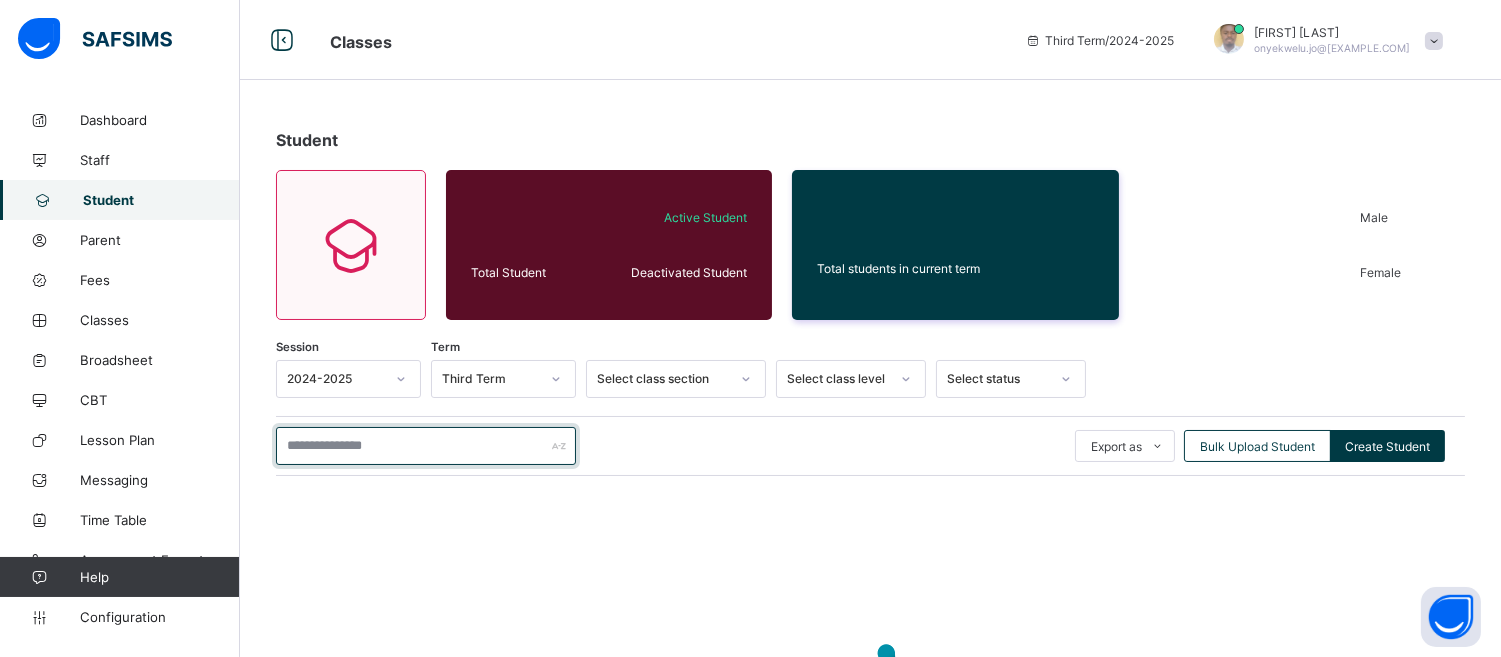 click at bounding box center [426, 446] 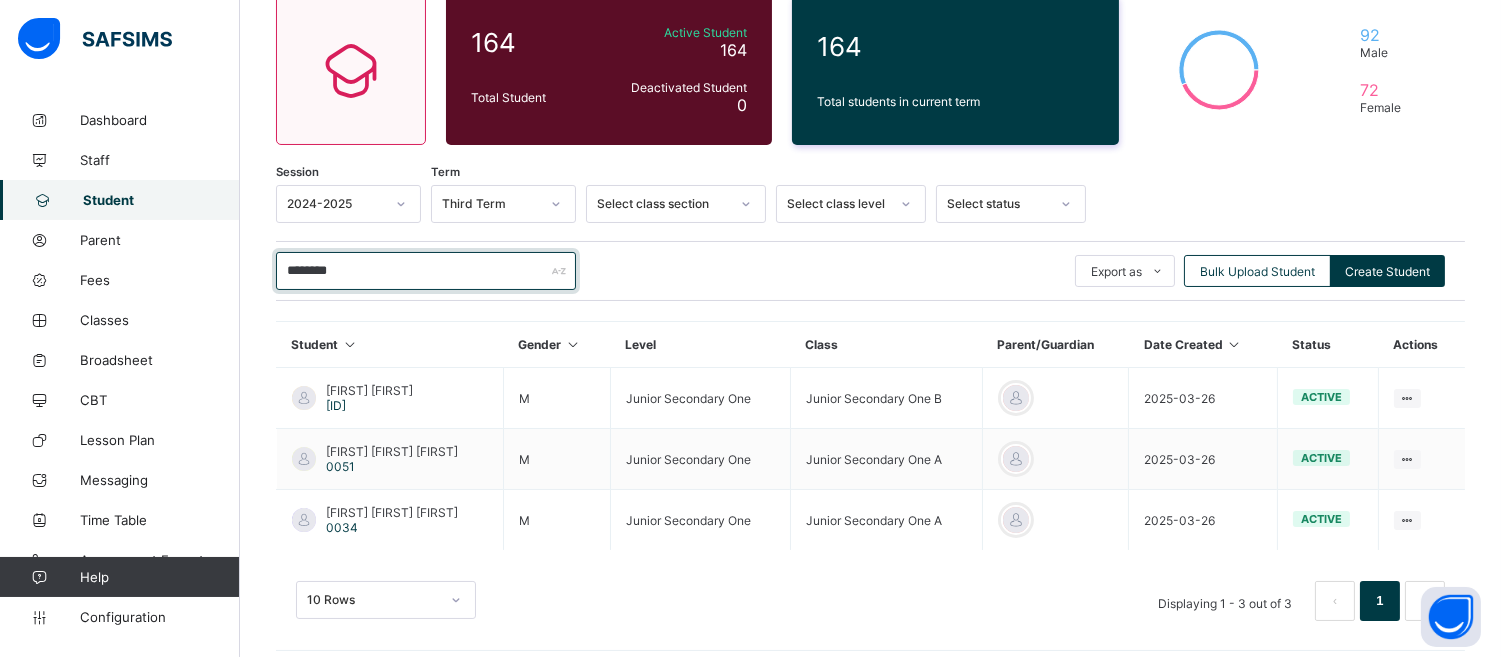 scroll, scrollTop: 184, scrollLeft: 0, axis: vertical 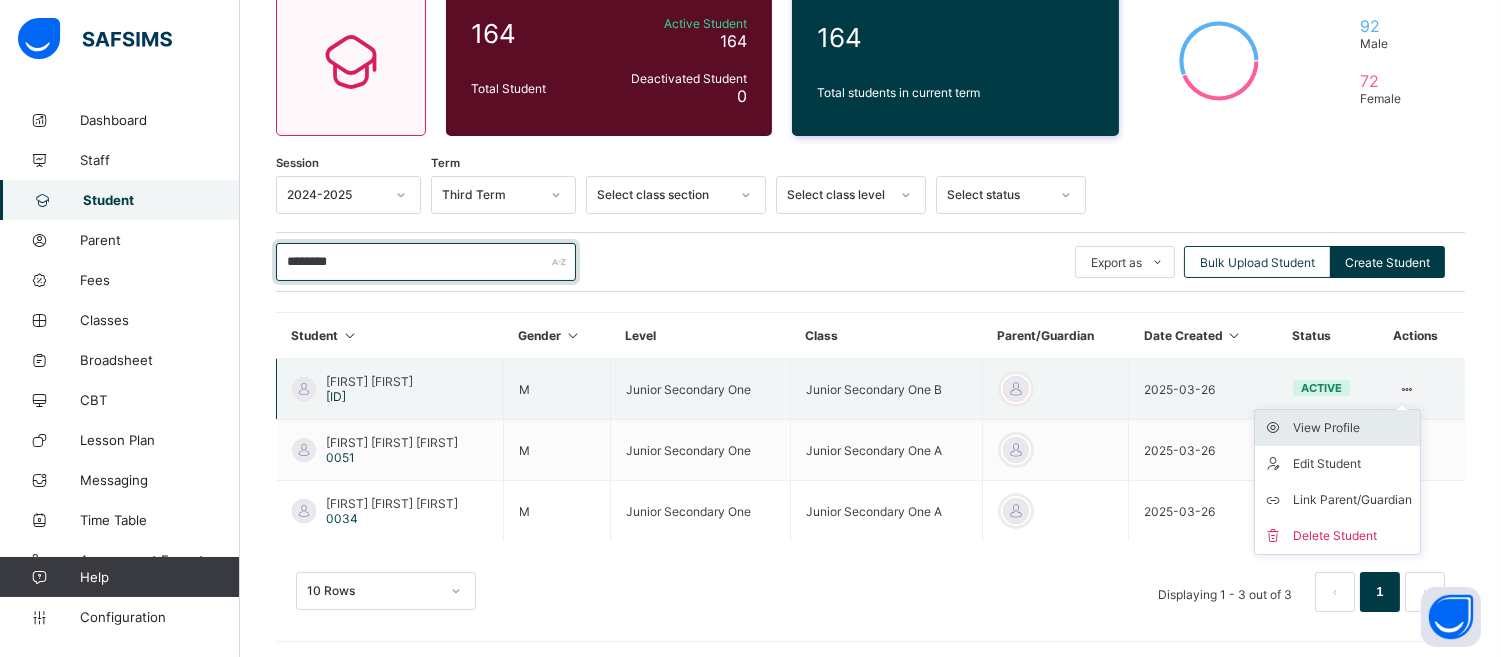 type on "********" 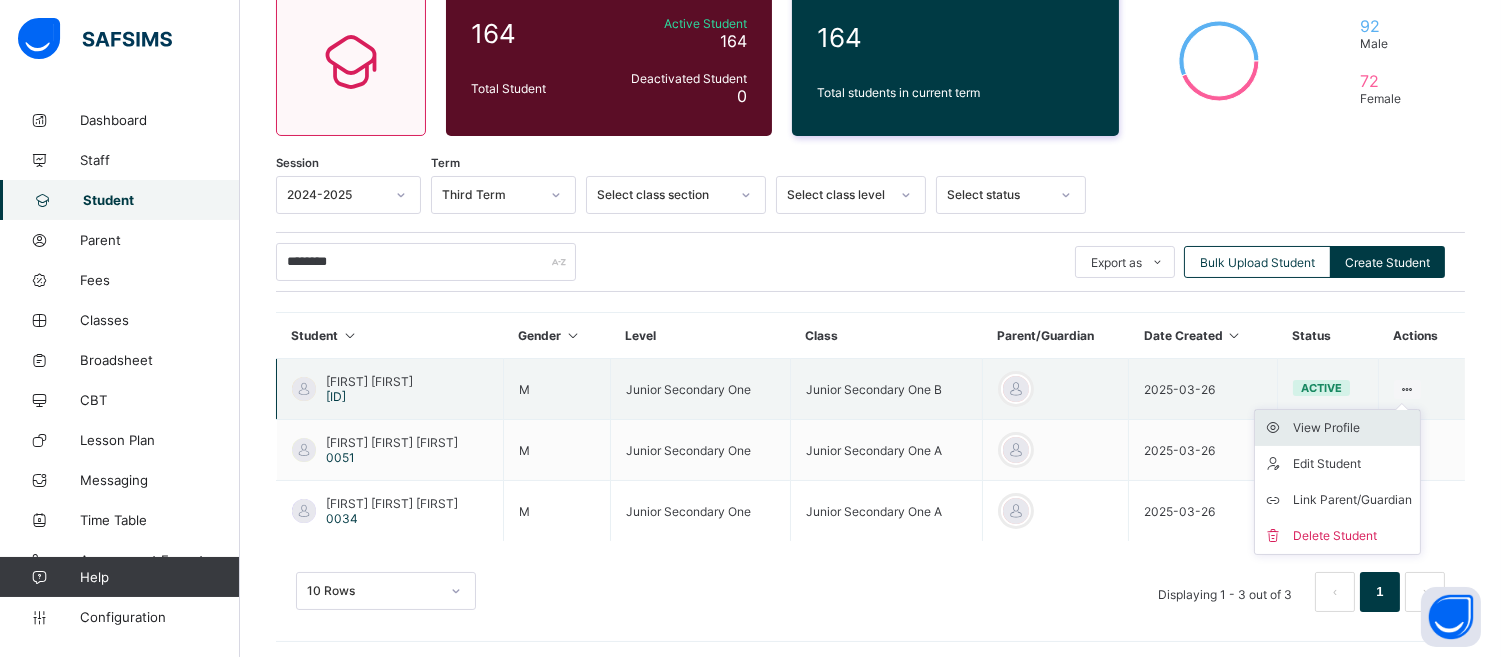 click on "View Profile" at bounding box center [1352, 428] 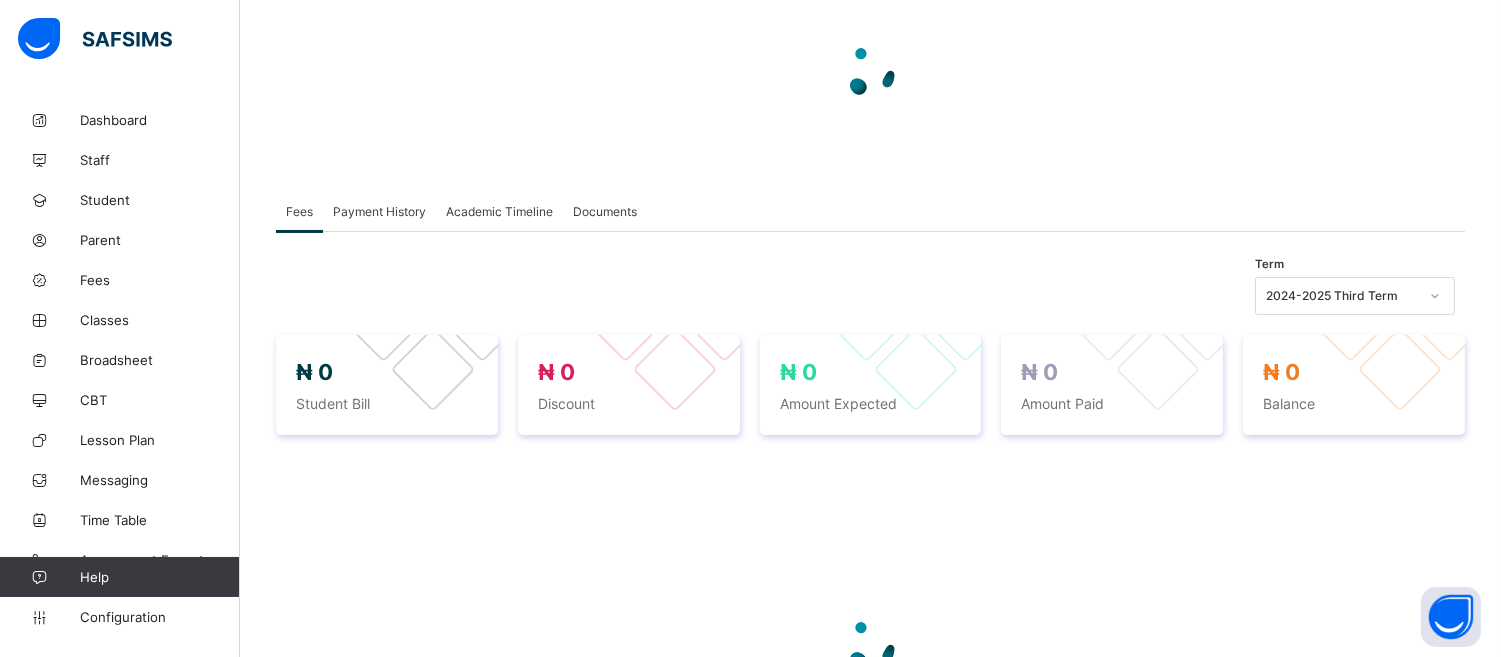 scroll, scrollTop: 0, scrollLeft: 0, axis: both 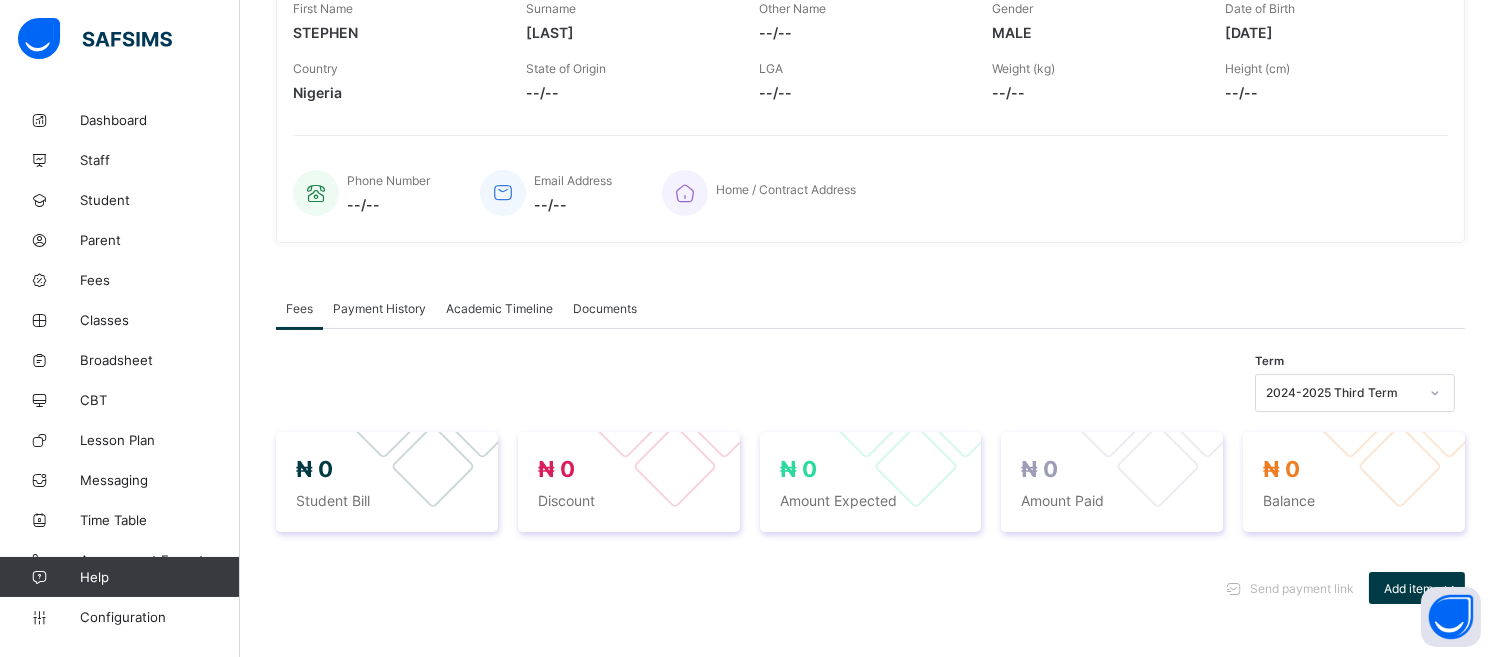 click on "Documents" at bounding box center [605, 308] 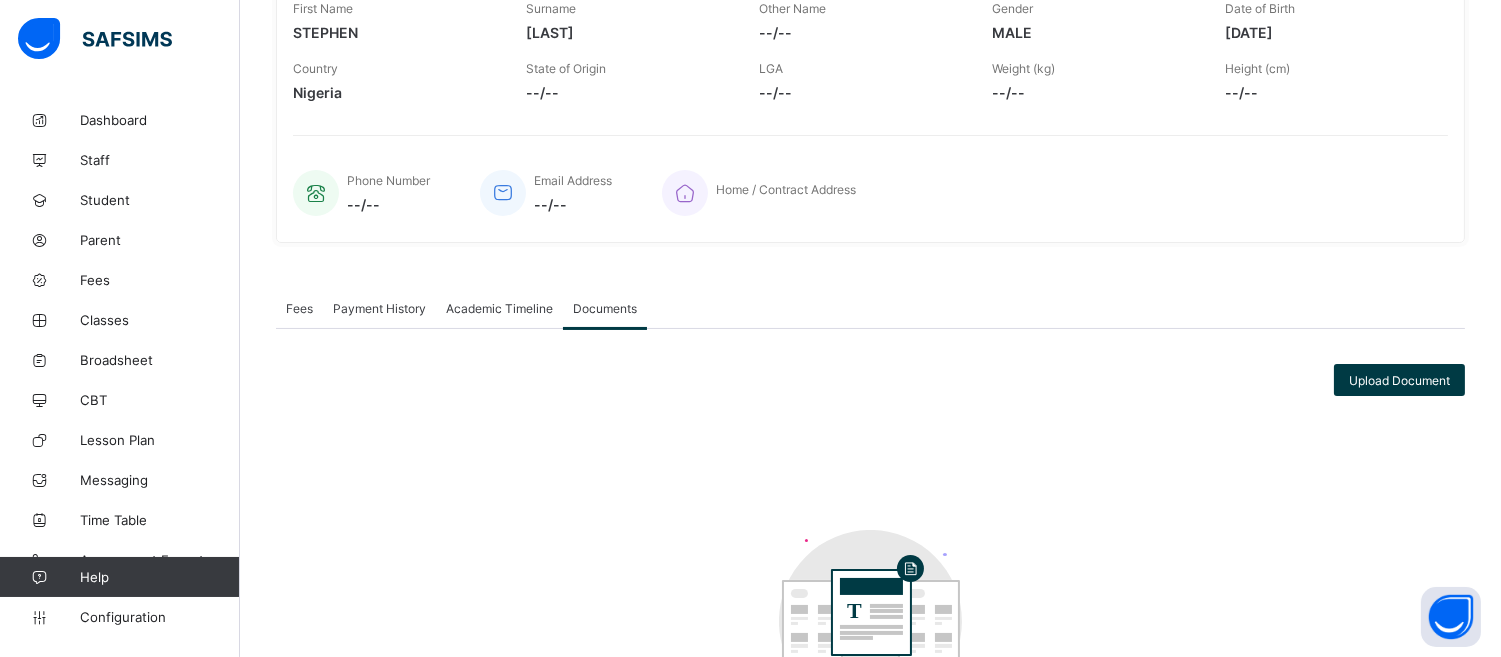 click on "Fees Payment History Academic Timeline Documents Documents More Options   Term 2024-2025 Third Term   ₦ 0   Student Bill   ₦ 0   Discount   ₦ 0   Amount Expected   ₦ 0   Amount Paid   ₦ 0   Balance   Send payment link Add item Optional items Special bill No record found There is currently no payment records. × Add Item Select item Cancel Save × Special bill Add items from previous terms or outstanding payments Item Name Price [₦] Qty Select item * Add item Total ₦ 0 Comments Cancel Add to invoice × Edit Discount   Fee Item       Fee Amount     Discount Options Fixed Percentage Discount Amount * Discount Comment Cancel Delete Discount Save Changes × Delete Item This action would delete   undefined  from the invoice. Are you sure you want to carry on? Cancel Yes, Delete Item × Send payment link This action would send payment link to  EZENWAKA STEPHEN  's parent. Are you sure you want to carry on? Email Cancel Send link Ready for collecting Cancel Yes, issue out Undo collected item Cancel × *" at bounding box center (870, 560) 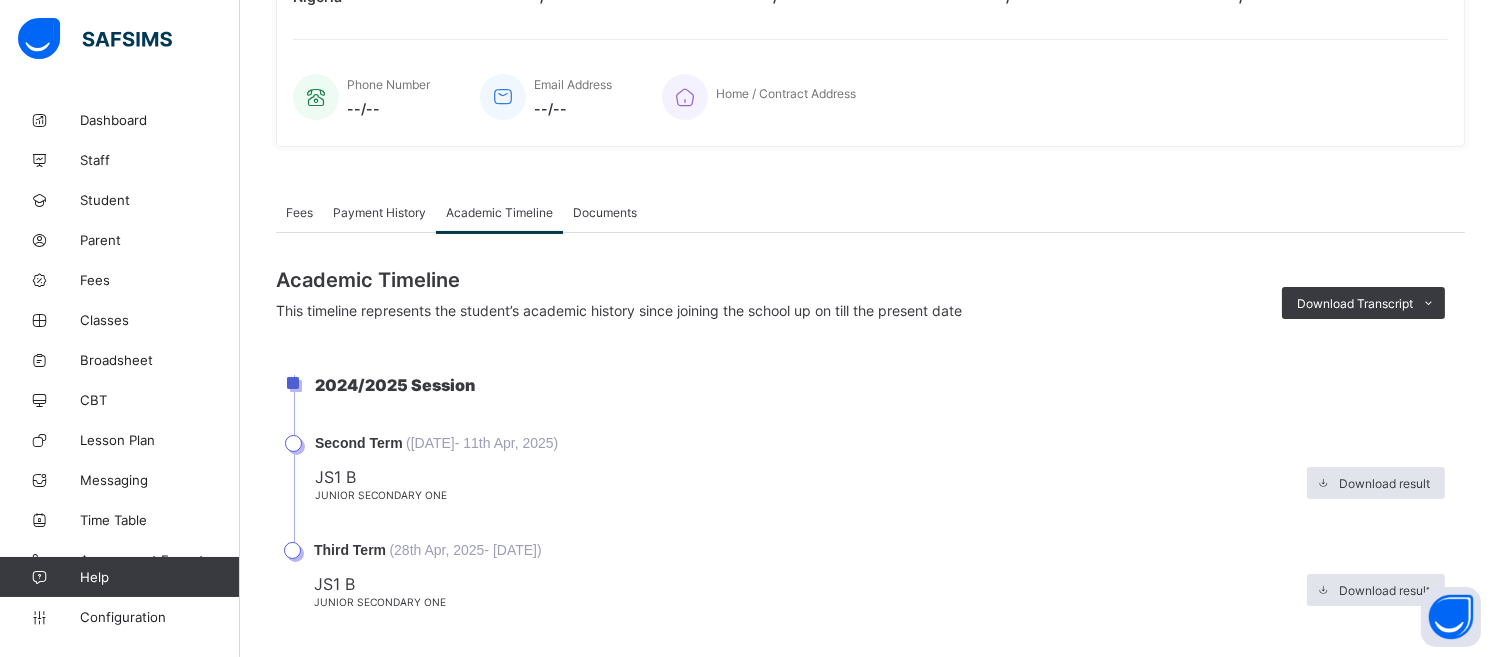 scroll, scrollTop: 450, scrollLeft: 0, axis: vertical 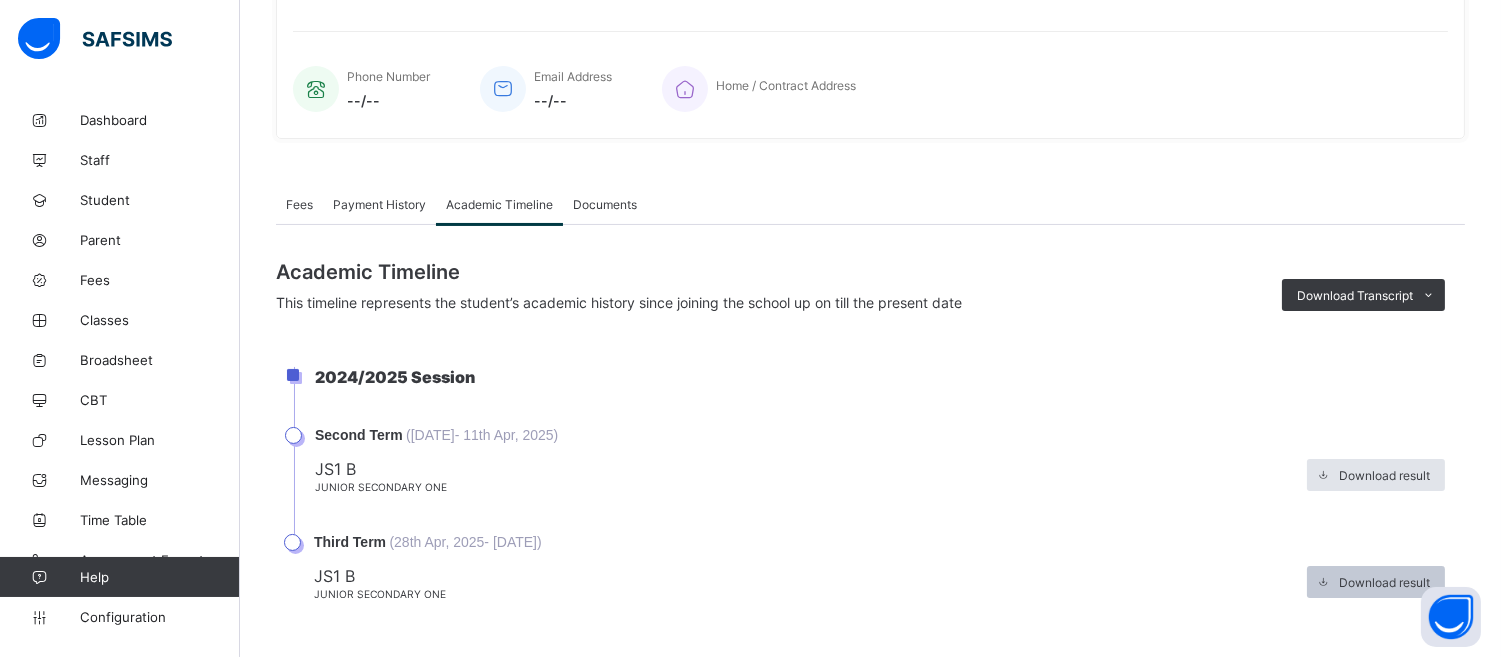 click on "Download result" at bounding box center [1376, 582] 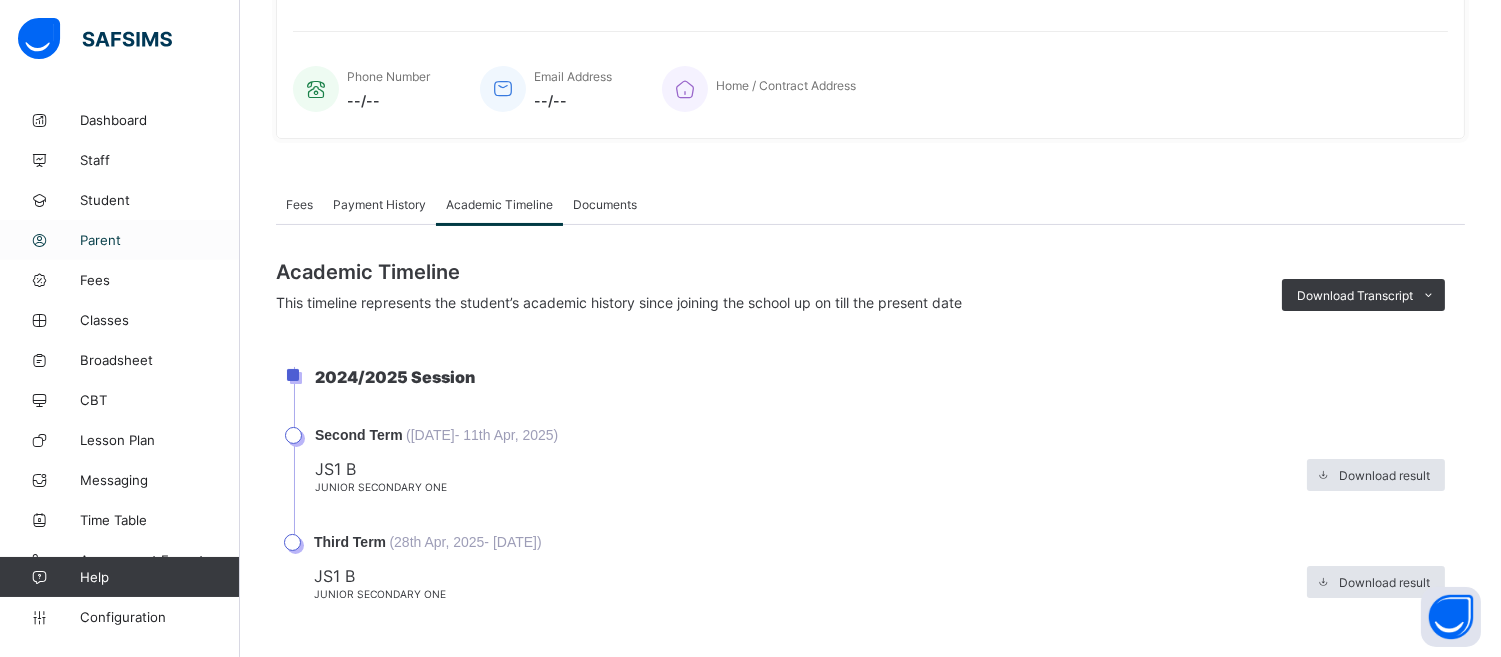 click on "Parent" at bounding box center (160, 240) 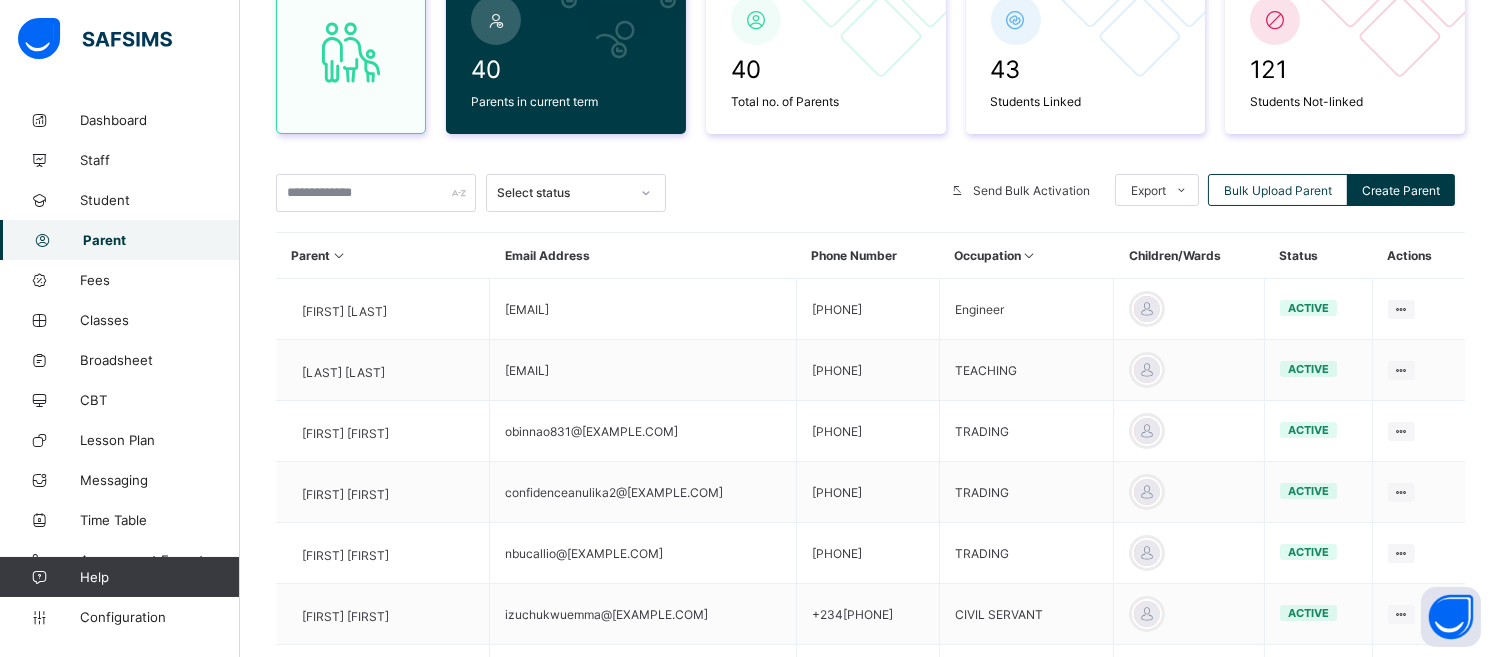 scroll, scrollTop: 450, scrollLeft: 0, axis: vertical 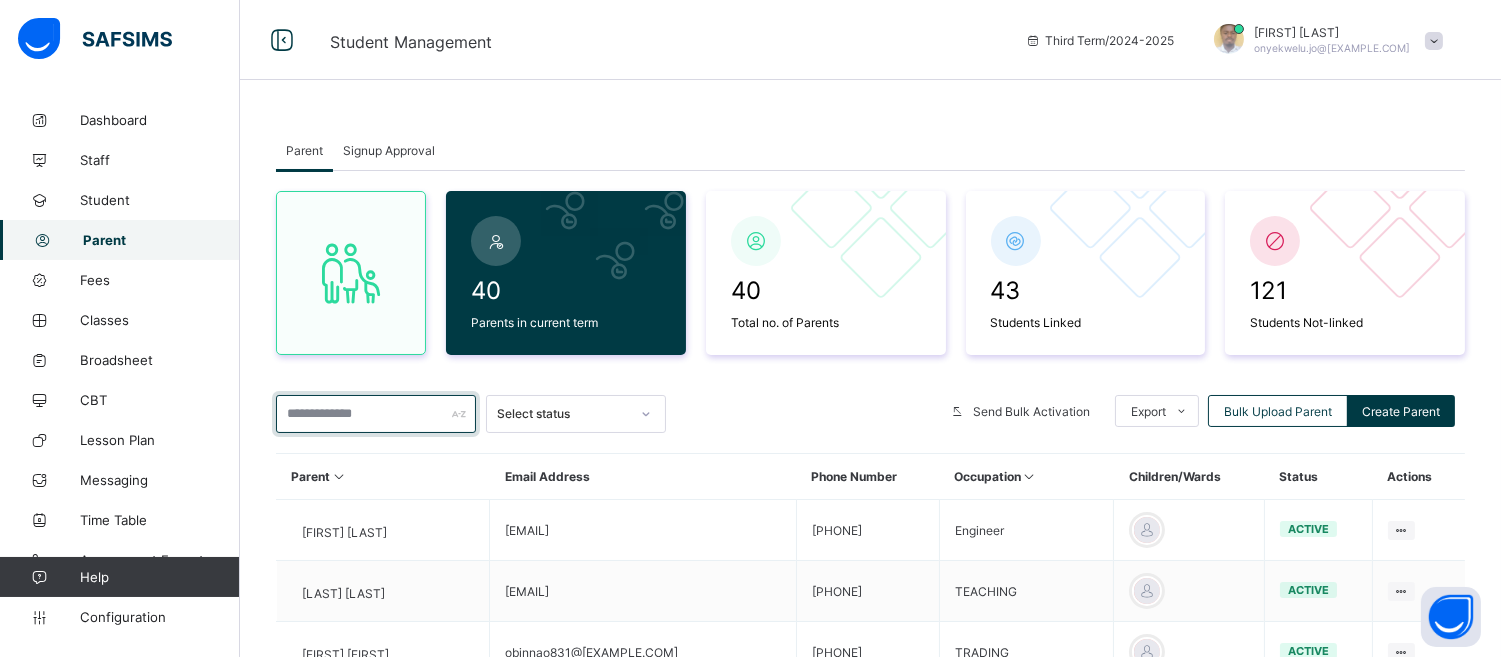 click at bounding box center (376, 414) 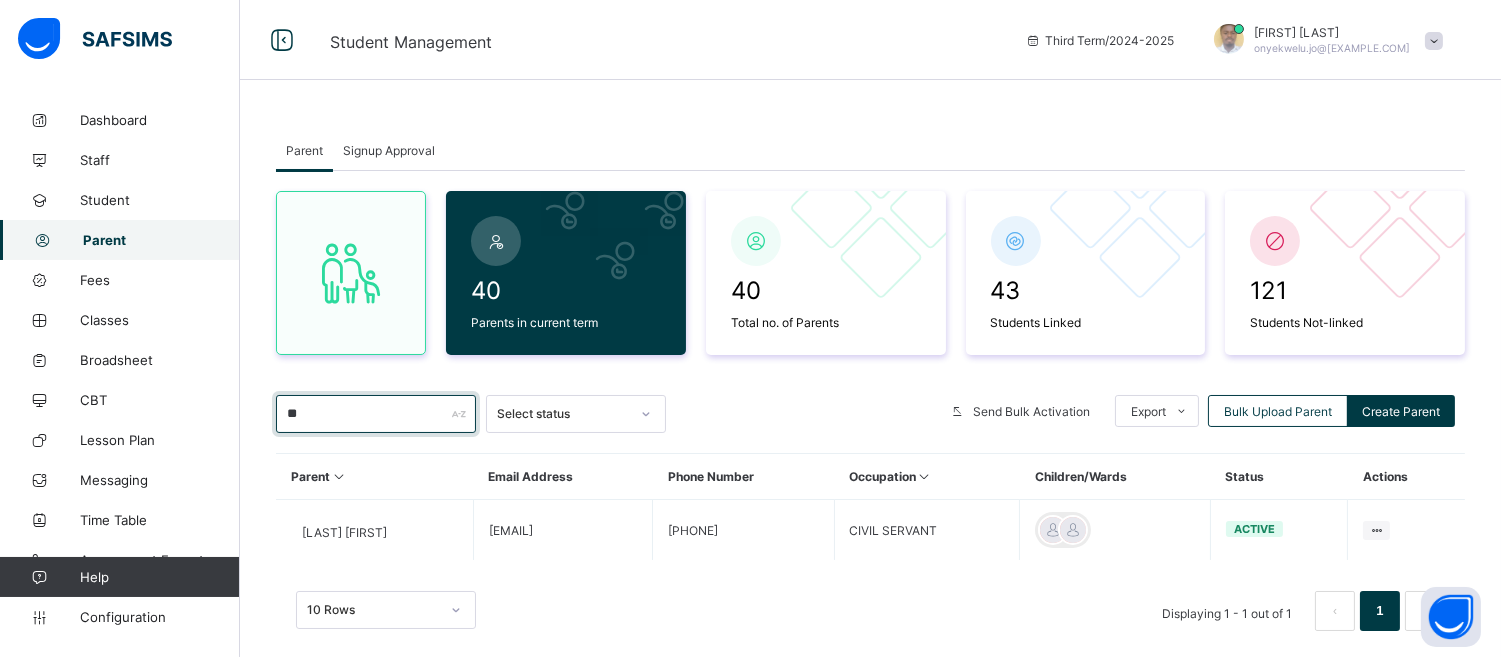 type on "*" 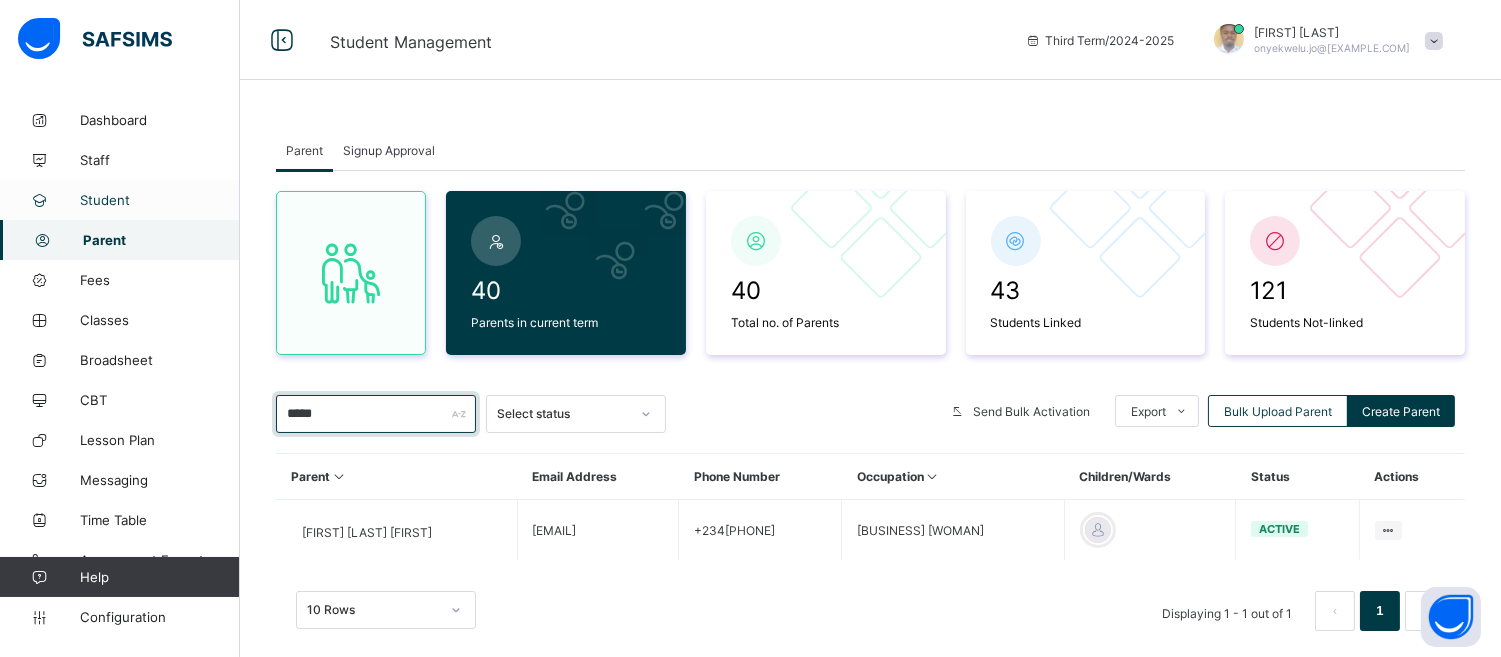 type on "****" 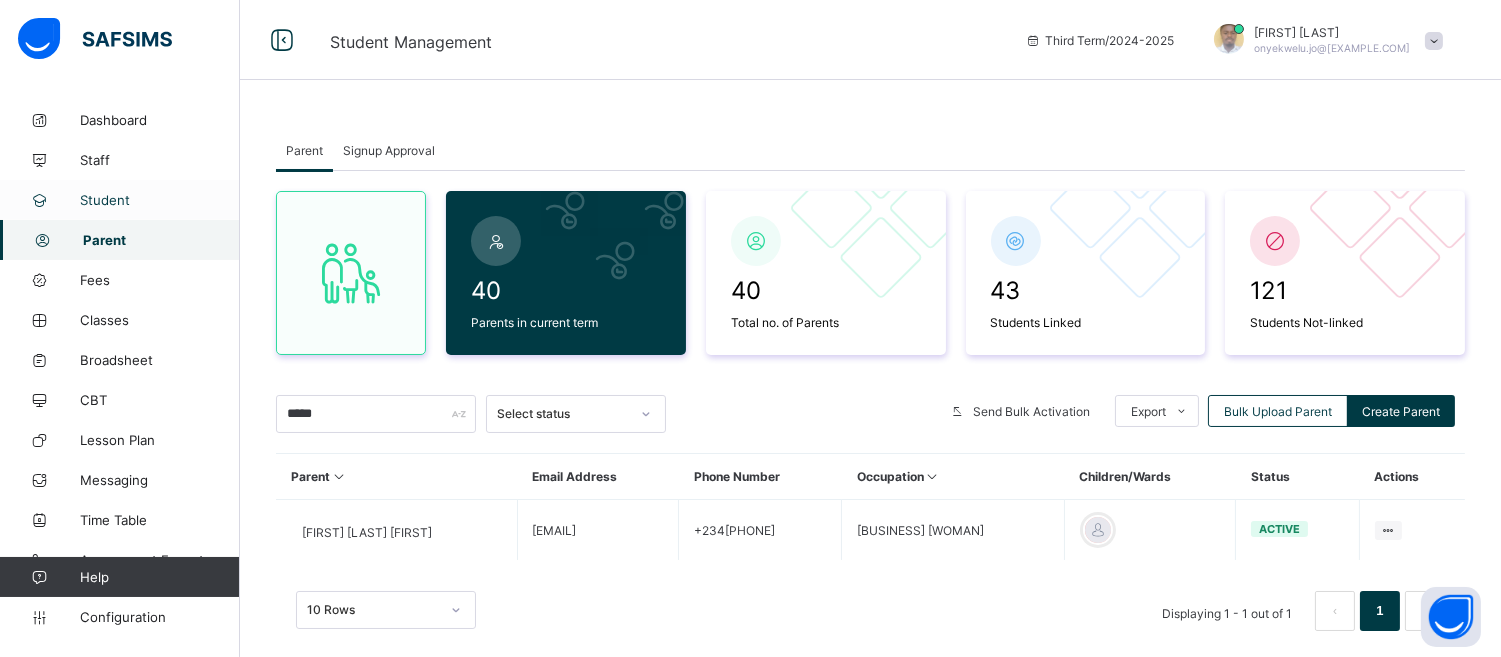 click on "Student" at bounding box center [160, 200] 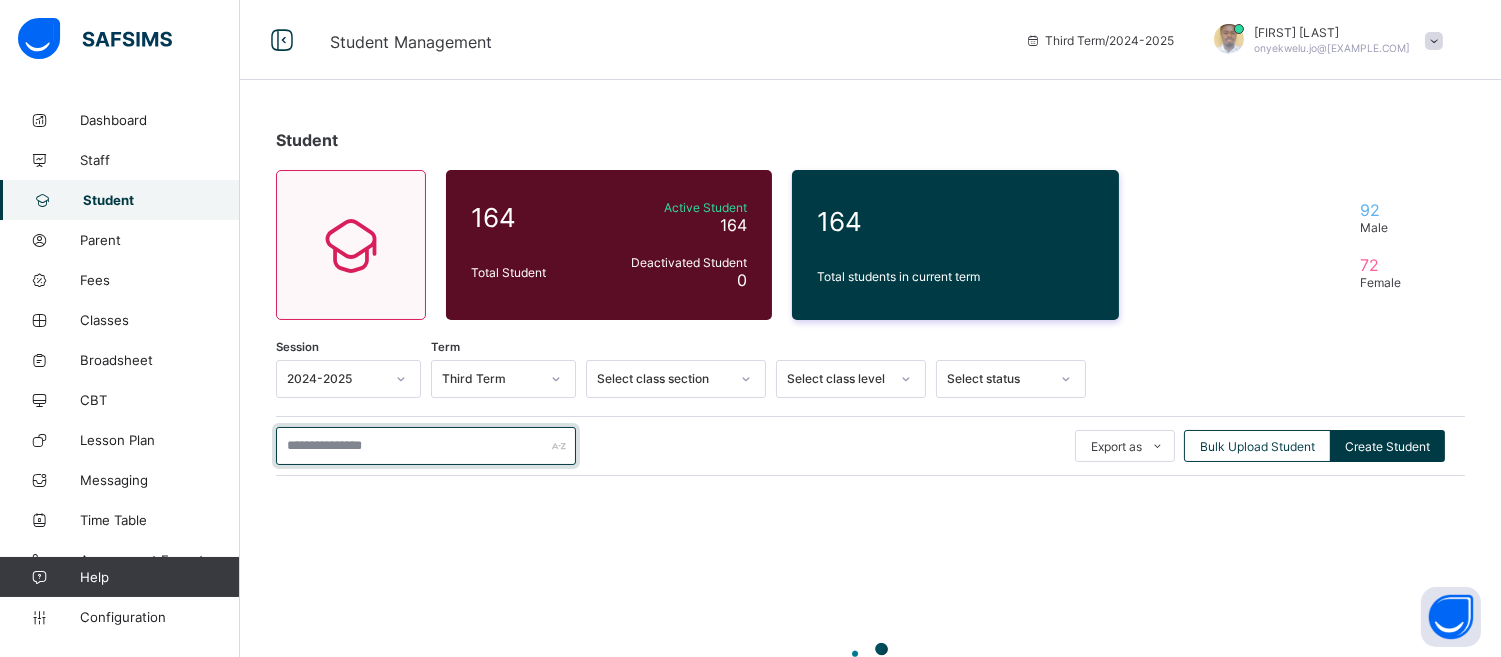 click at bounding box center (426, 446) 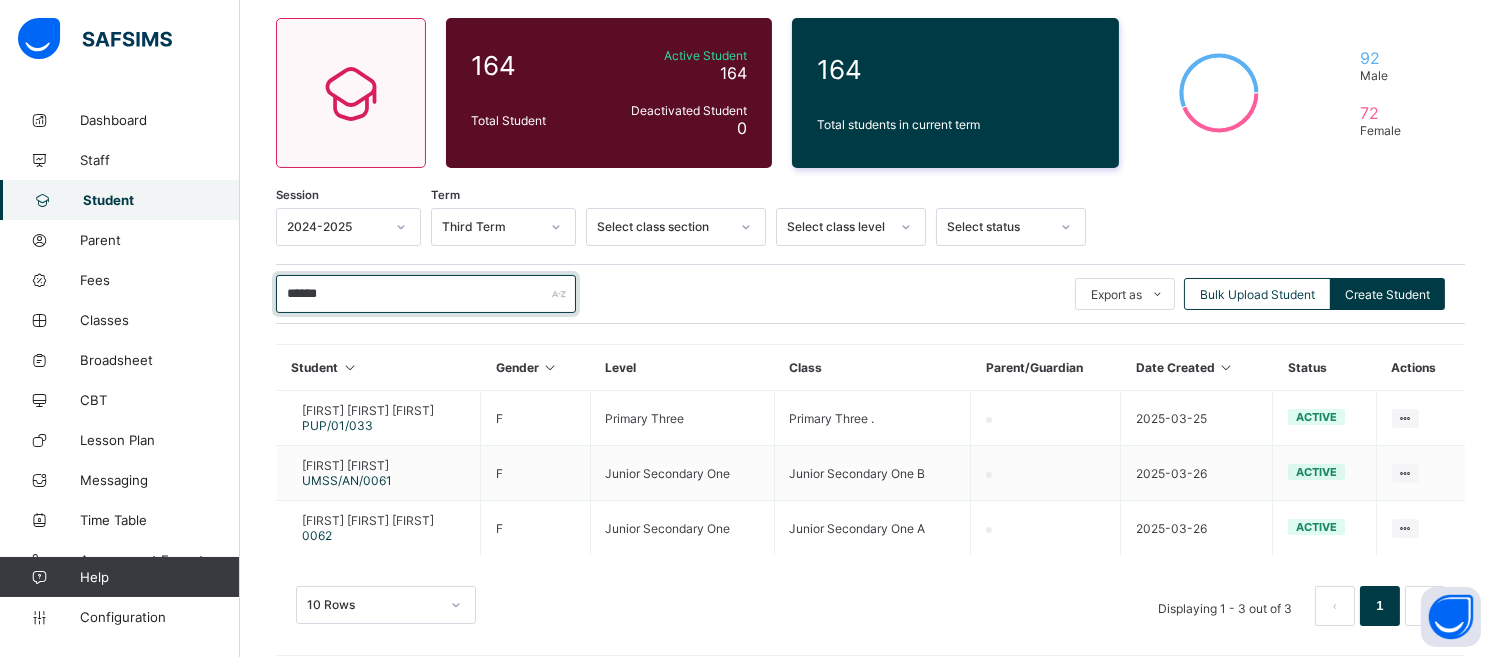 scroll, scrollTop: 160, scrollLeft: 0, axis: vertical 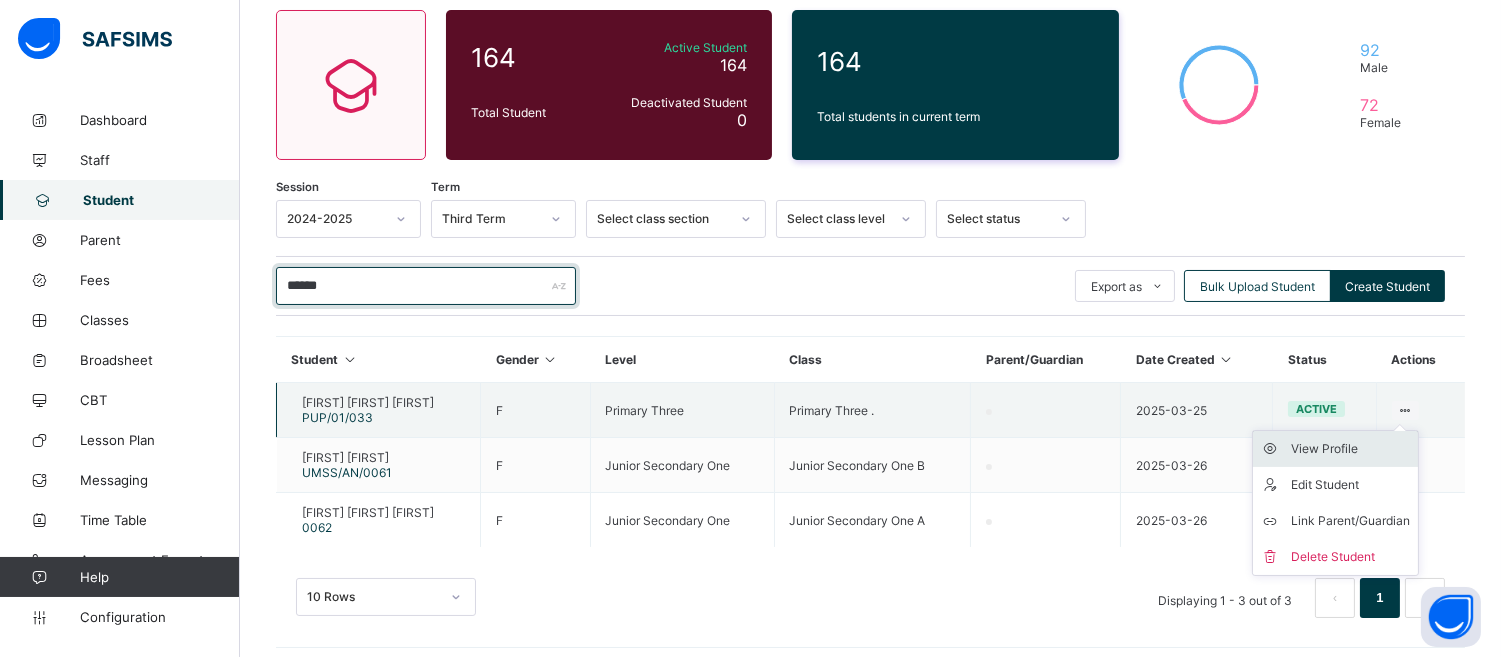 type on "******" 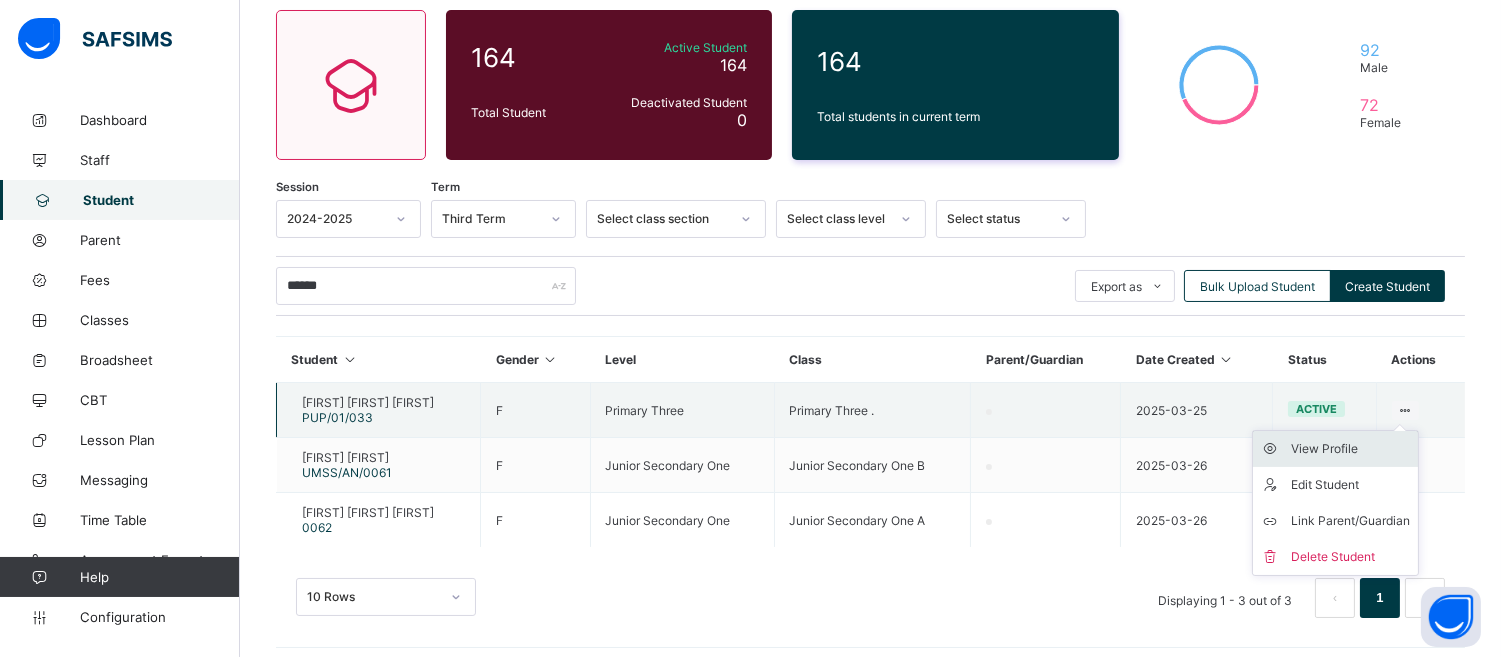 click on "View Profile" at bounding box center (1335, 449) 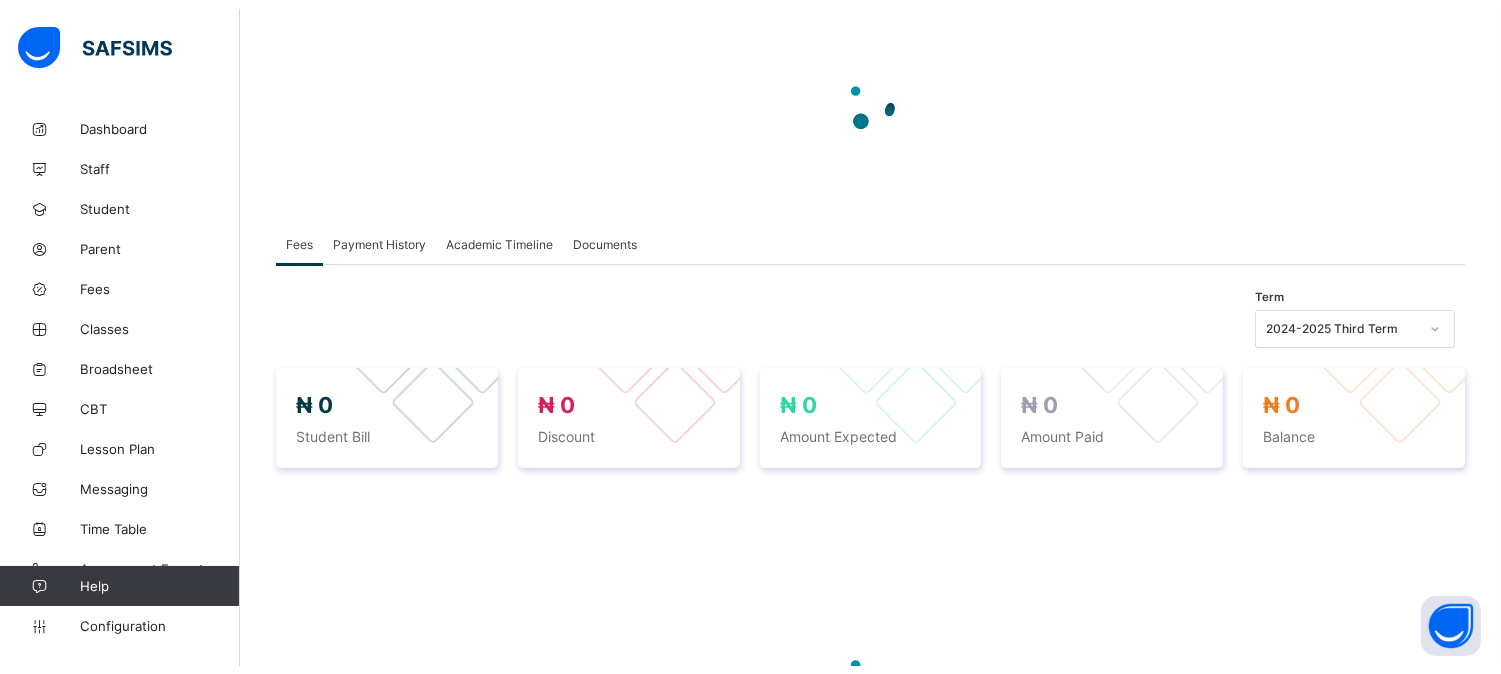scroll, scrollTop: 0, scrollLeft: 0, axis: both 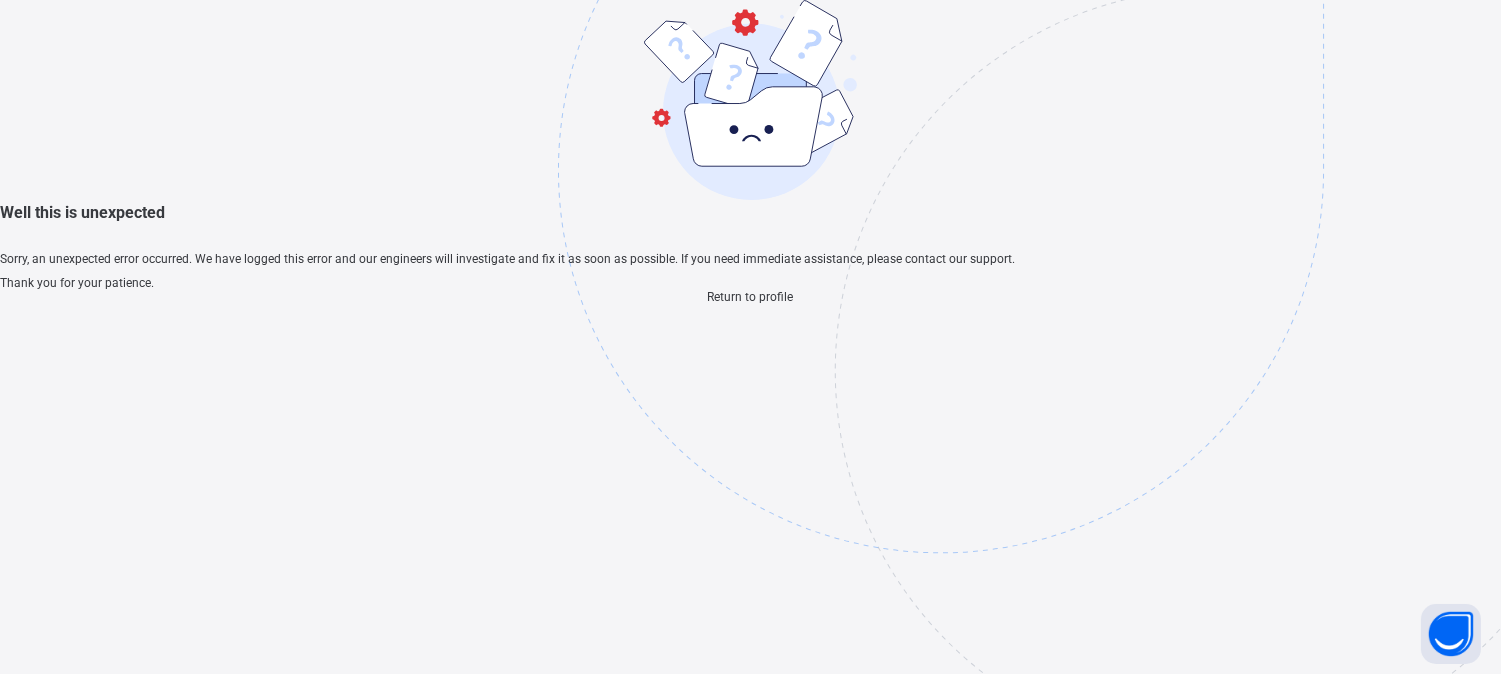 click on "Return to profile" at bounding box center [750, 297] 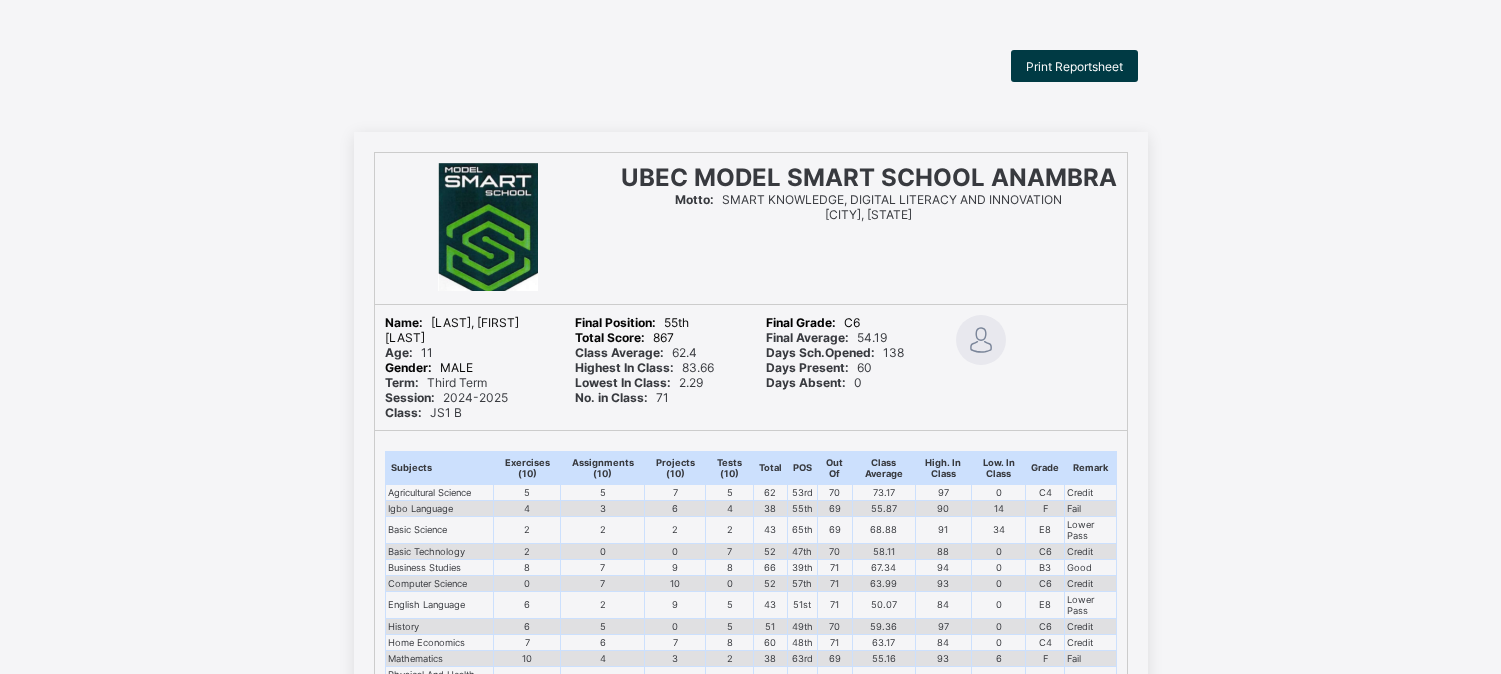 scroll, scrollTop: 0, scrollLeft: 0, axis: both 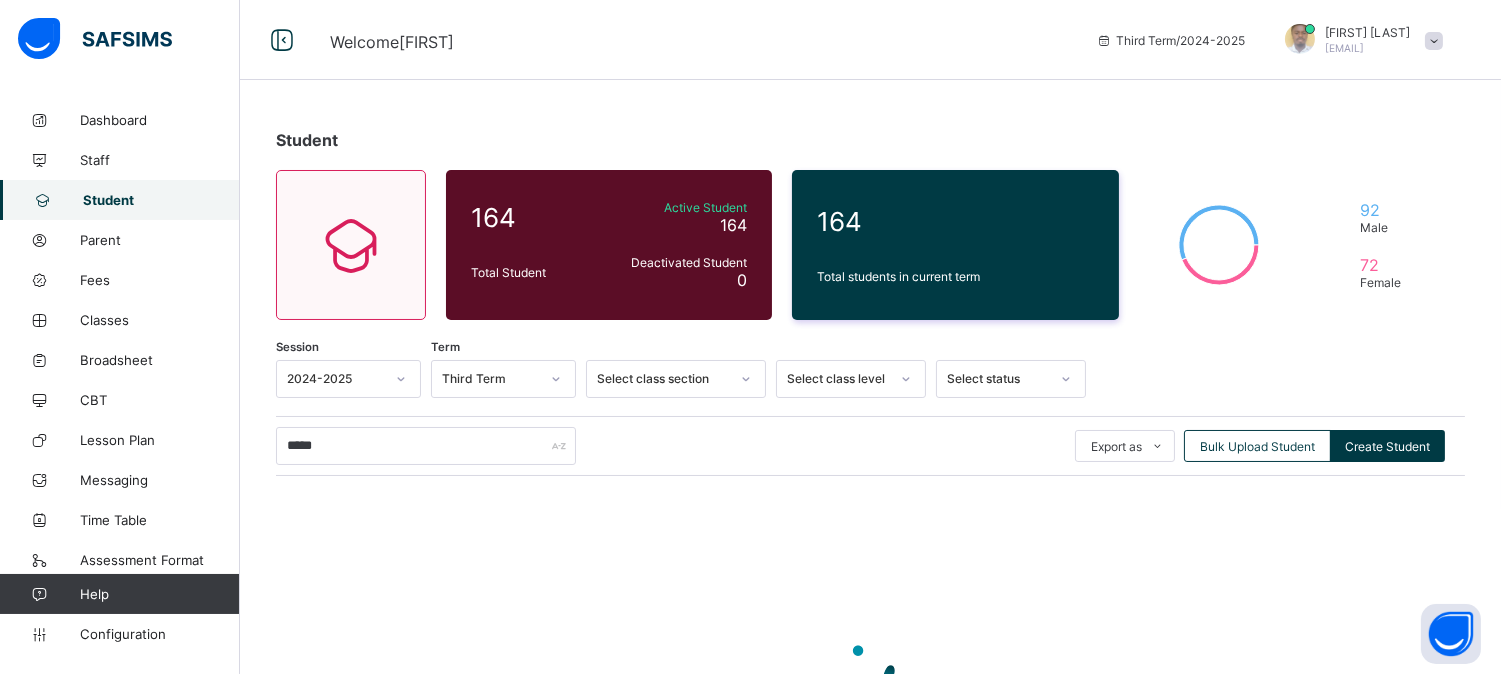 type on "******" 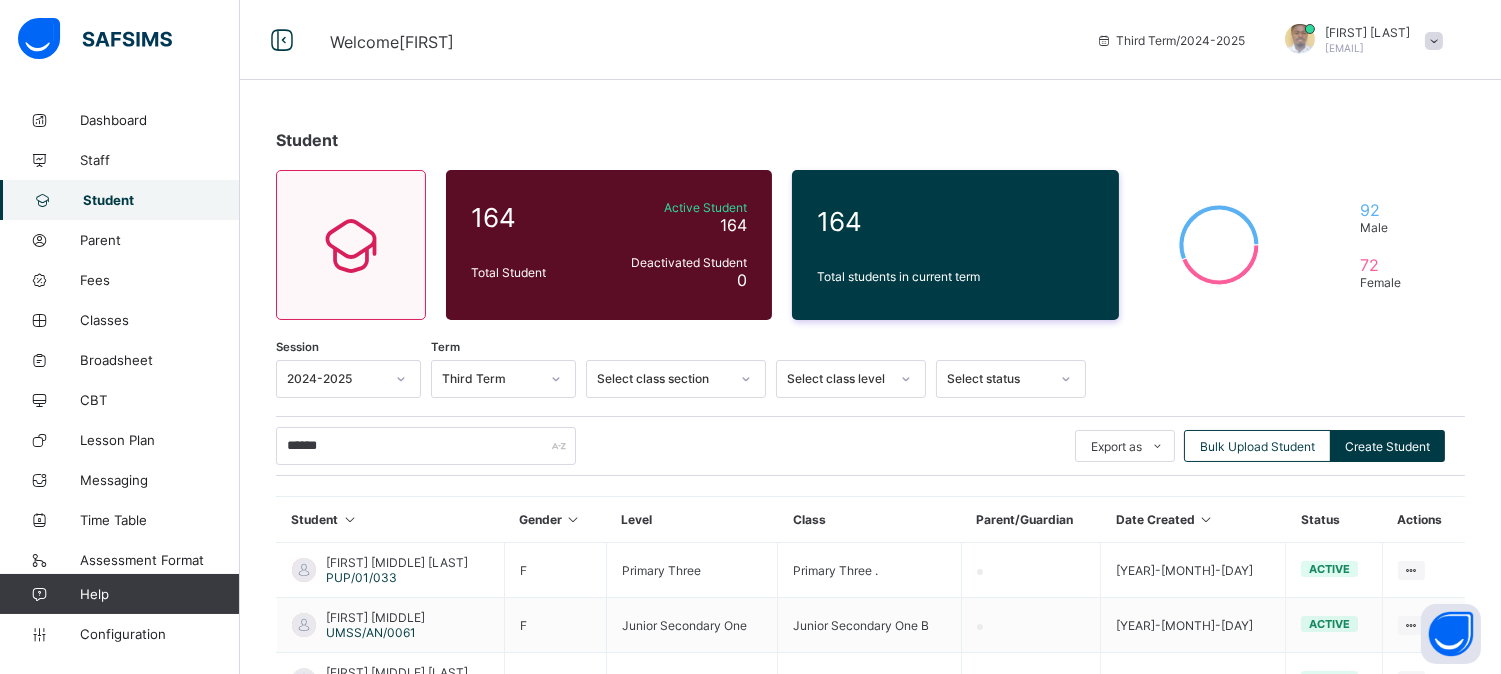 scroll, scrollTop: 152, scrollLeft: 0, axis: vertical 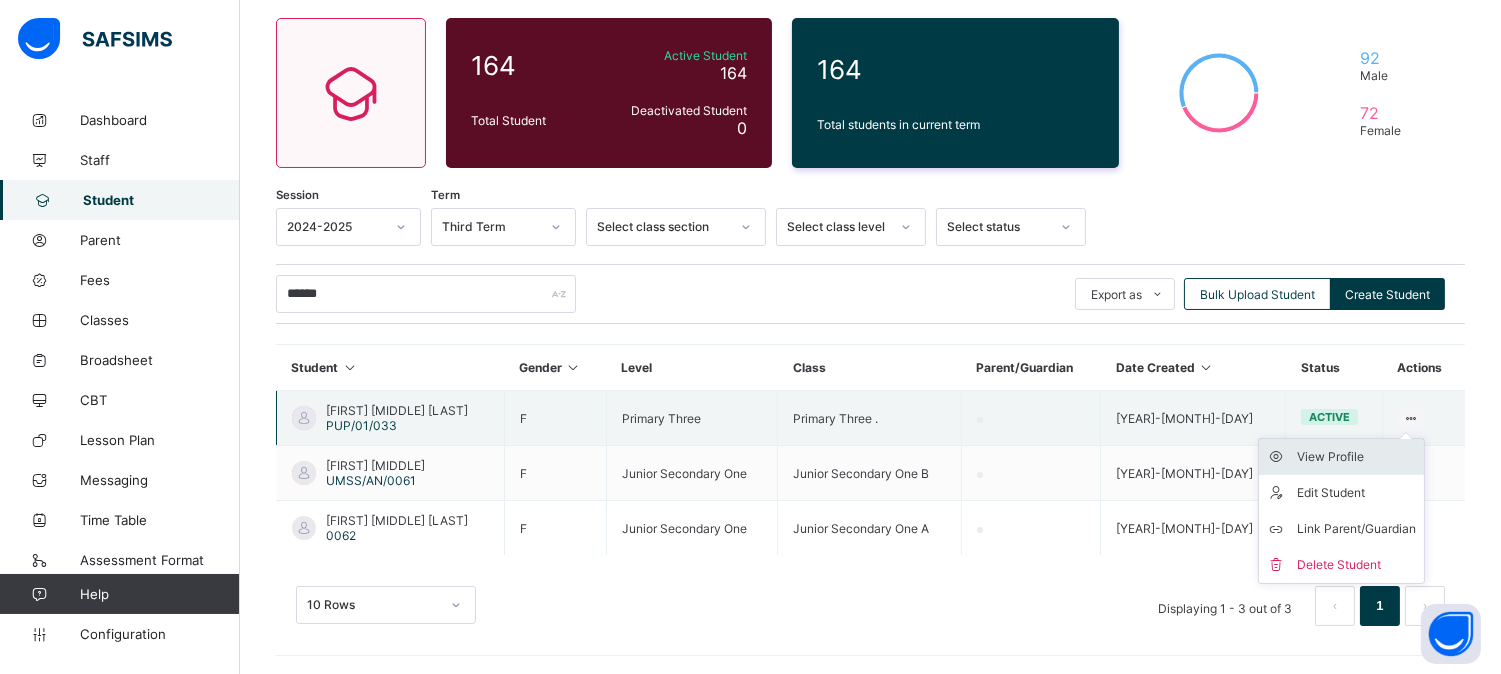 click on "View Profile" at bounding box center [1356, 457] 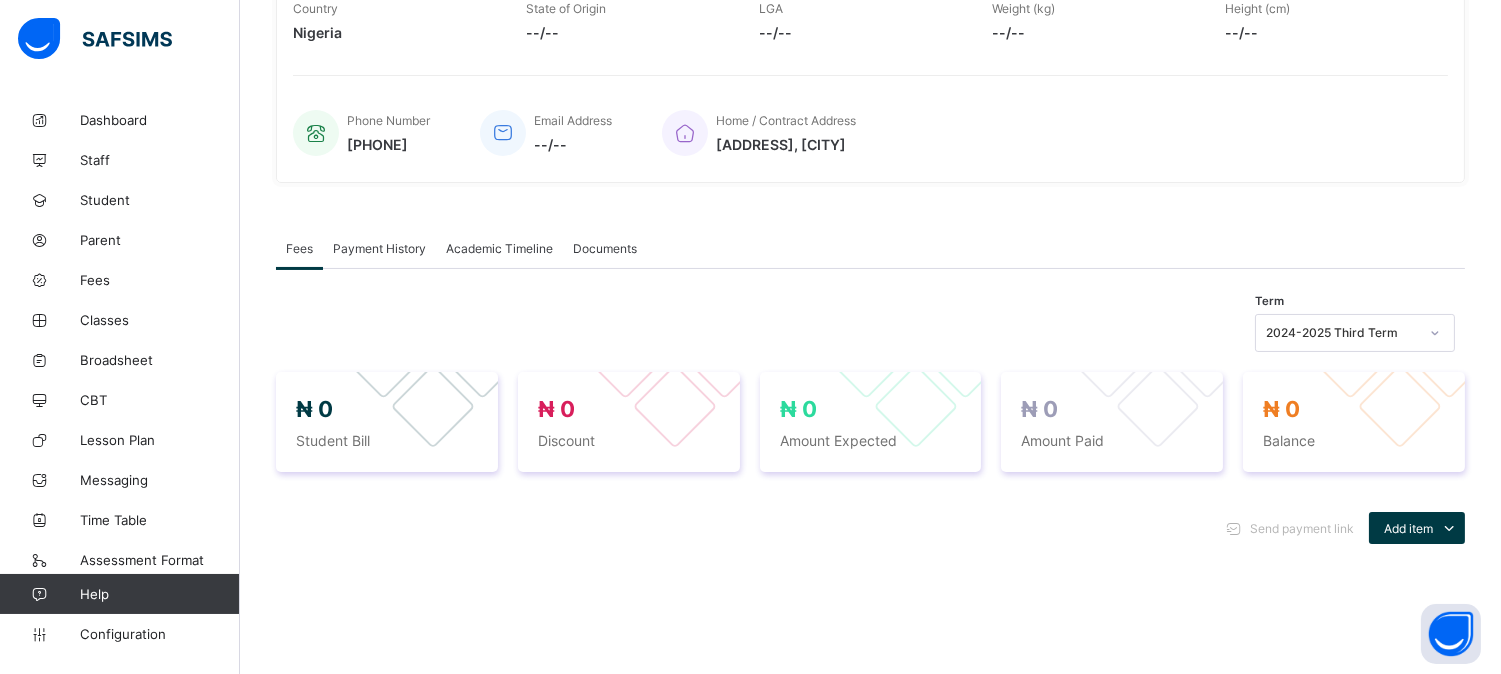 scroll, scrollTop: 428, scrollLeft: 0, axis: vertical 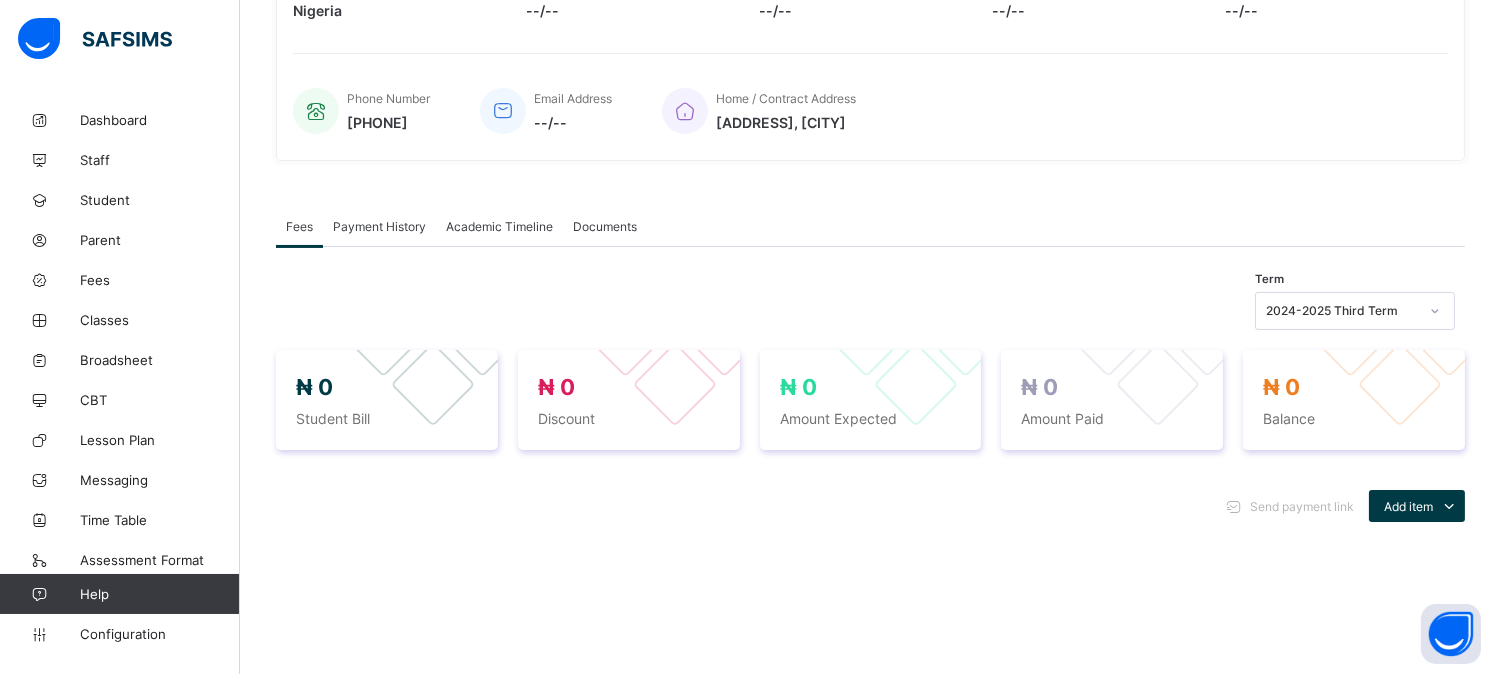 click on "Documents" at bounding box center [605, 226] 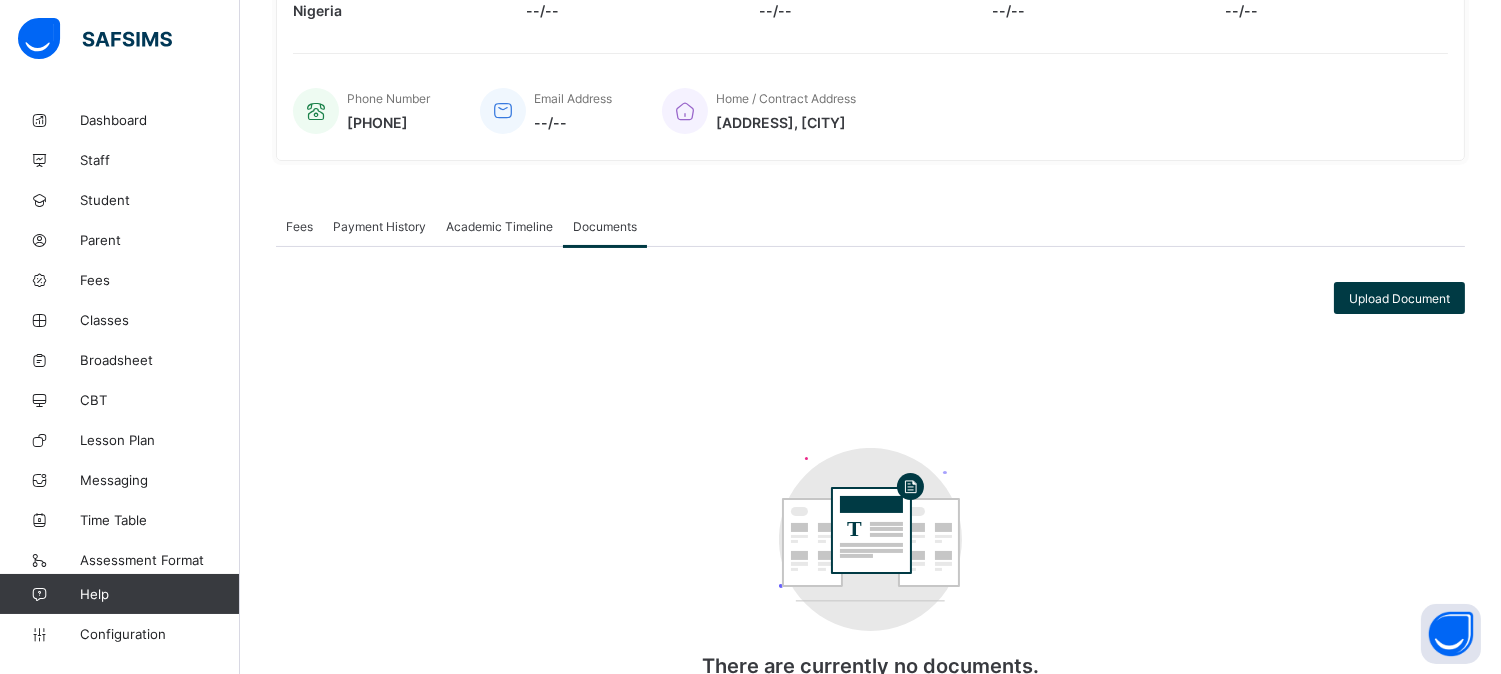 click on "Academic Timeline" at bounding box center (499, 226) 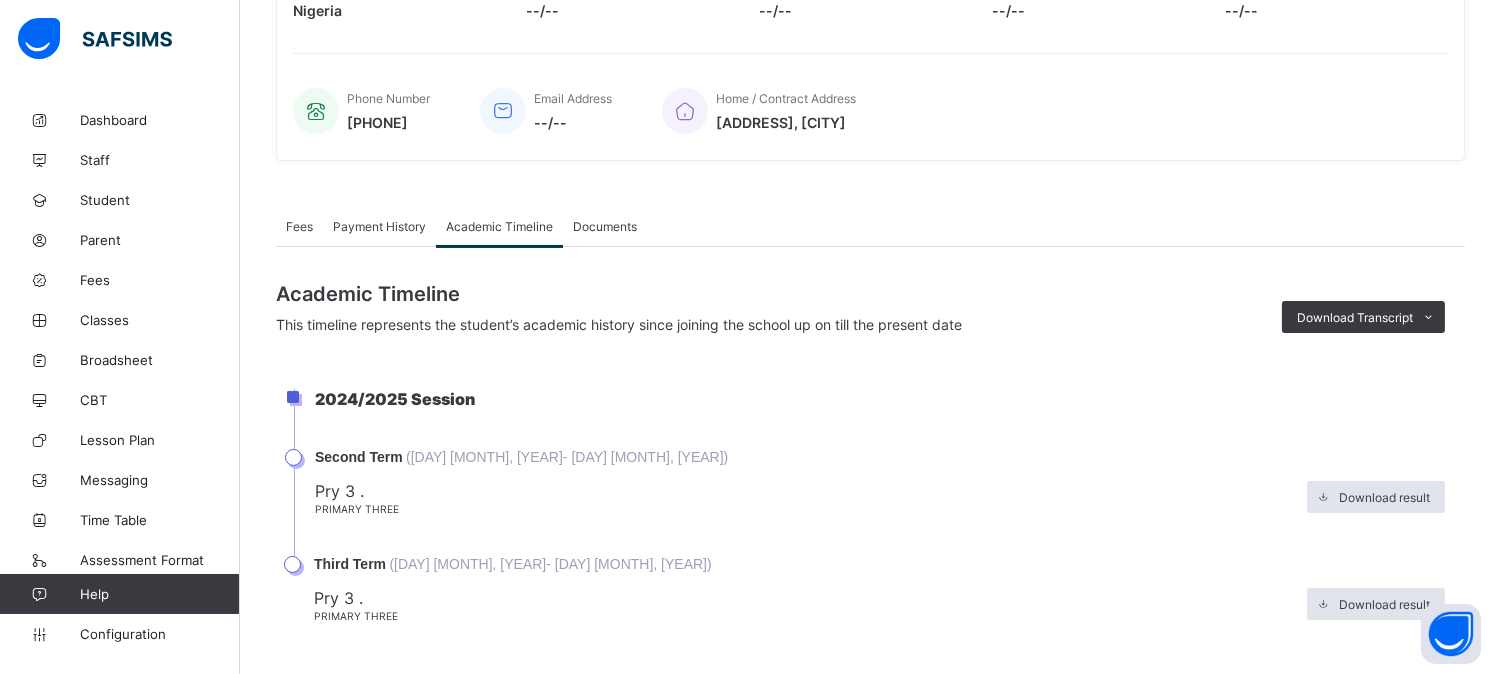 scroll, scrollTop: 441, scrollLeft: 0, axis: vertical 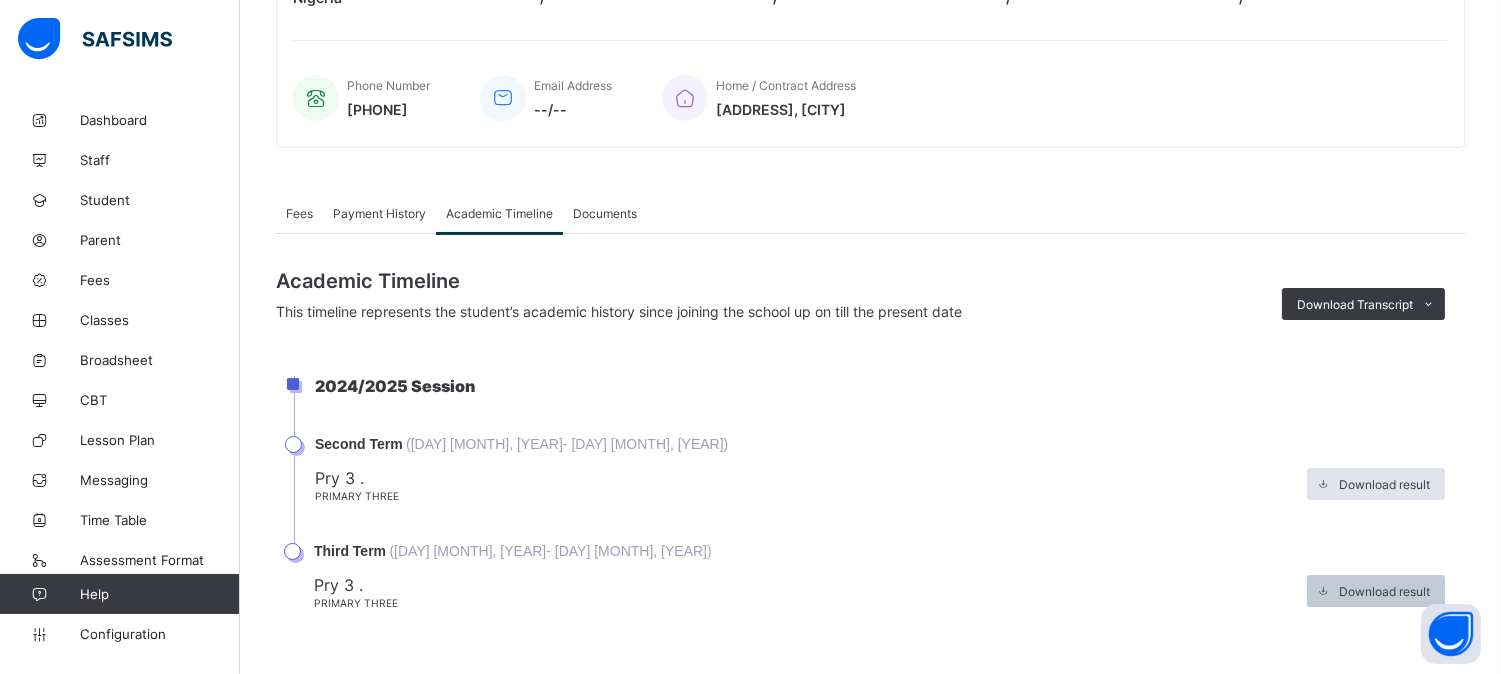 click on "Download result" at bounding box center (1384, 591) 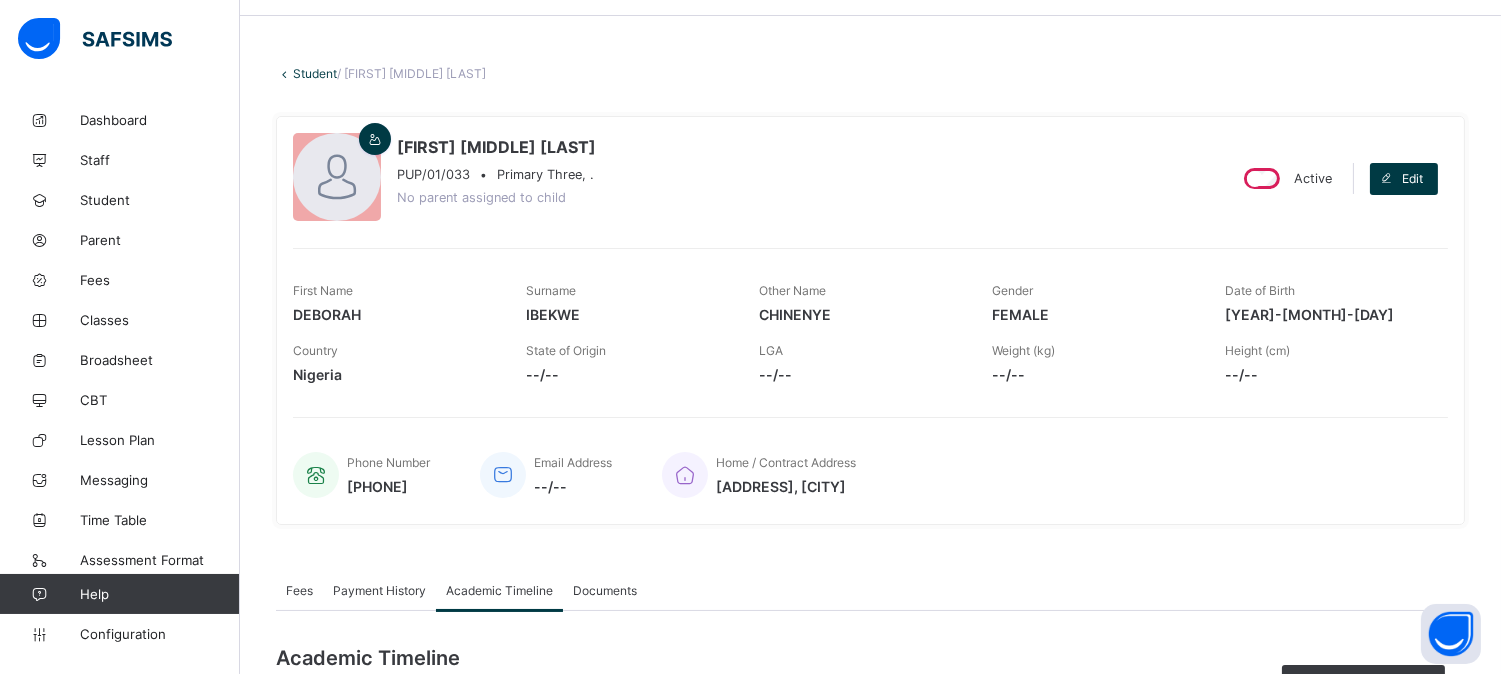 scroll, scrollTop: 36, scrollLeft: 0, axis: vertical 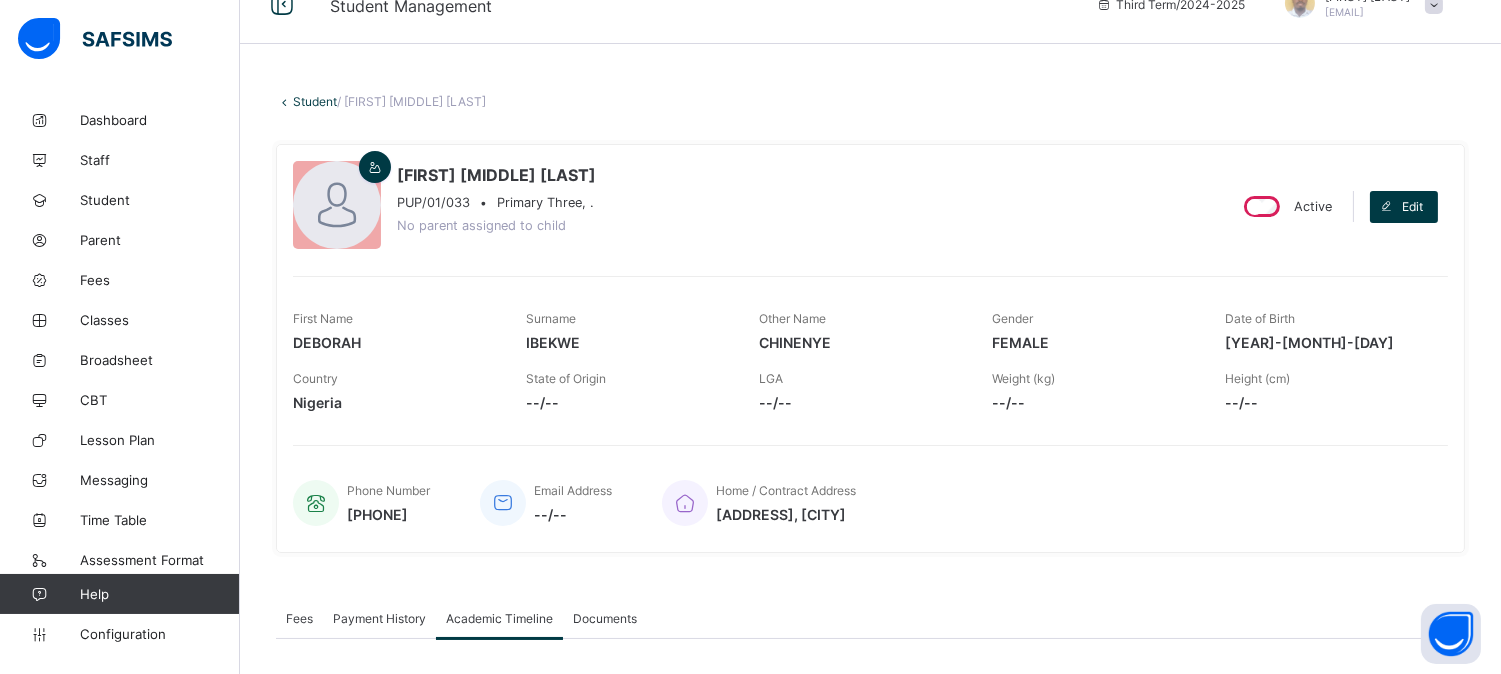 click on "Student" at bounding box center [315, 101] 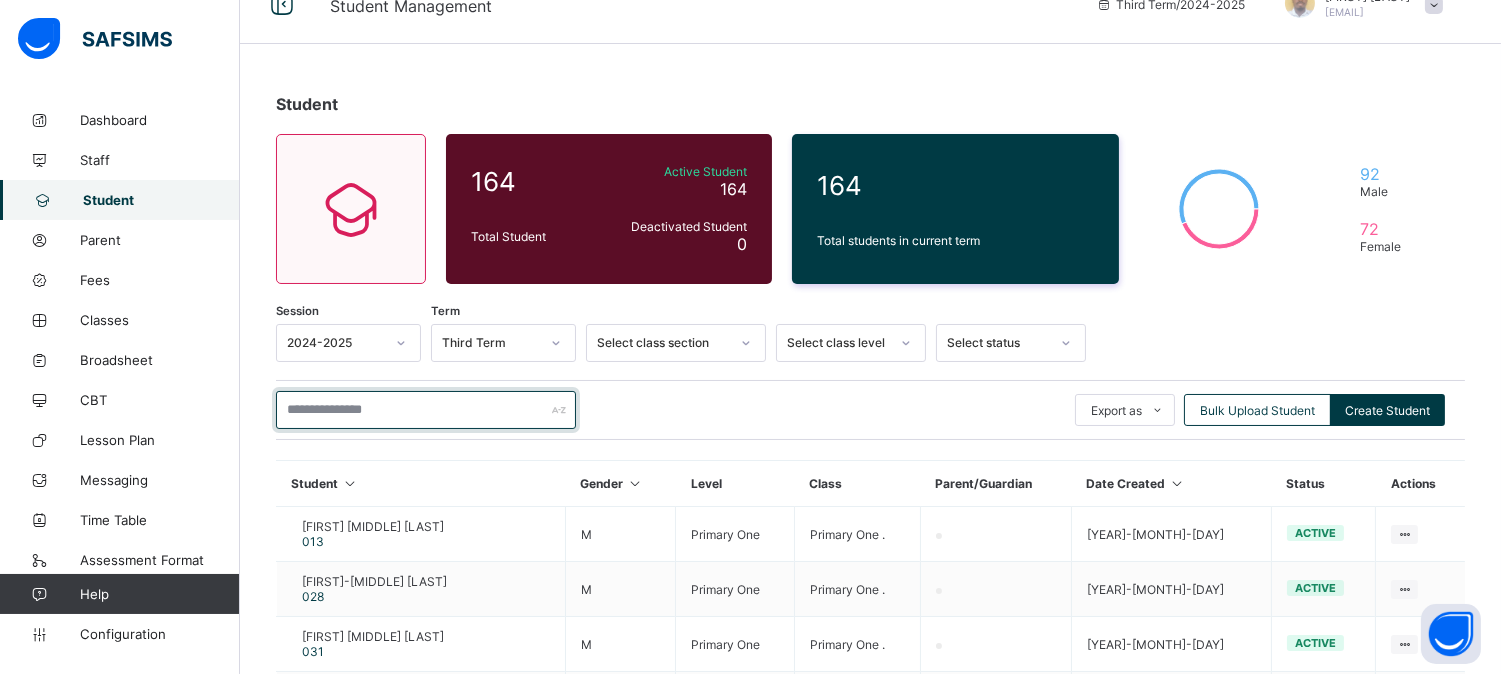 click at bounding box center (426, 410) 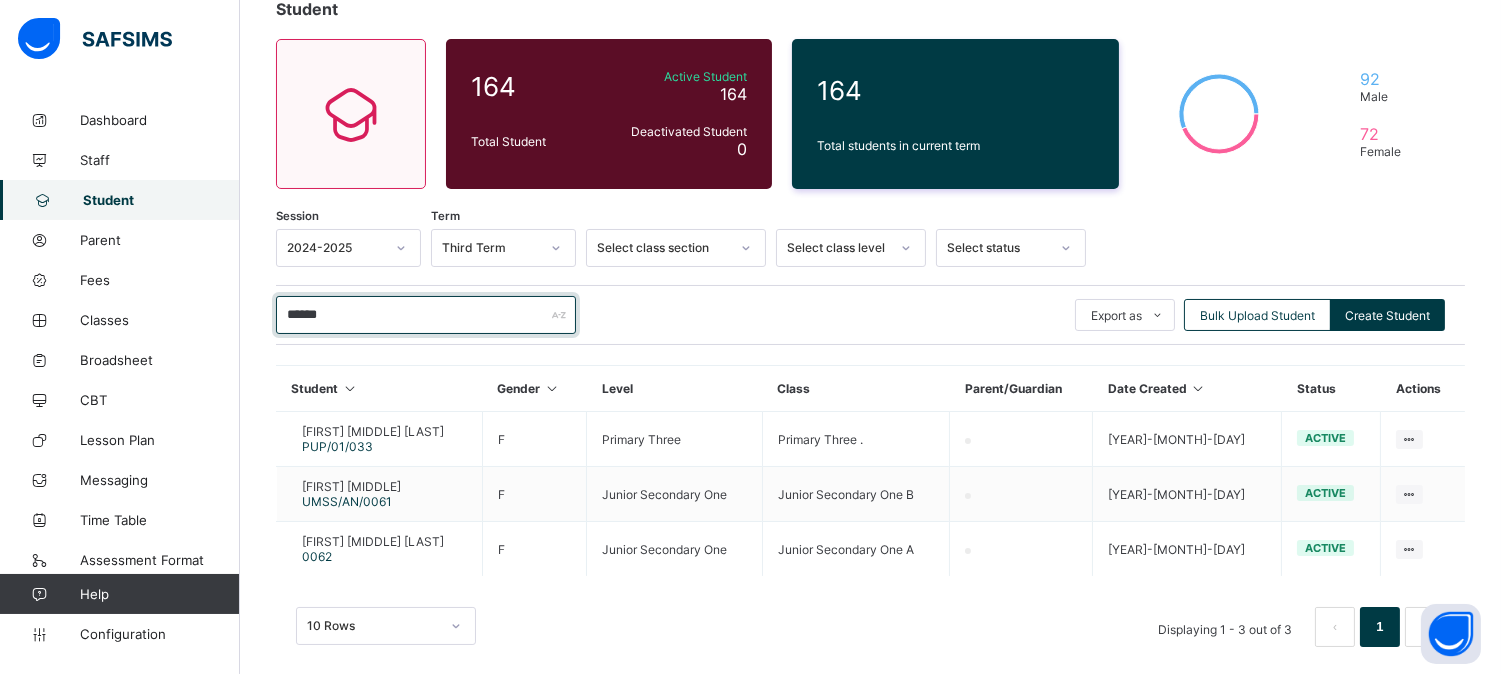 scroll, scrollTop: 152, scrollLeft: 0, axis: vertical 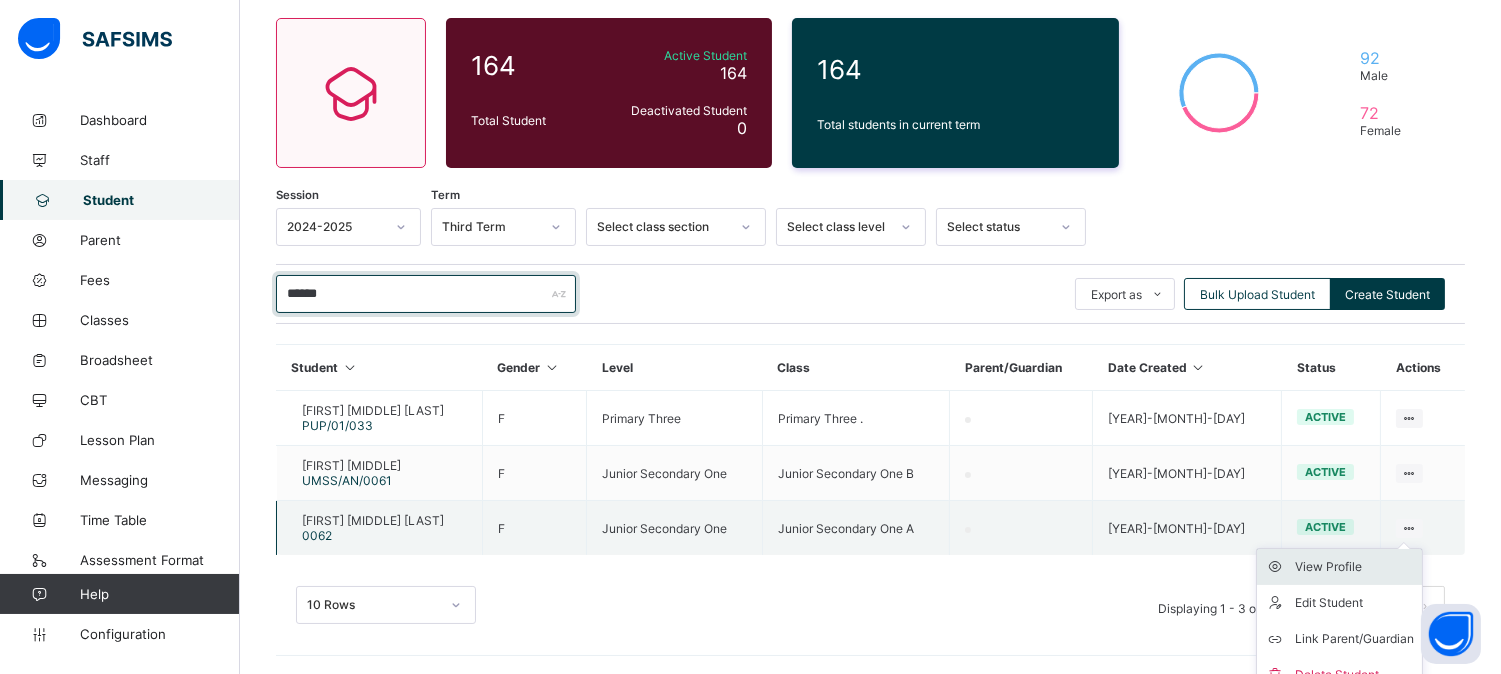 type on "******" 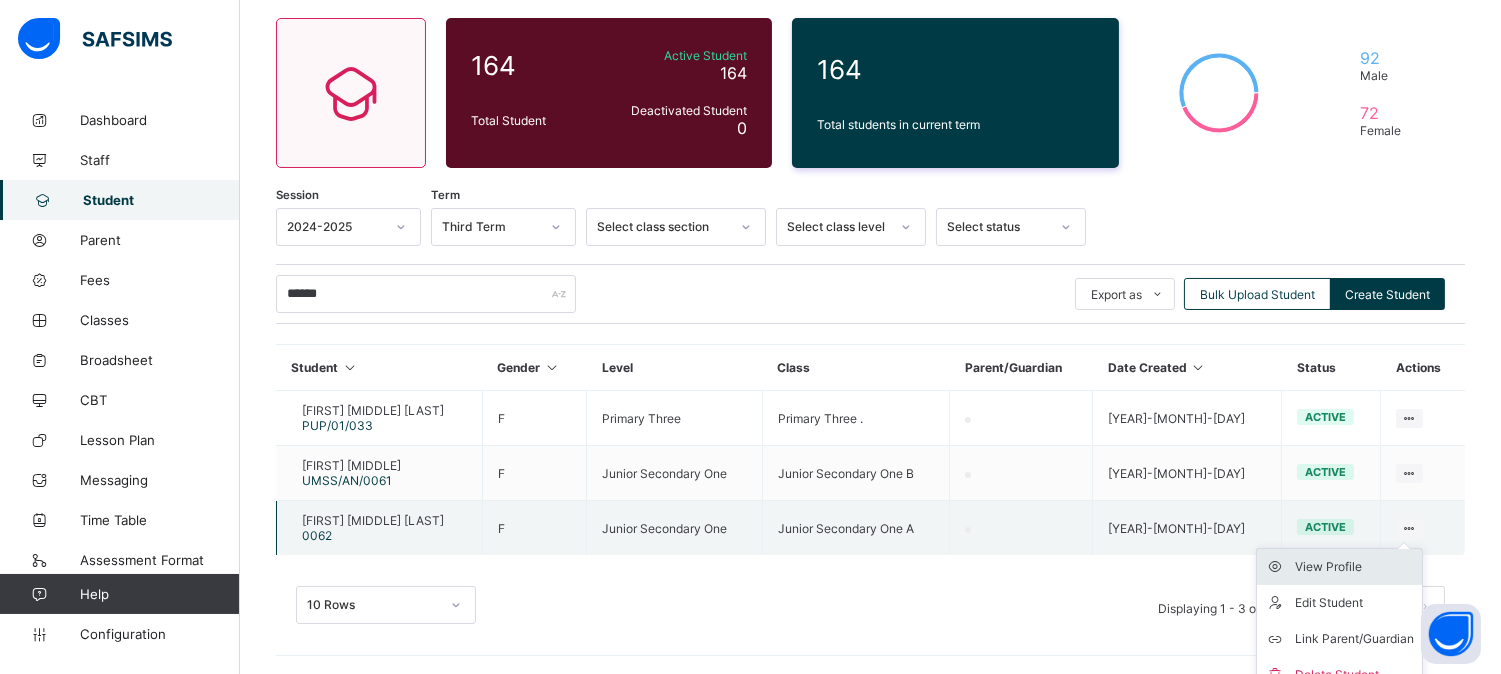 click on "View Profile" at bounding box center (1354, 567) 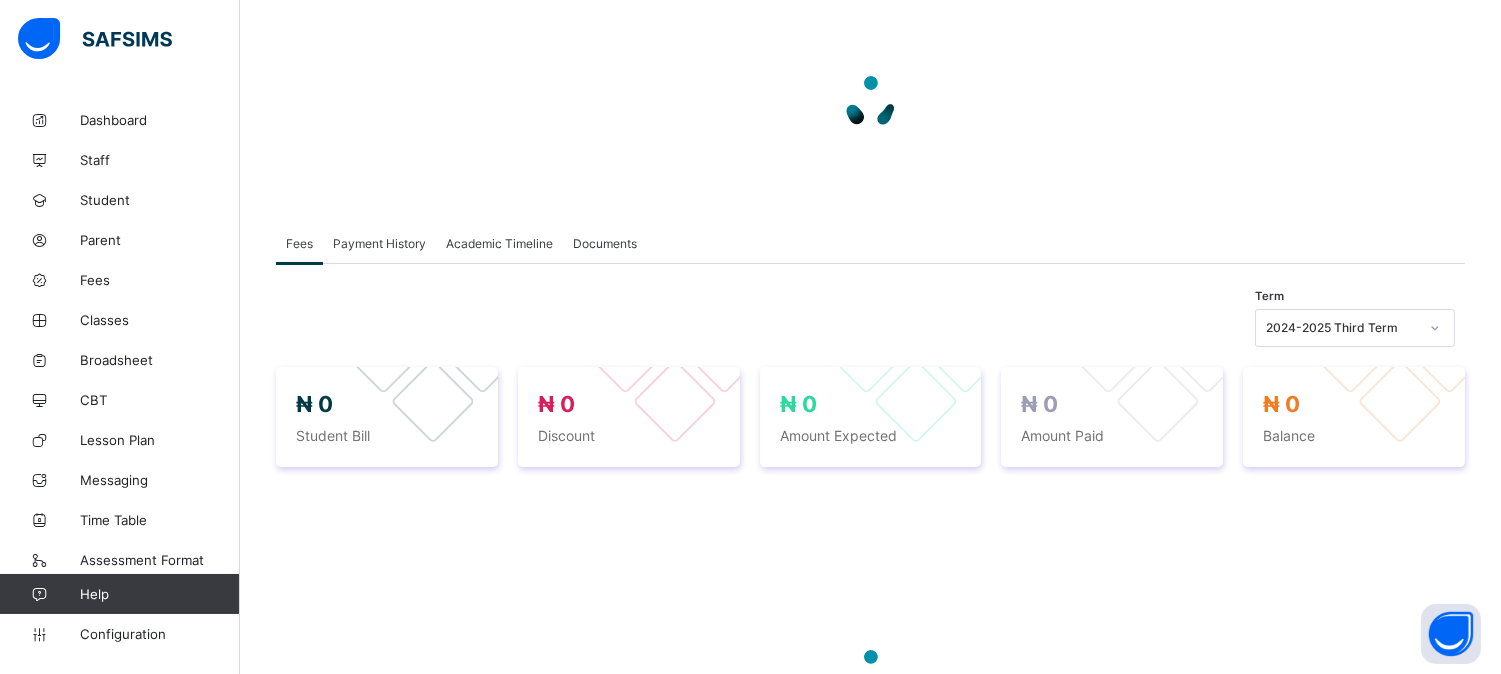 scroll, scrollTop: 0, scrollLeft: 0, axis: both 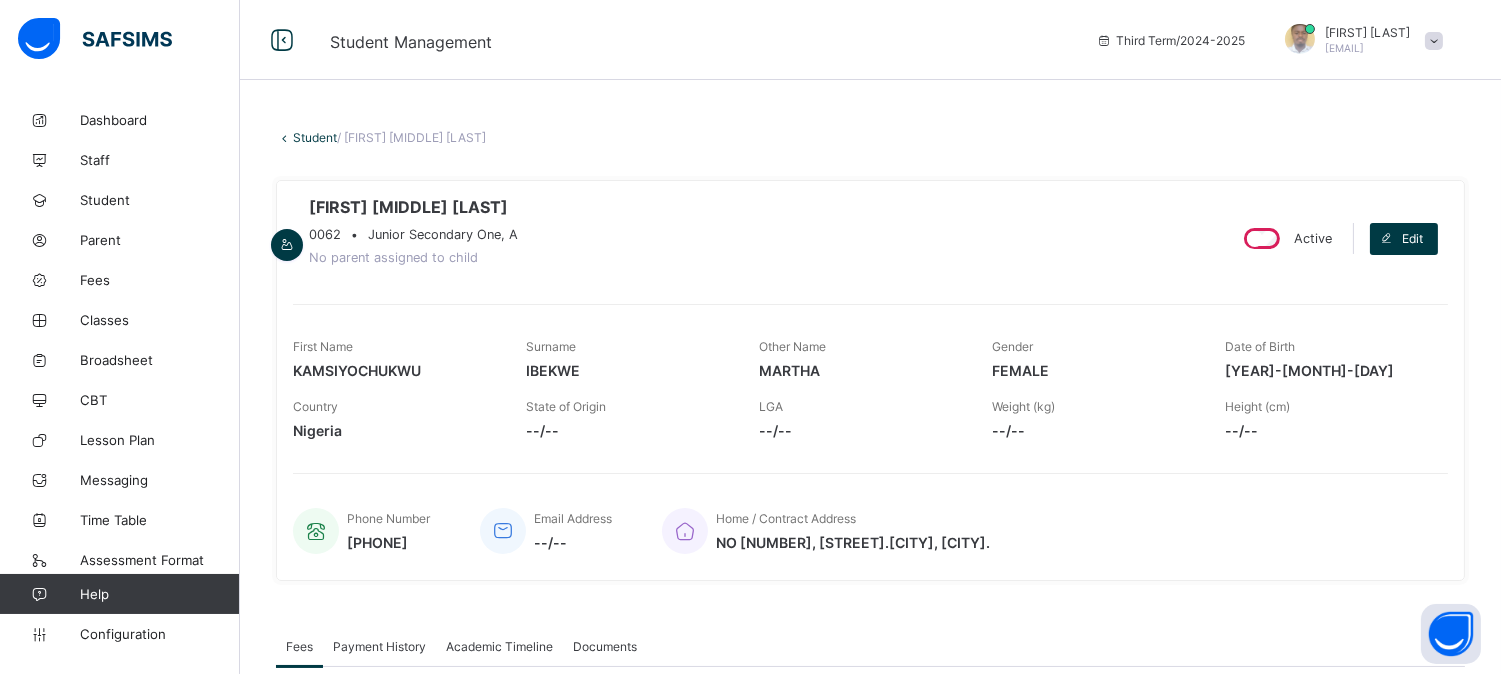 click on "Academic Timeline" at bounding box center (499, 646) 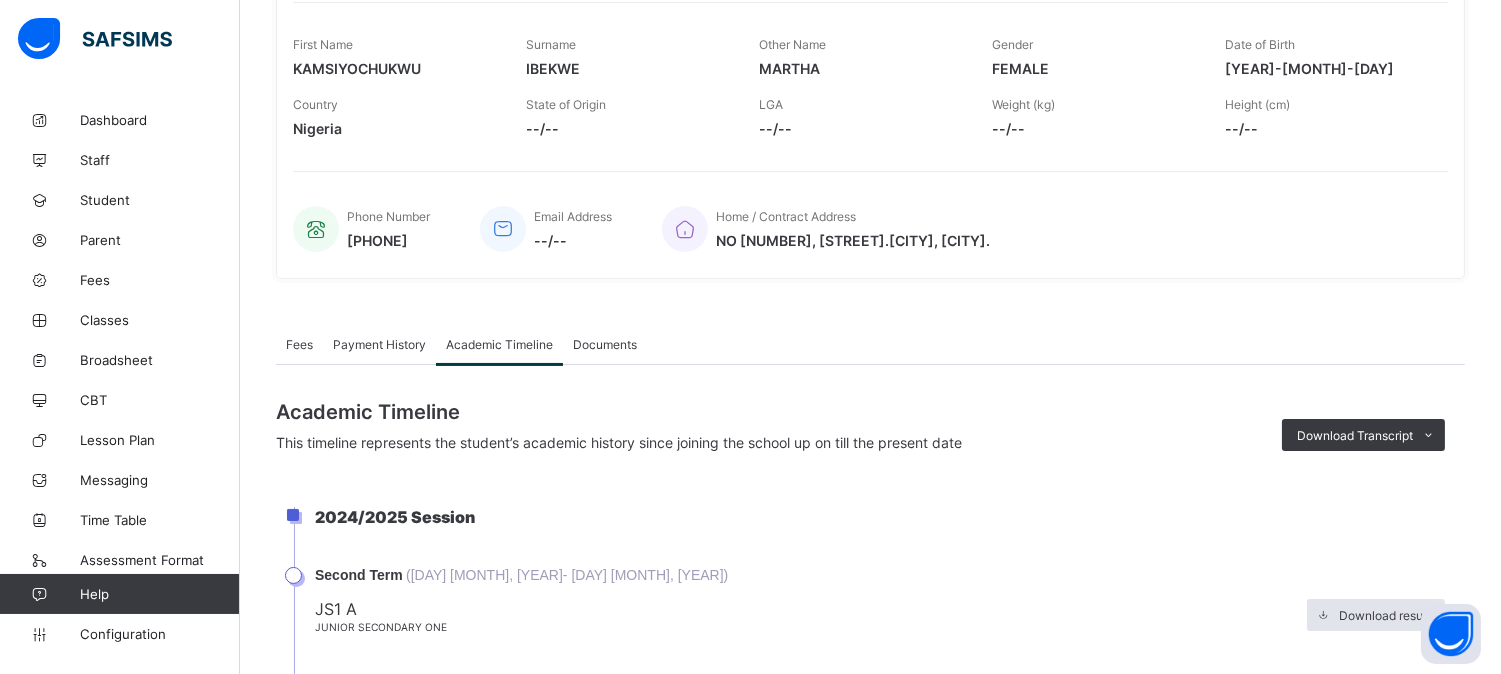 scroll, scrollTop: 308, scrollLeft: 0, axis: vertical 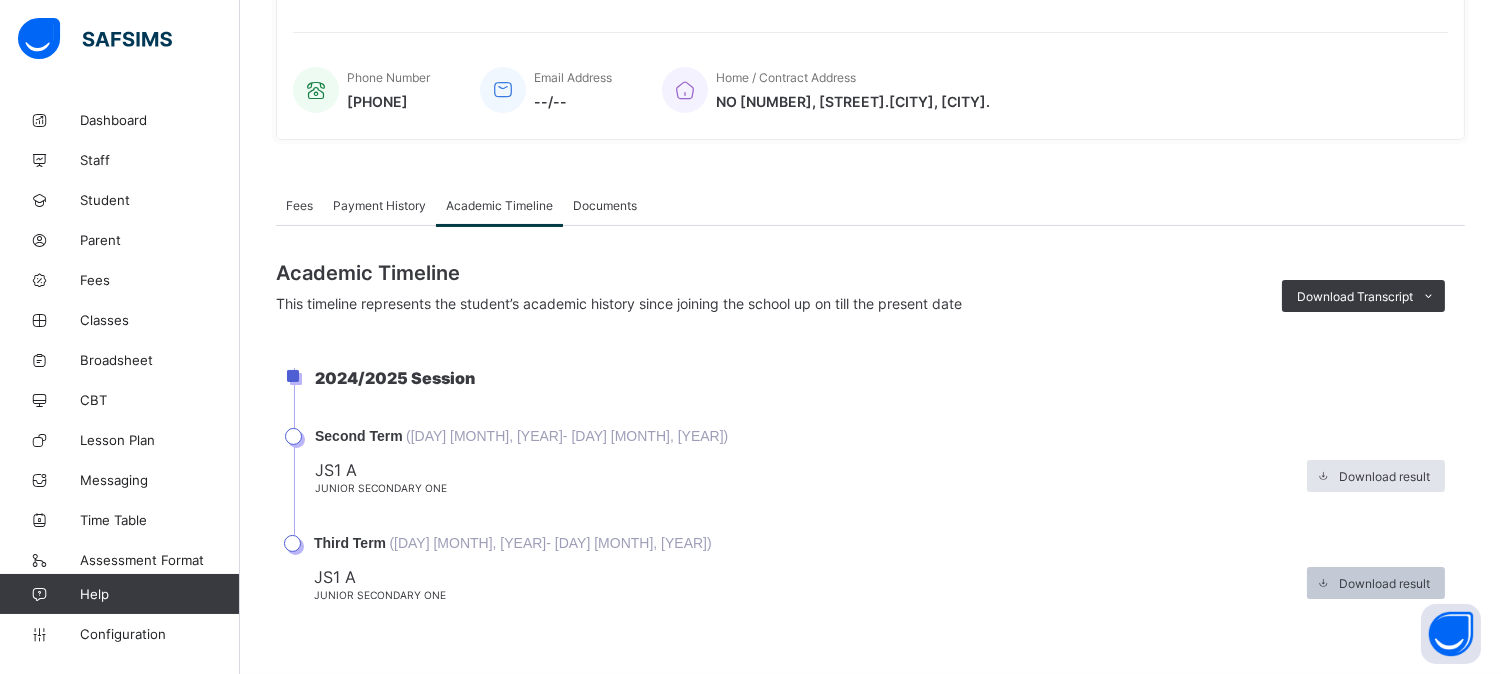 click on "Download result" at bounding box center [1384, 583] 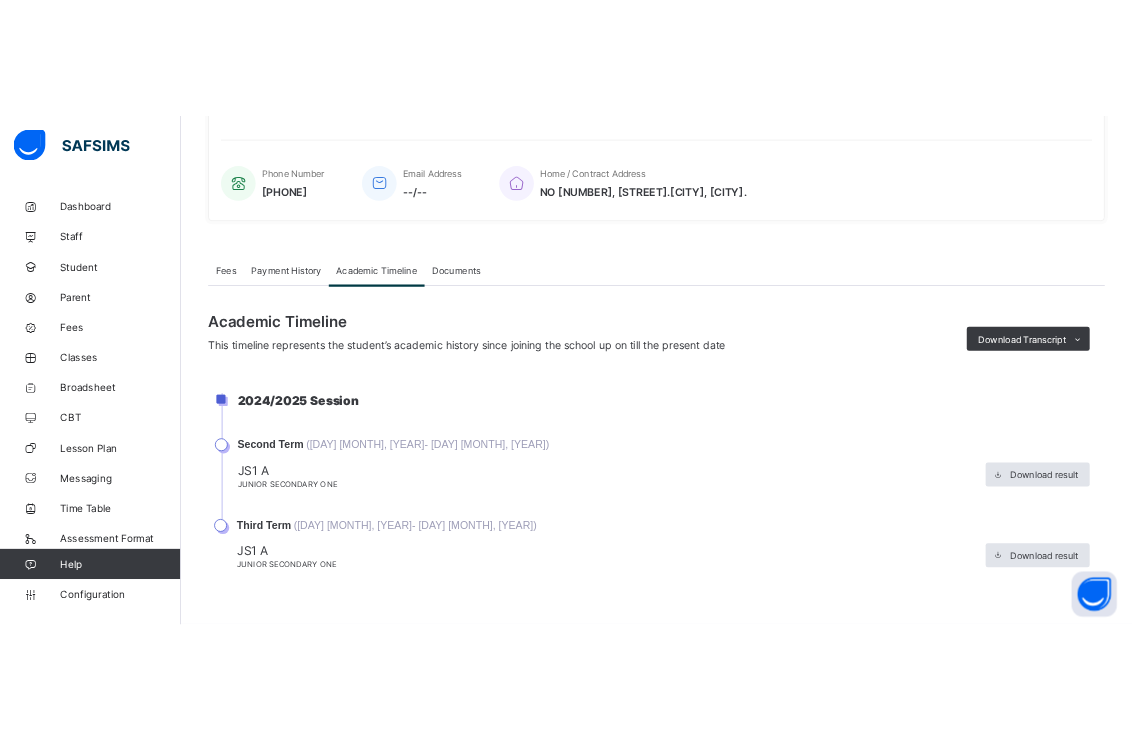 scroll, scrollTop: 401, scrollLeft: 0, axis: vertical 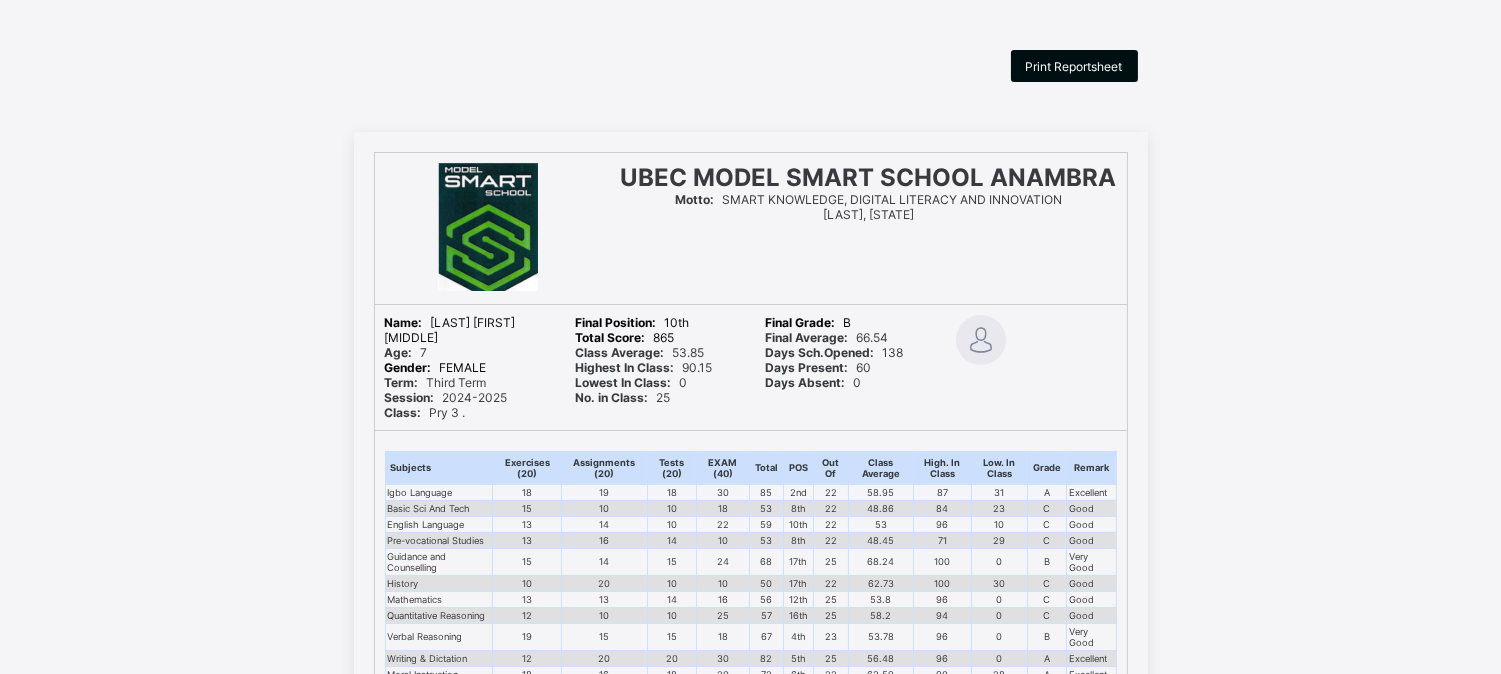 click on "Print Reportsheet" at bounding box center [1074, 66] 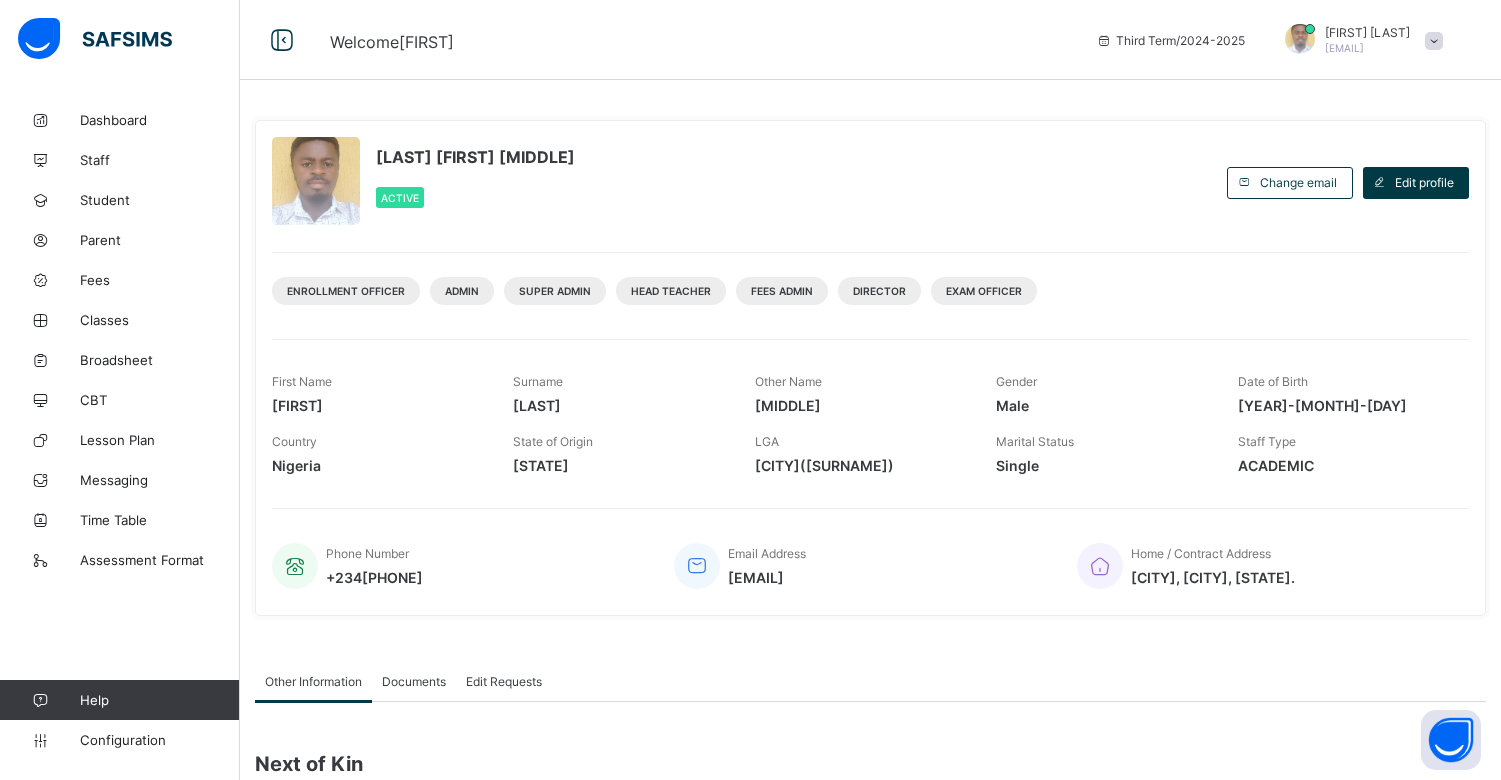 scroll, scrollTop: 0, scrollLeft: 0, axis: both 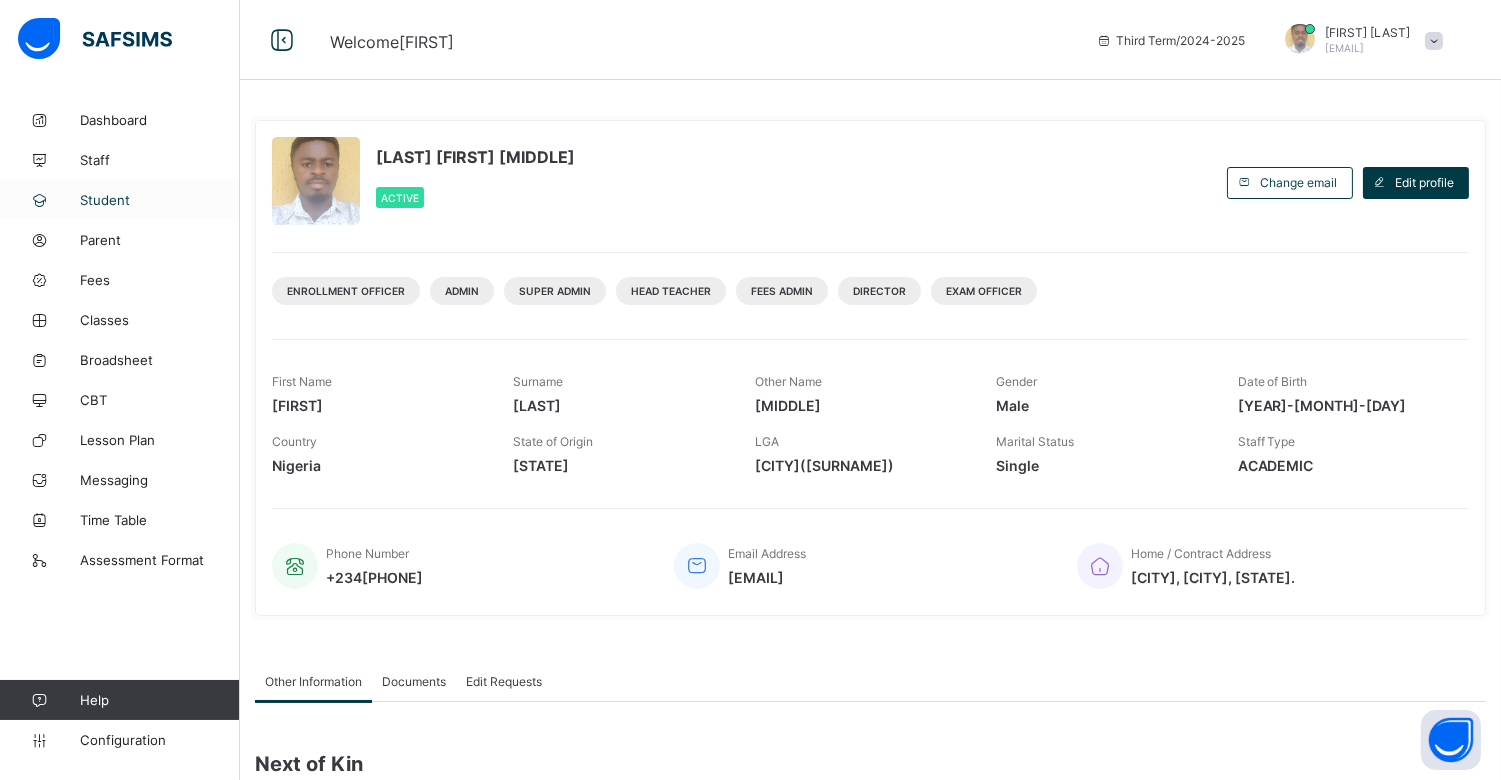 click on "Student" at bounding box center (160, 200) 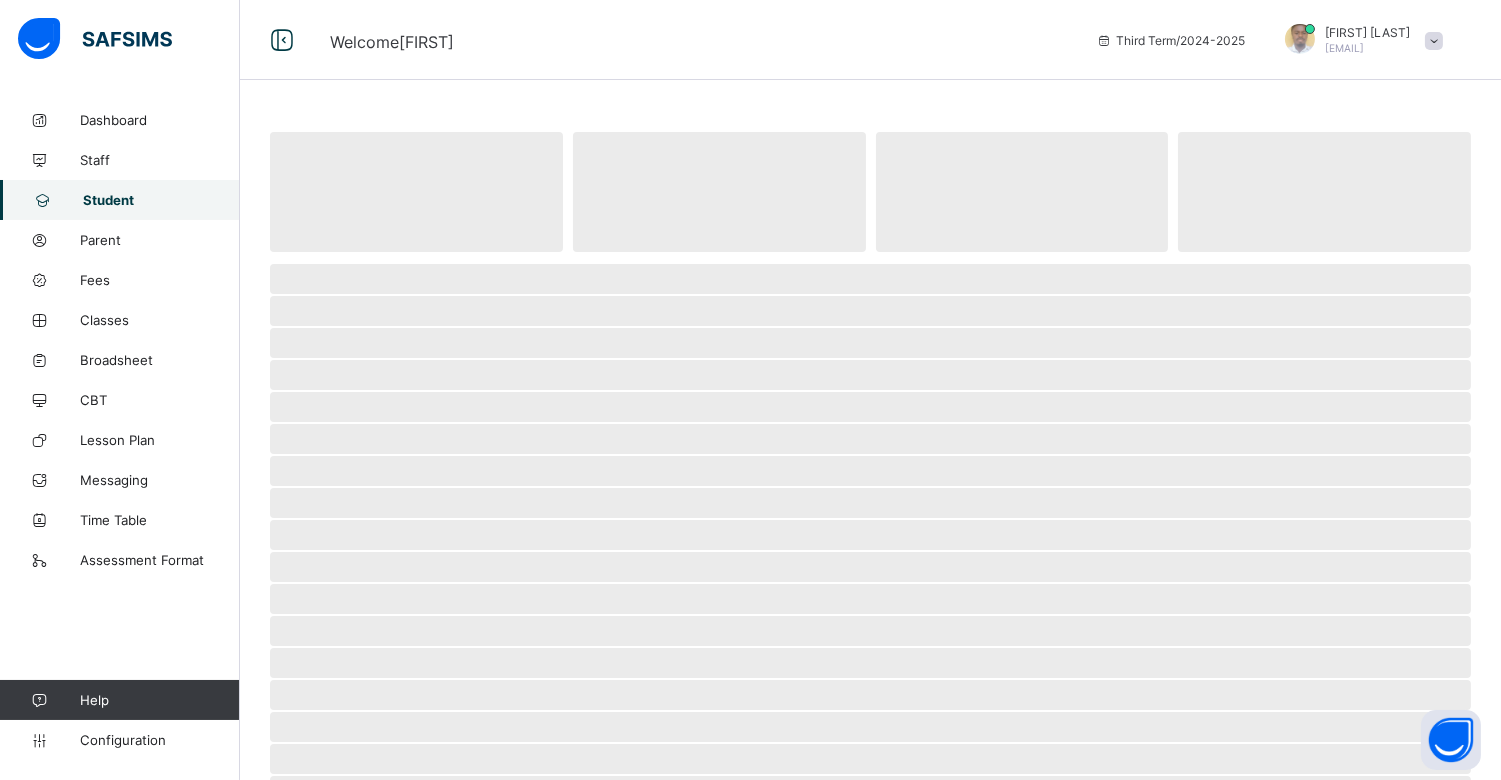 click on "Student" at bounding box center [161, 200] 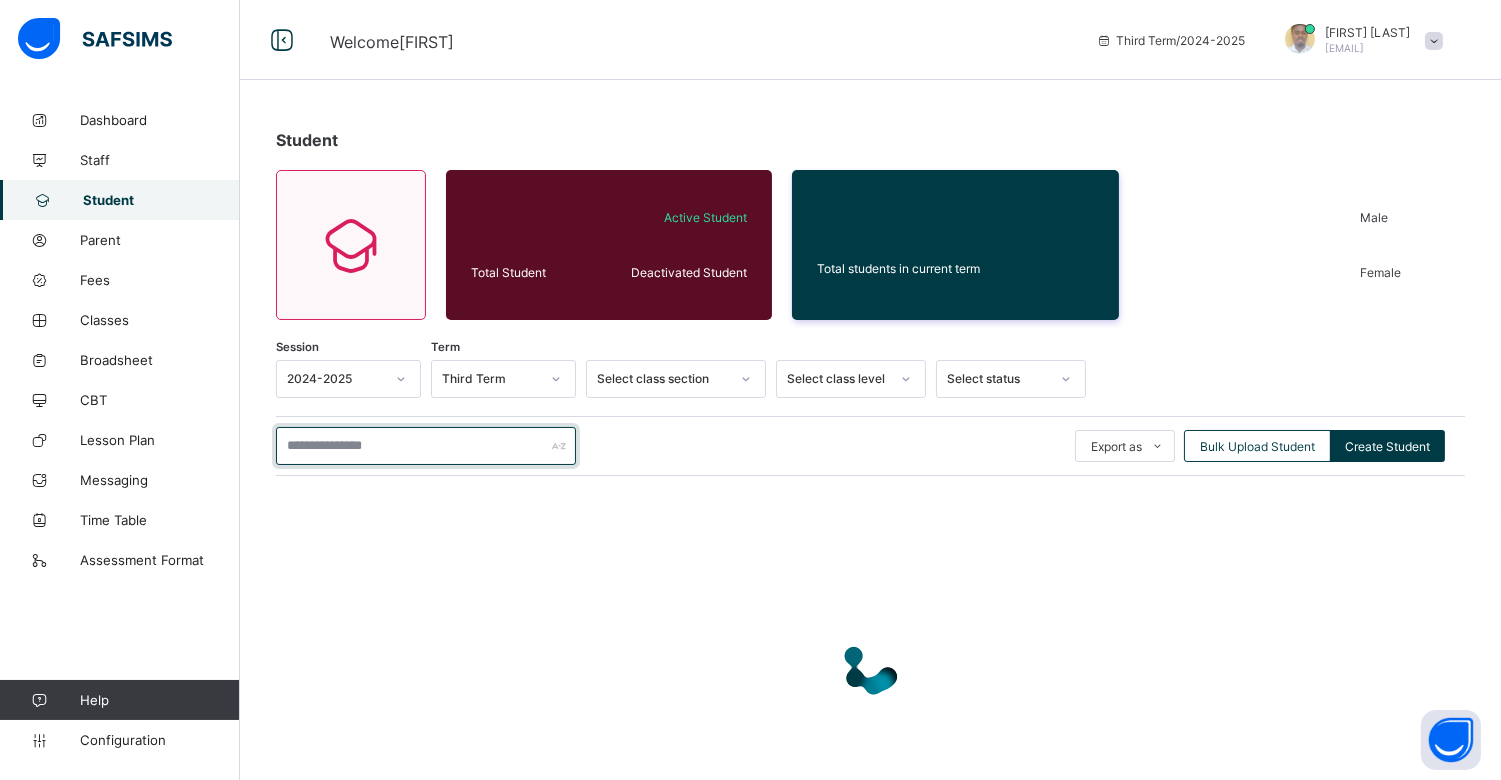 click at bounding box center (426, 446) 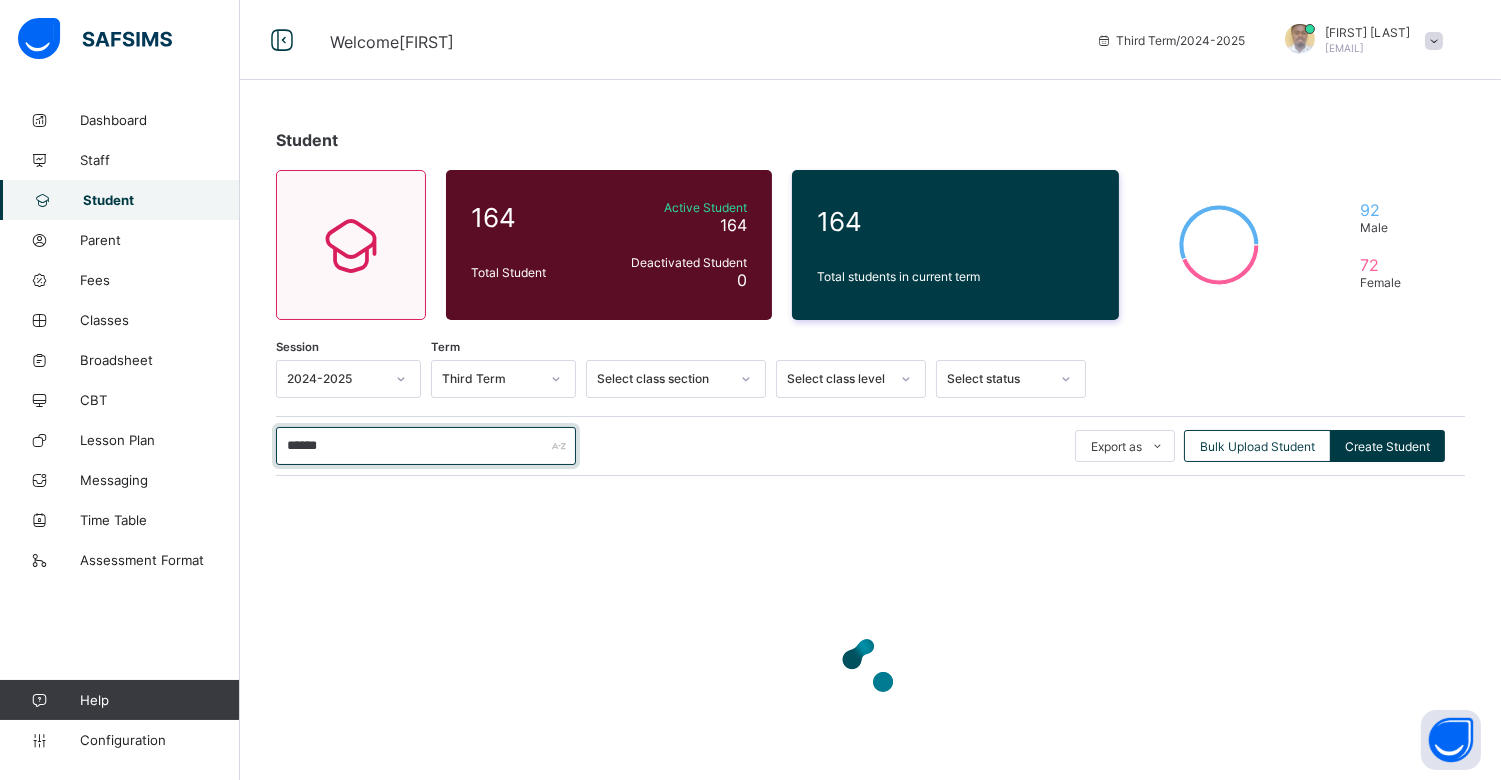 scroll, scrollTop: 105, scrollLeft: 0, axis: vertical 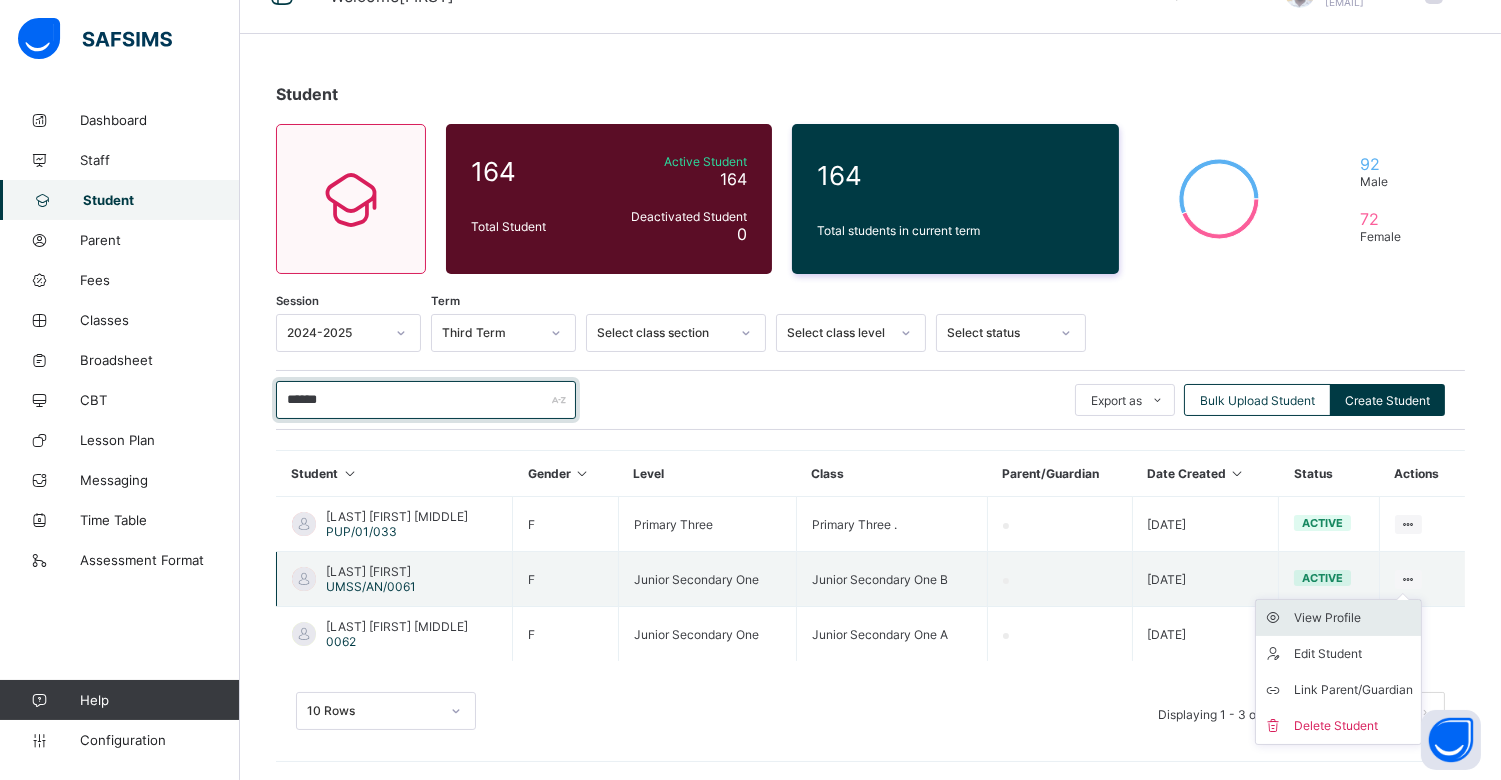 type on "******" 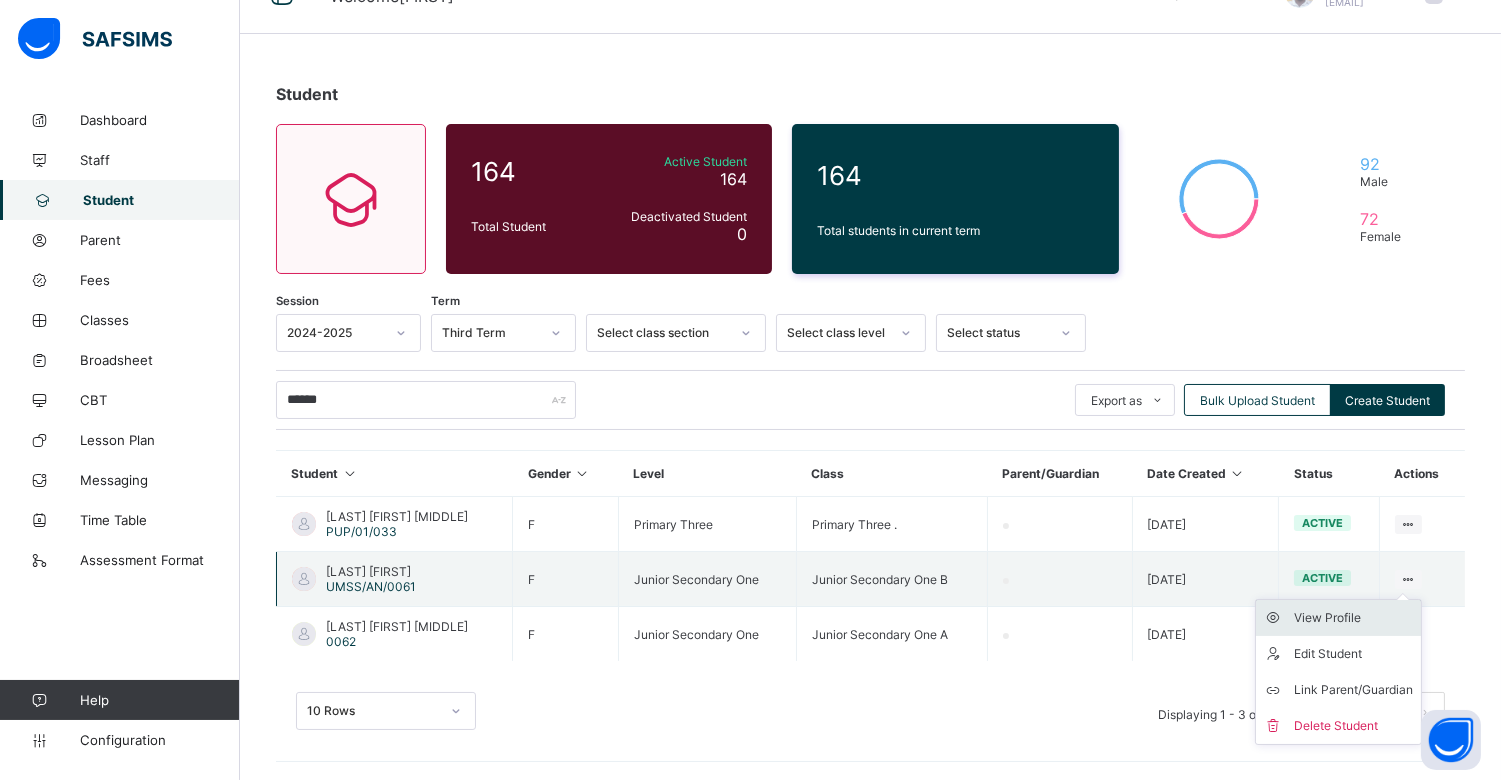 click on "View Profile" at bounding box center (1353, 618) 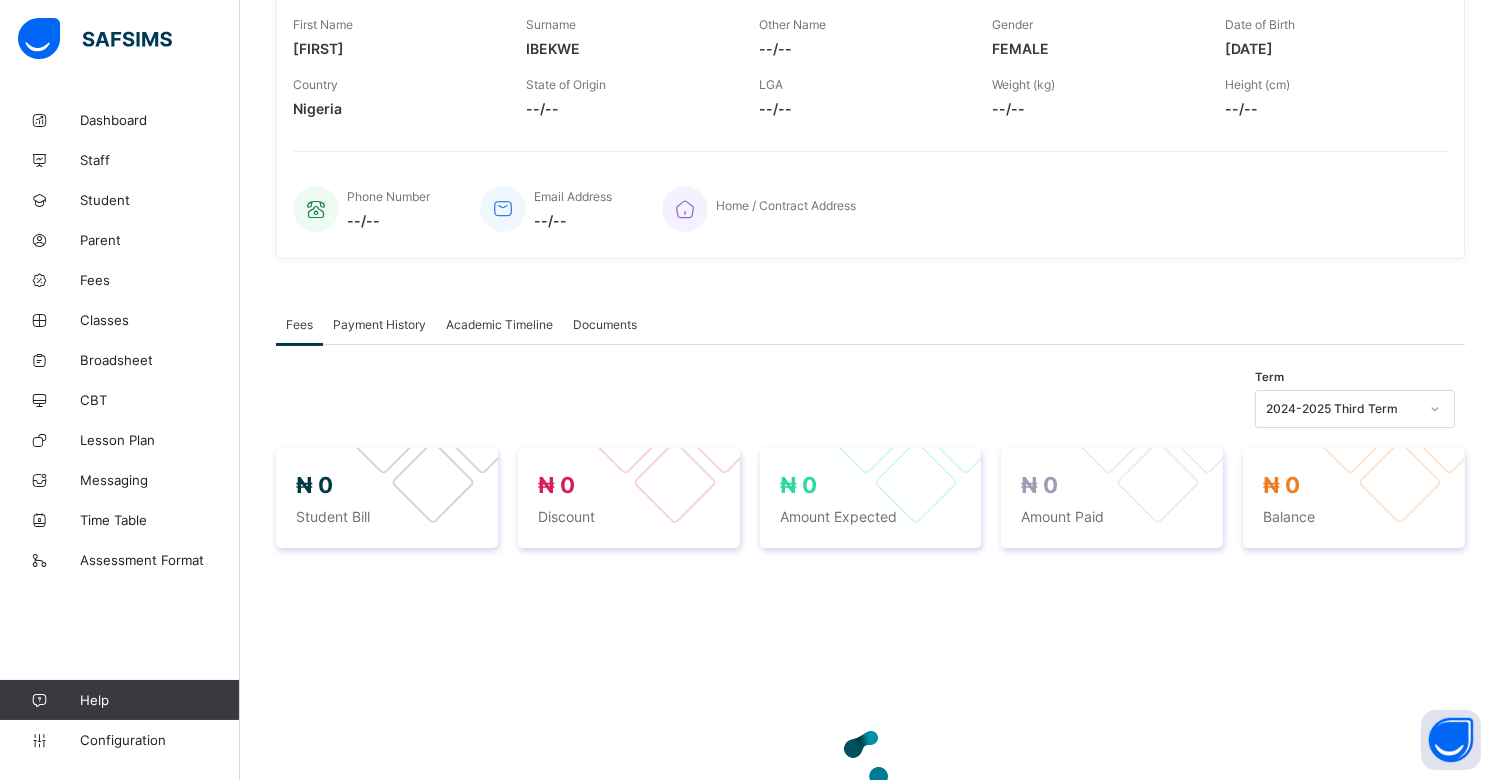scroll, scrollTop: 327, scrollLeft: 0, axis: vertical 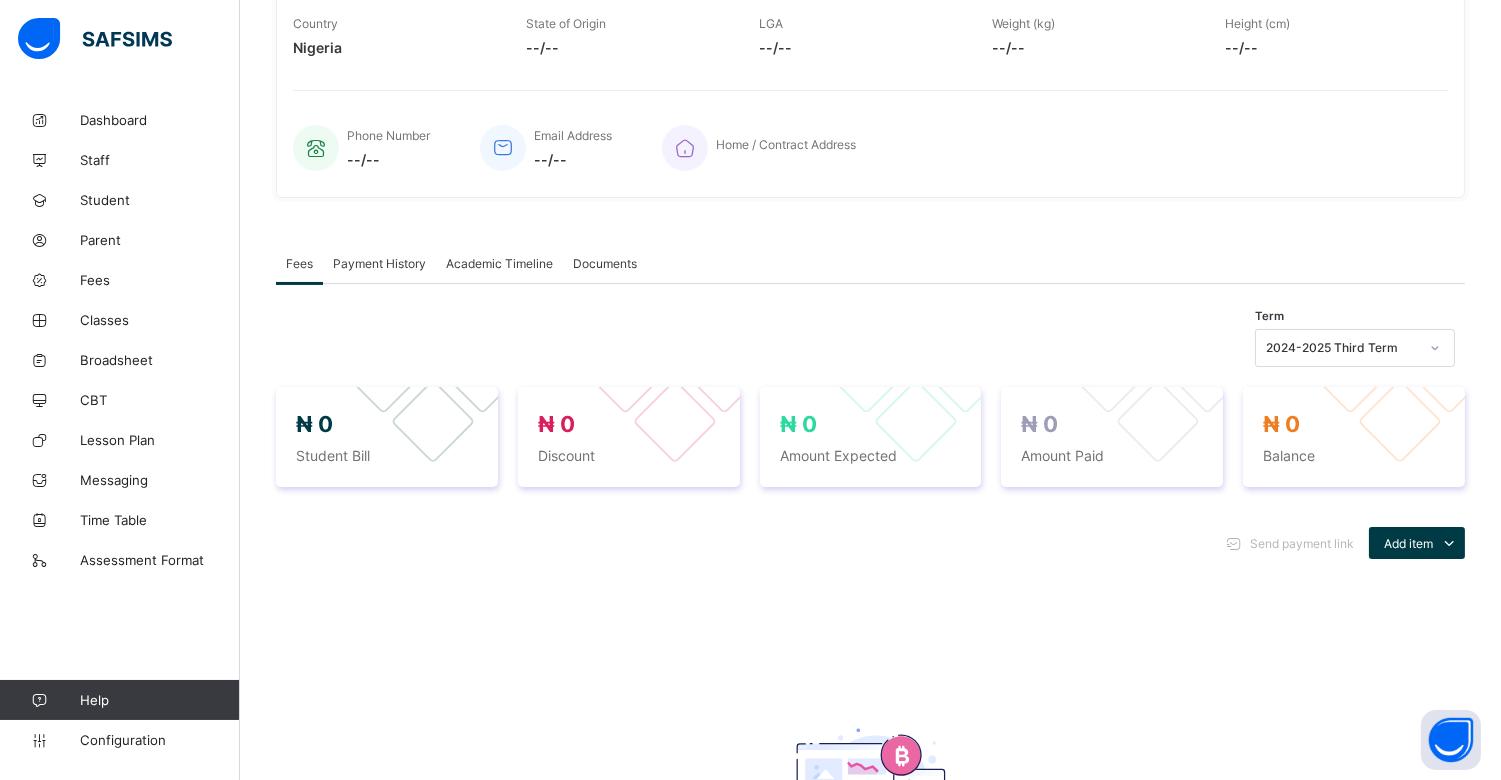 click on "Academic Timeline" at bounding box center [499, 263] 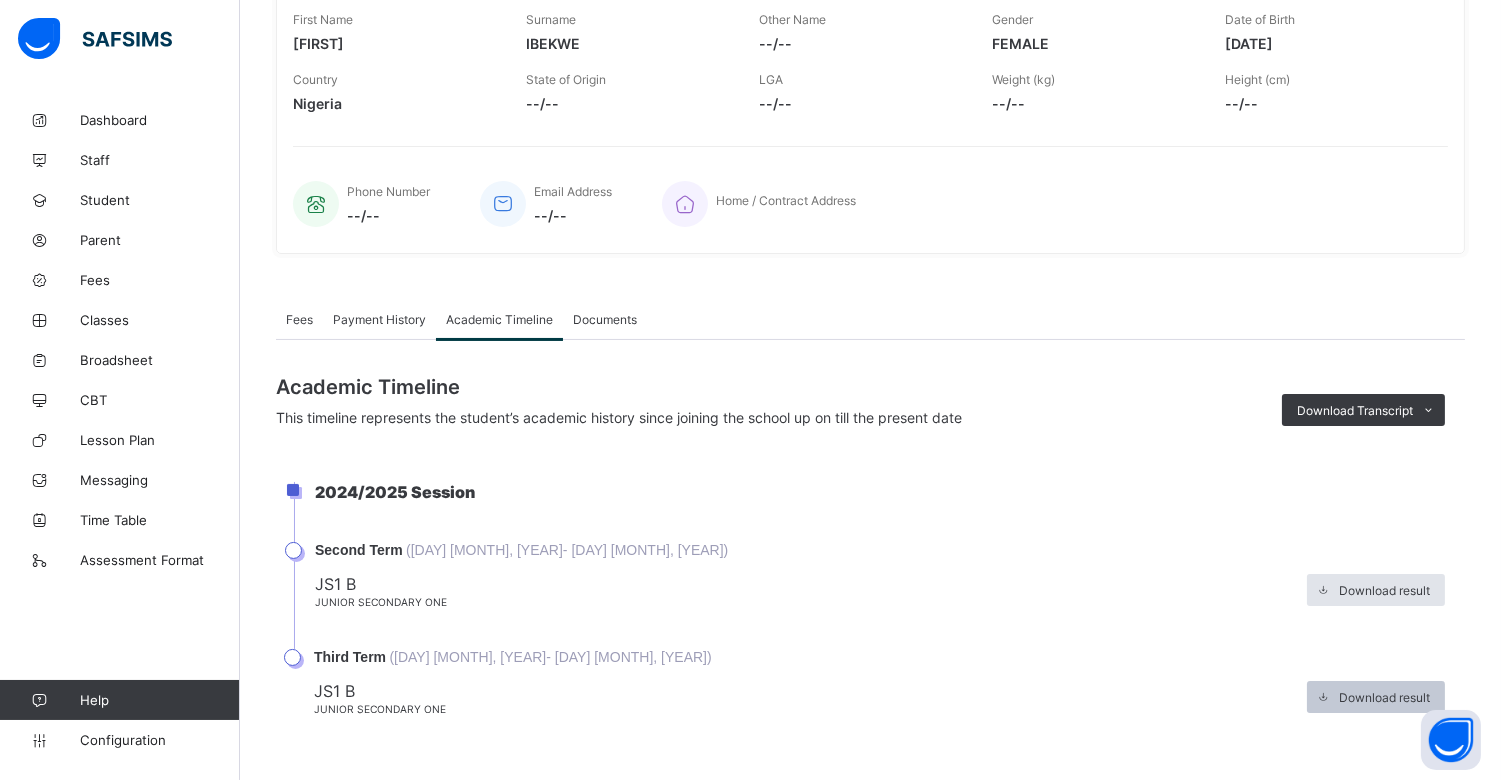 click on "Download result" at bounding box center [1376, 697] 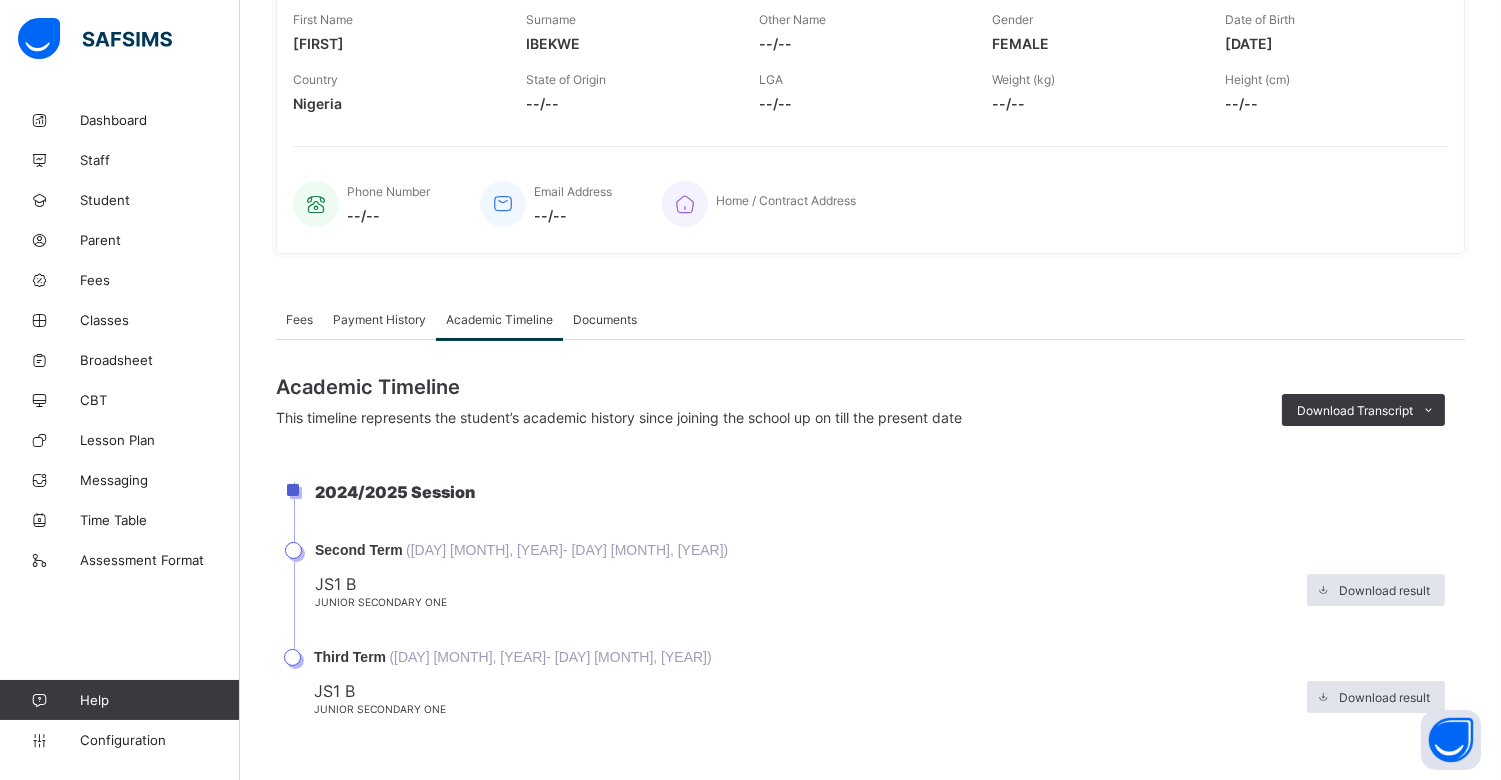 scroll, scrollTop: 0, scrollLeft: 0, axis: both 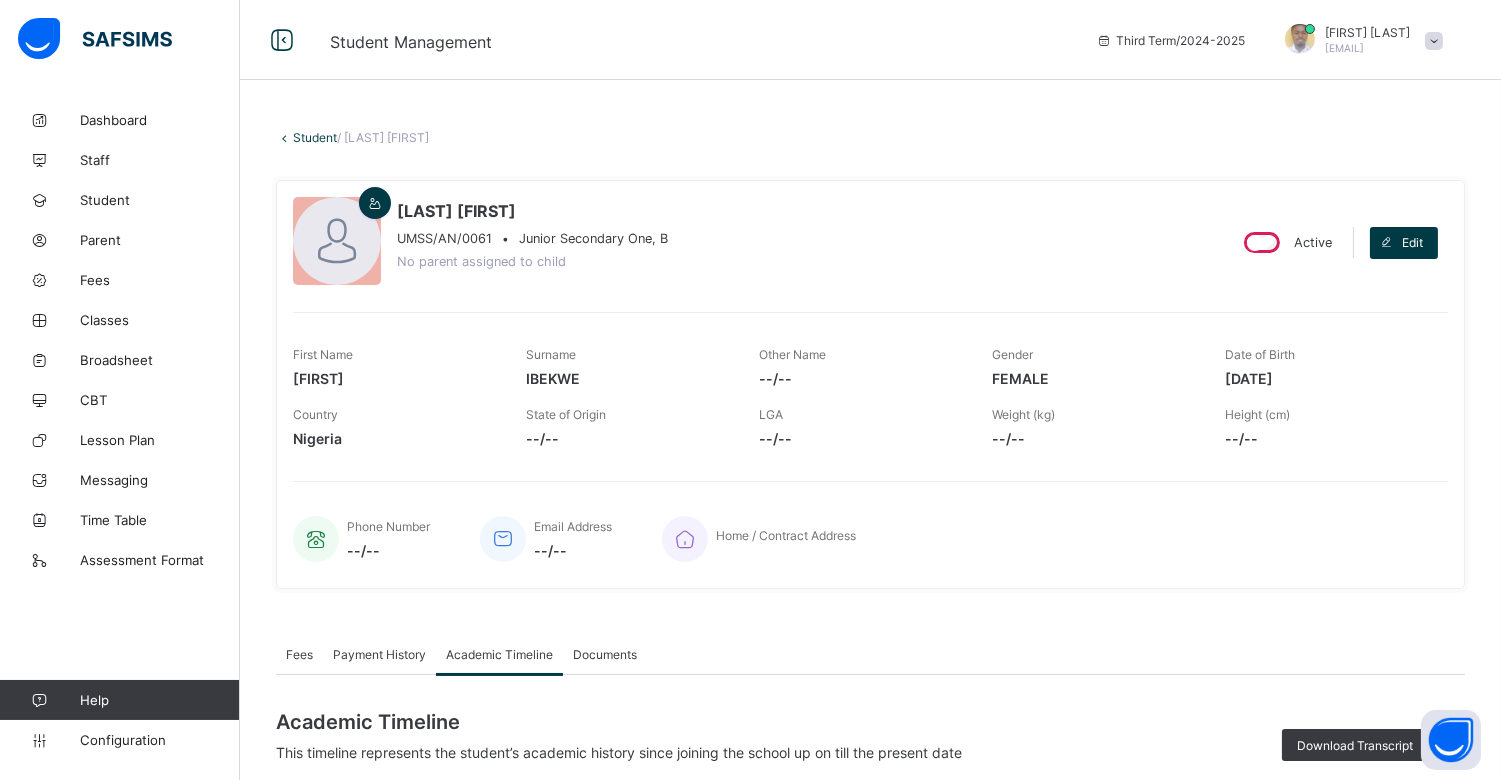 click on "Student" at bounding box center (315, 137) 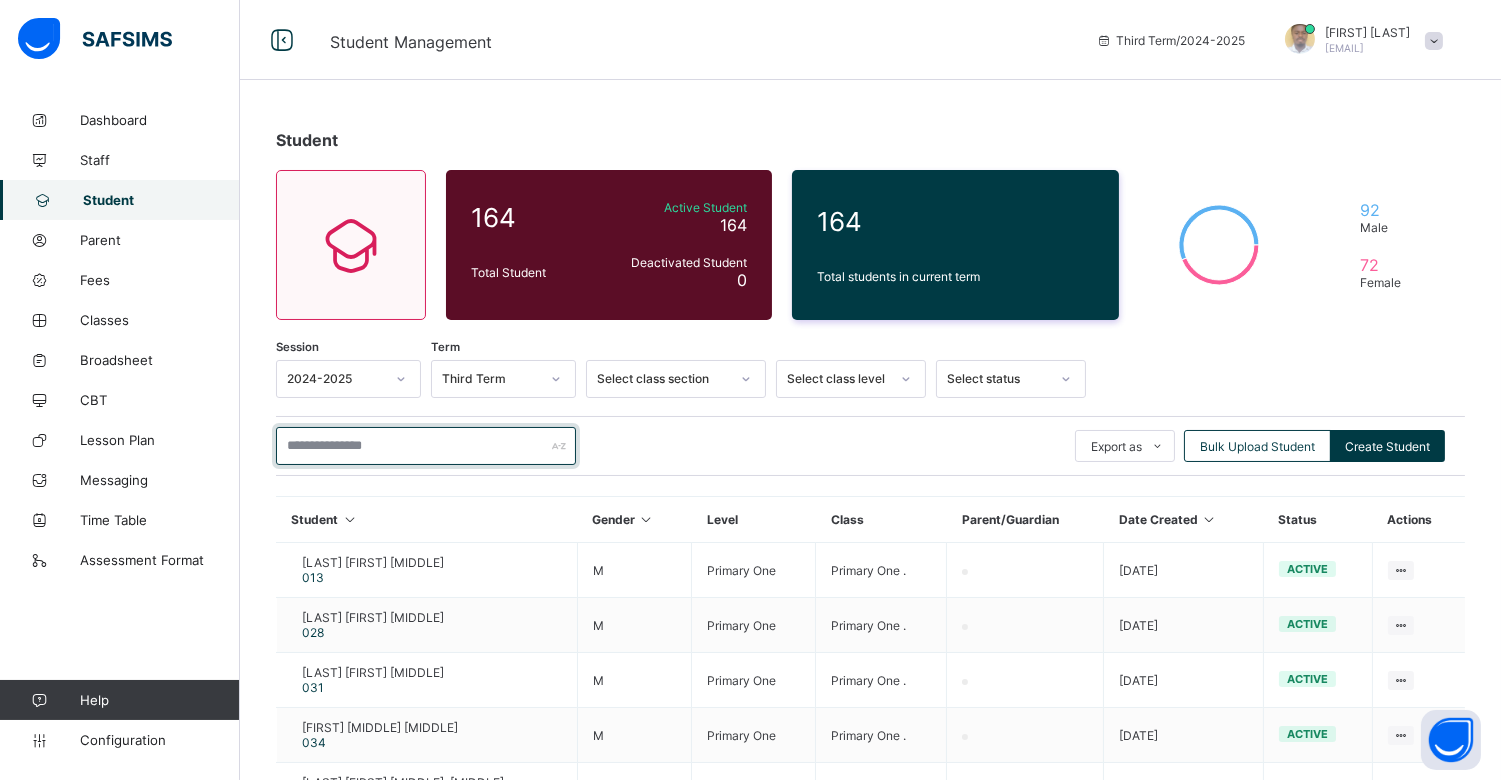 click at bounding box center [426, 446] 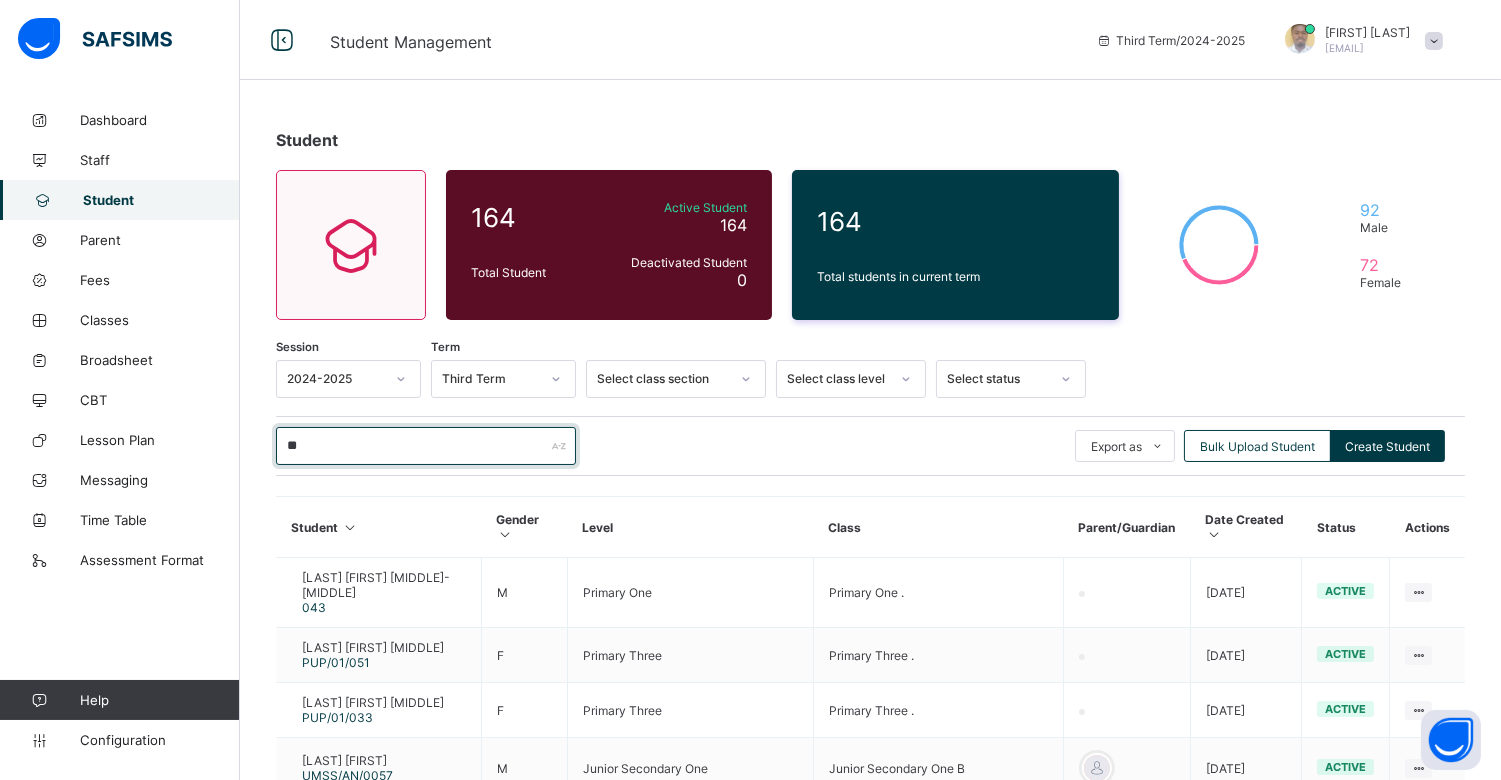 type on "******" 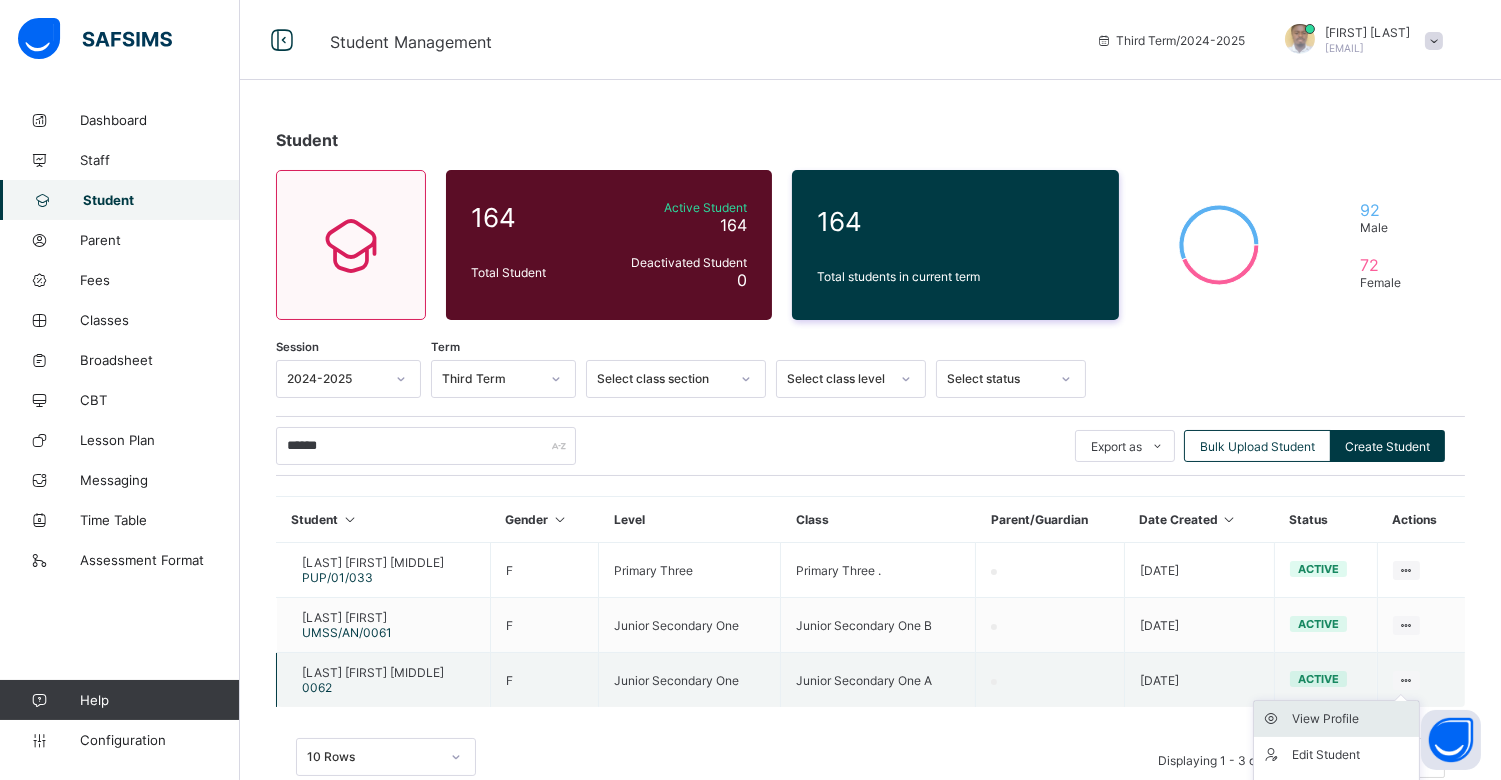click on "View Profile" at bounding box center (1351, 719) 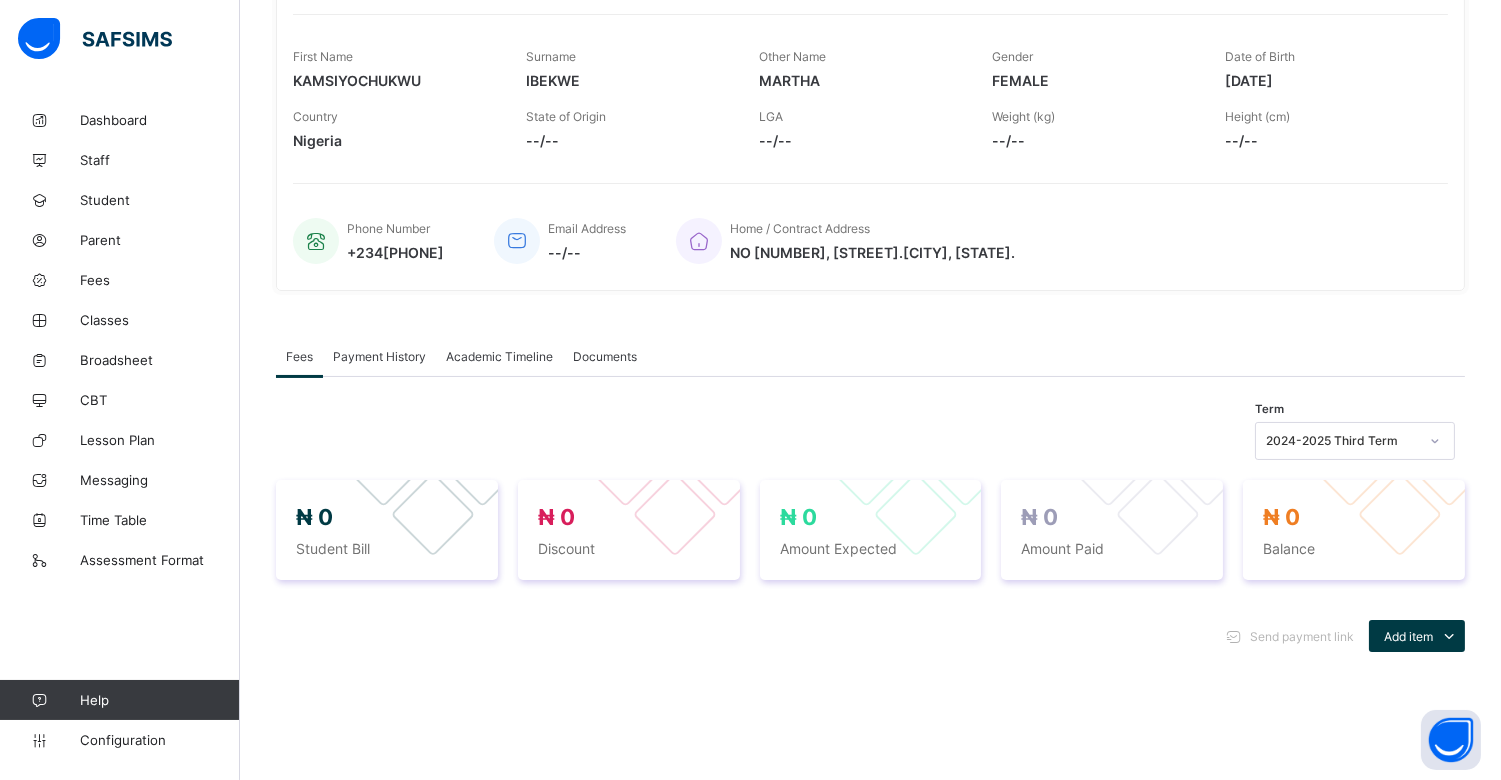 scroll, scrollTop: 292, scrollLeft: 0, axis: vertical 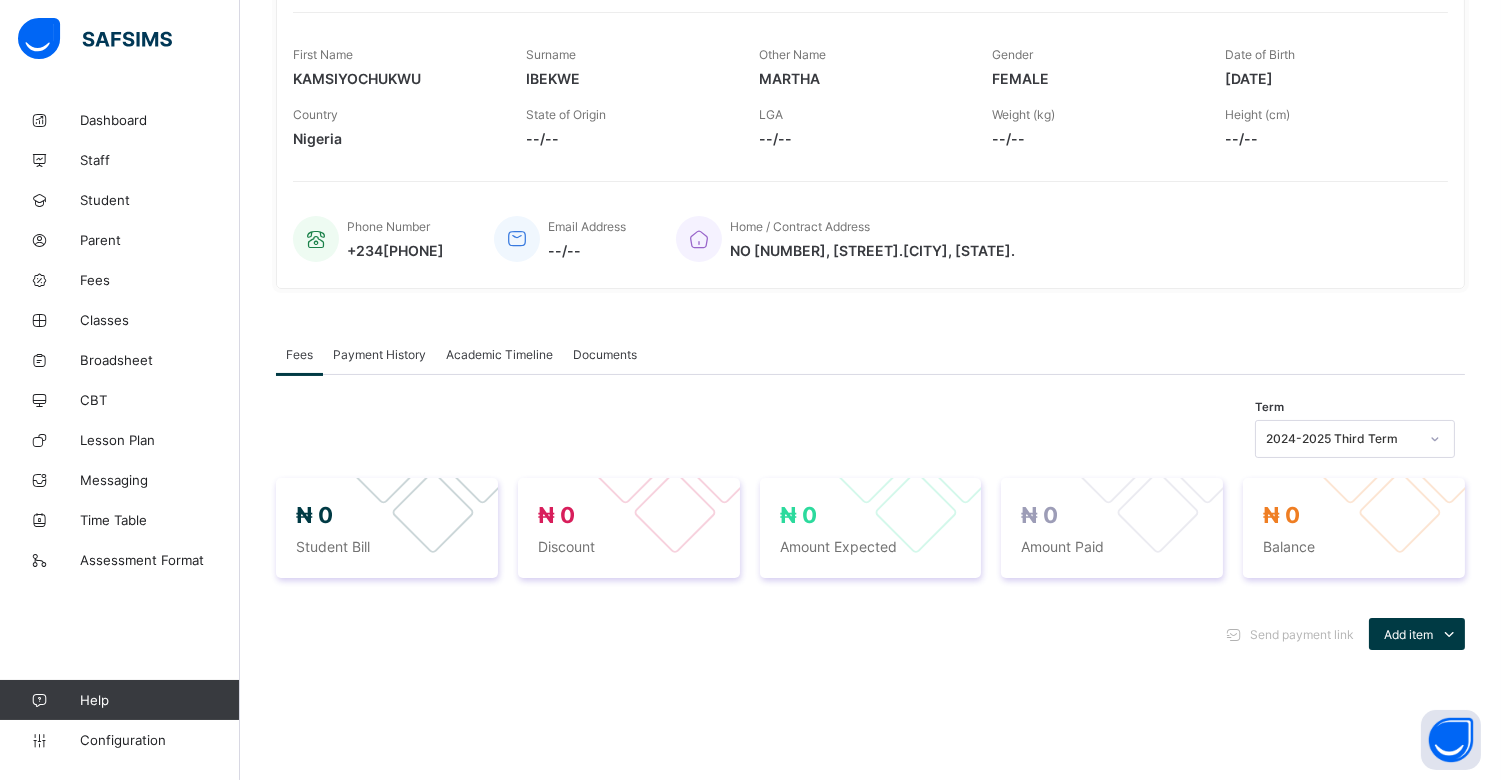 click on "Academic Timeline" at bounding box center (499, 354) 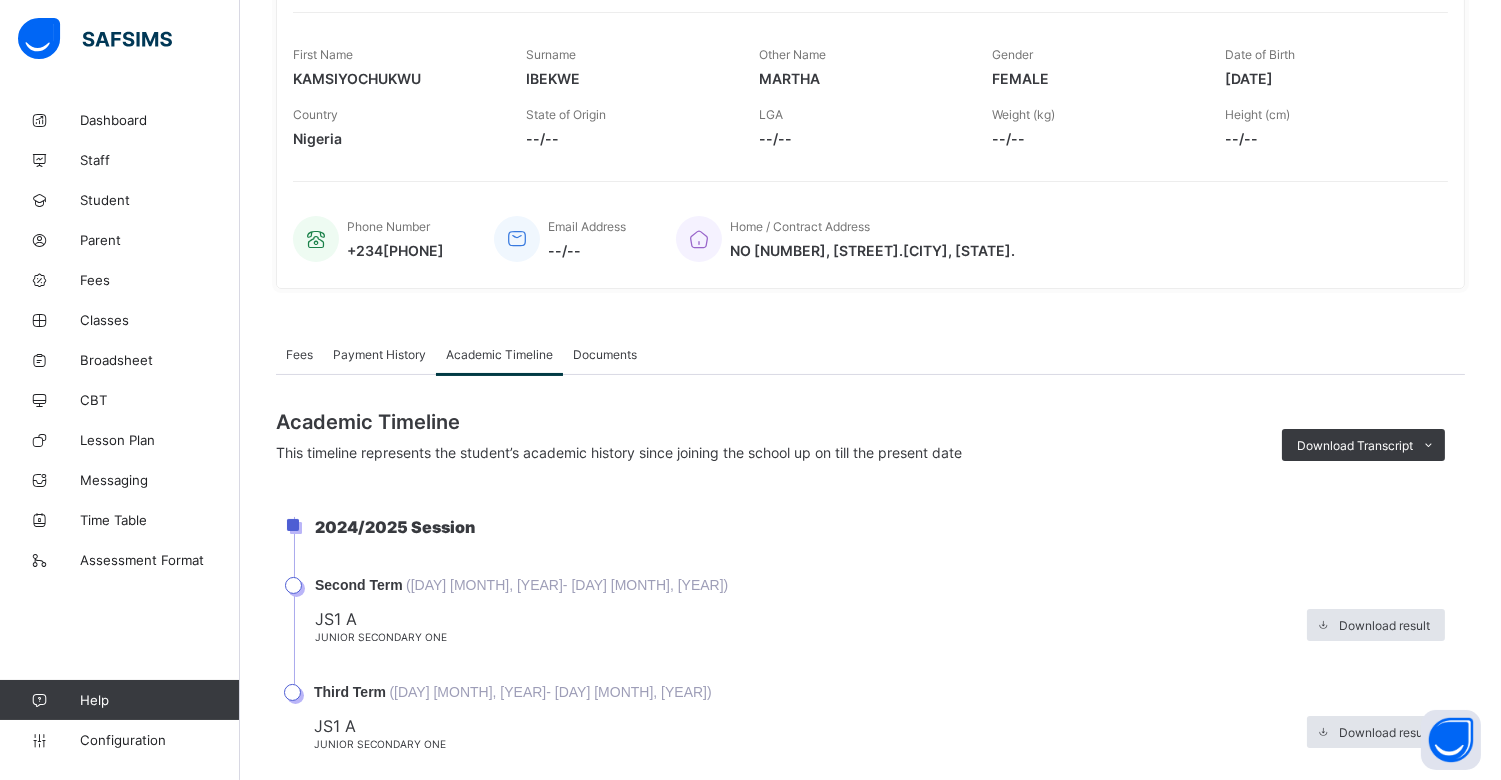 scroll, scrollTop: 335, scrollLeft: 0, axis: vertical 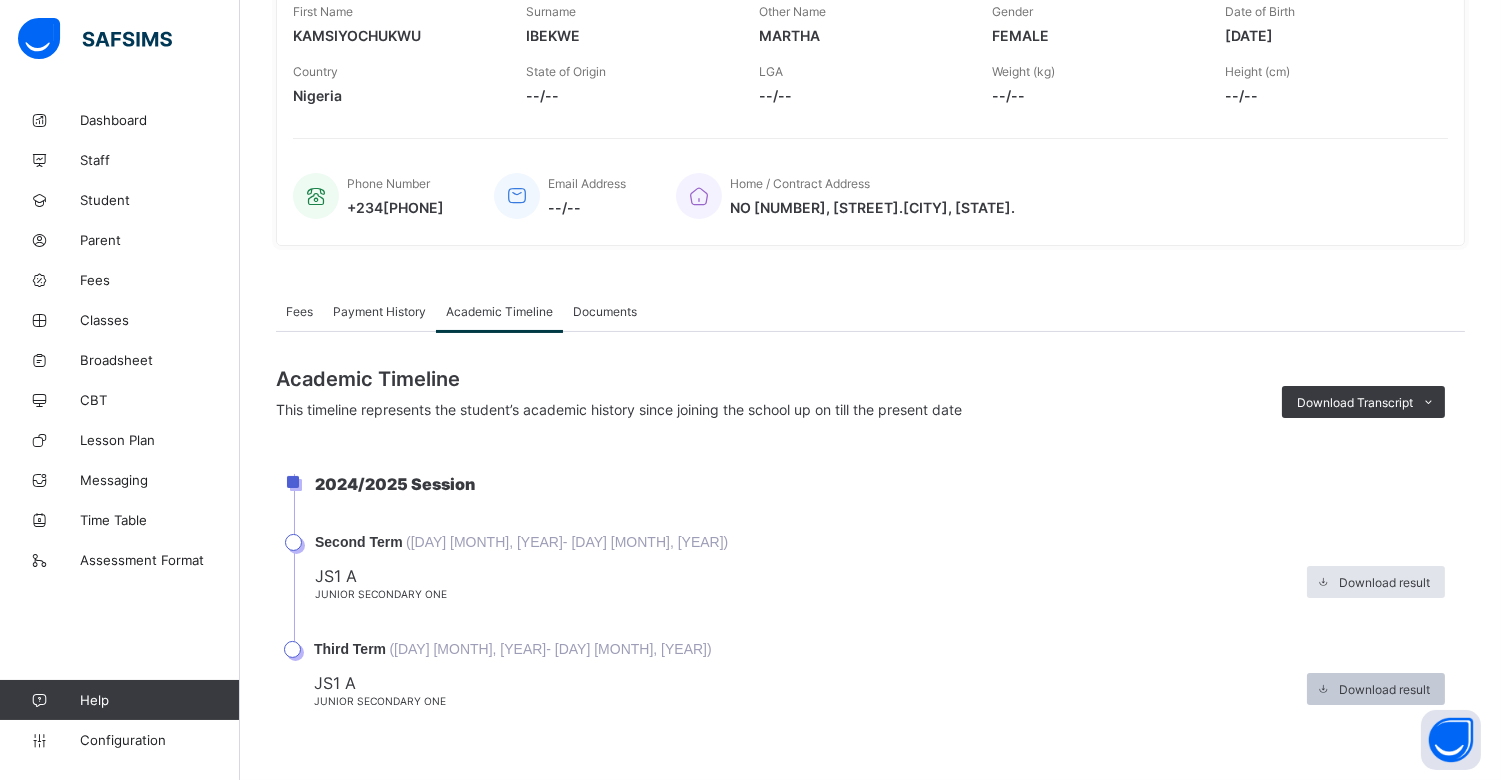 click on "Download result" at bounding box center (1384, 689) 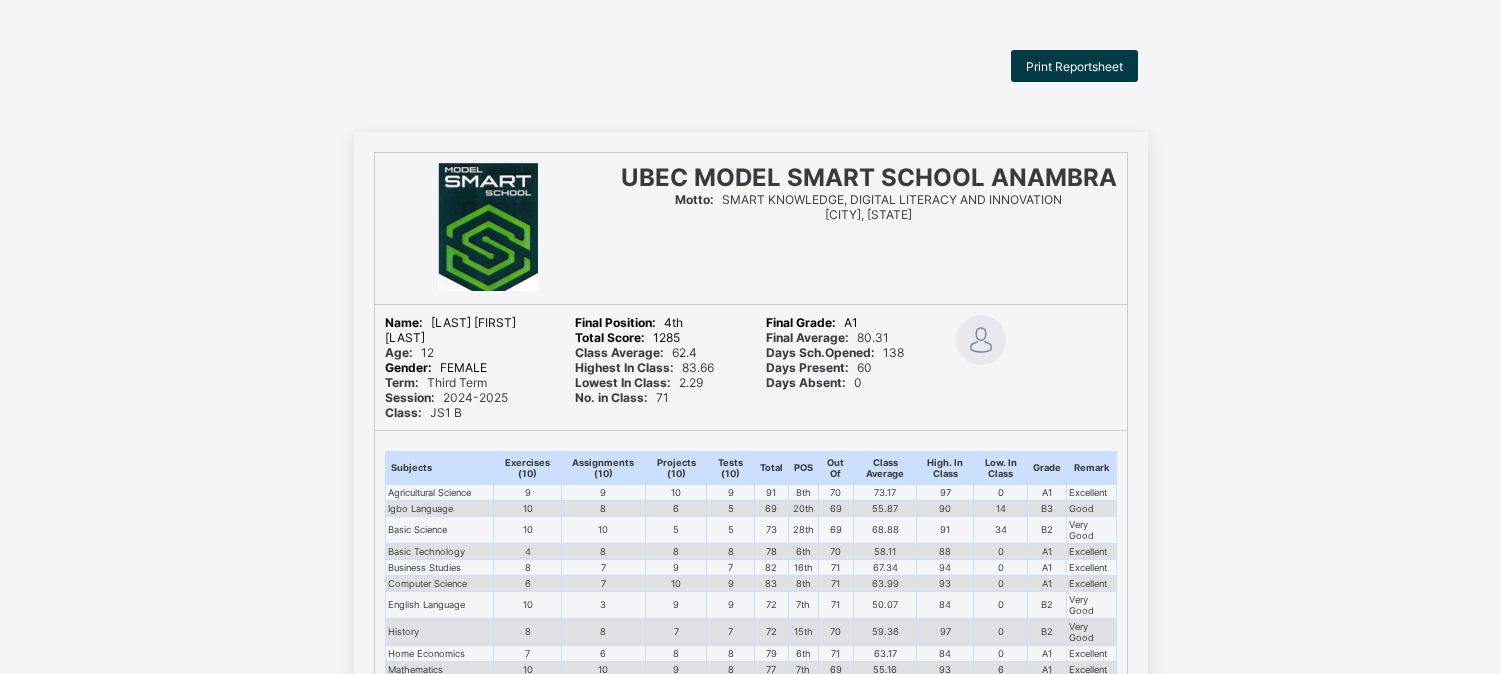 scroll, scrollTop: 0, scrollLeft: 0, axis: both 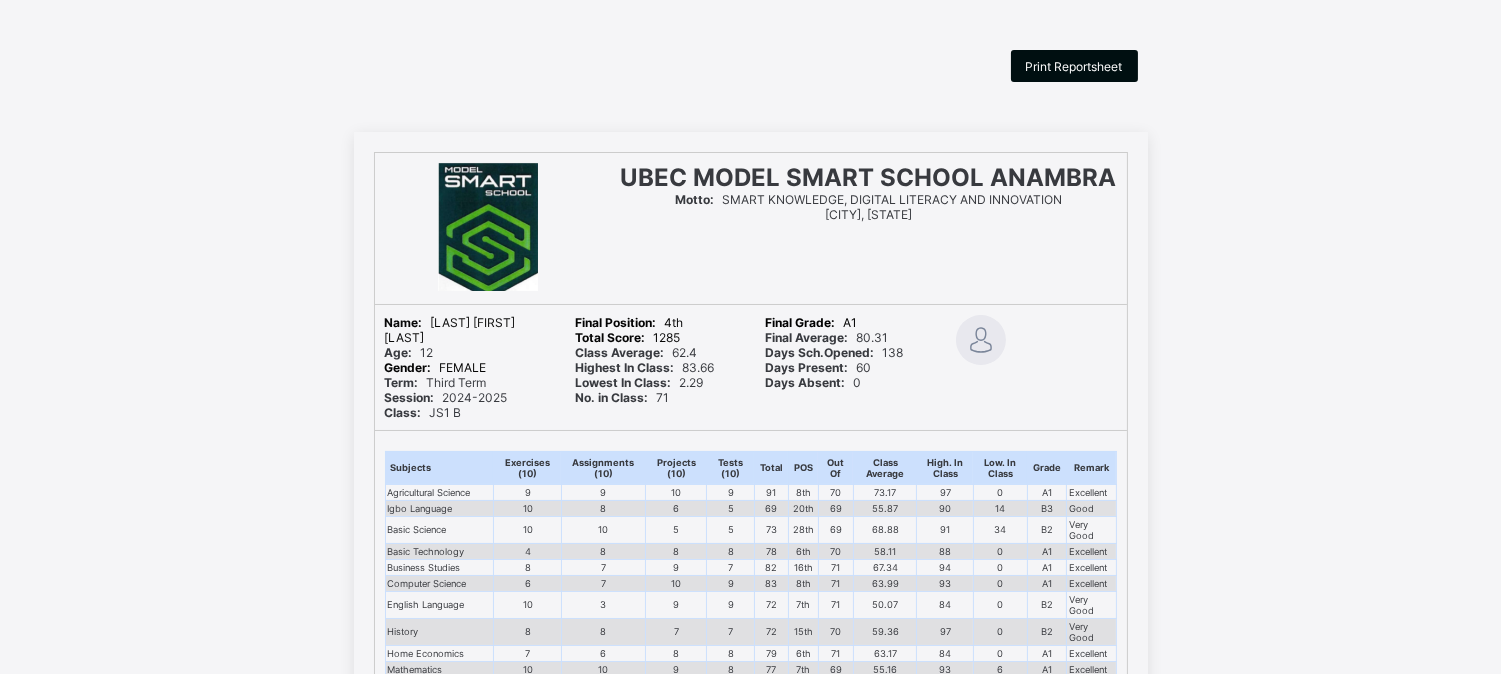 click on "Print Reportsheet" at bounding box center (1074, 66) 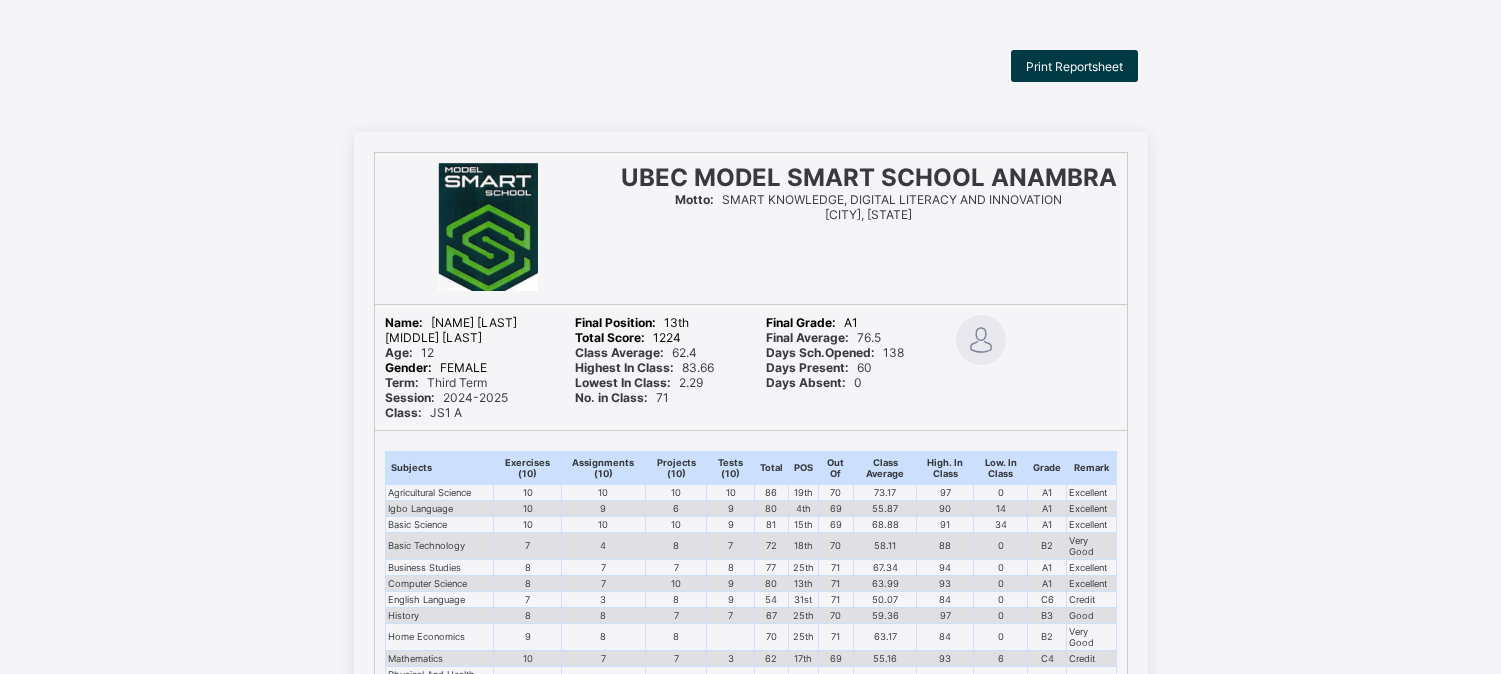 scroll, scrollTop: 0, scrollLeft: 0, axis: both 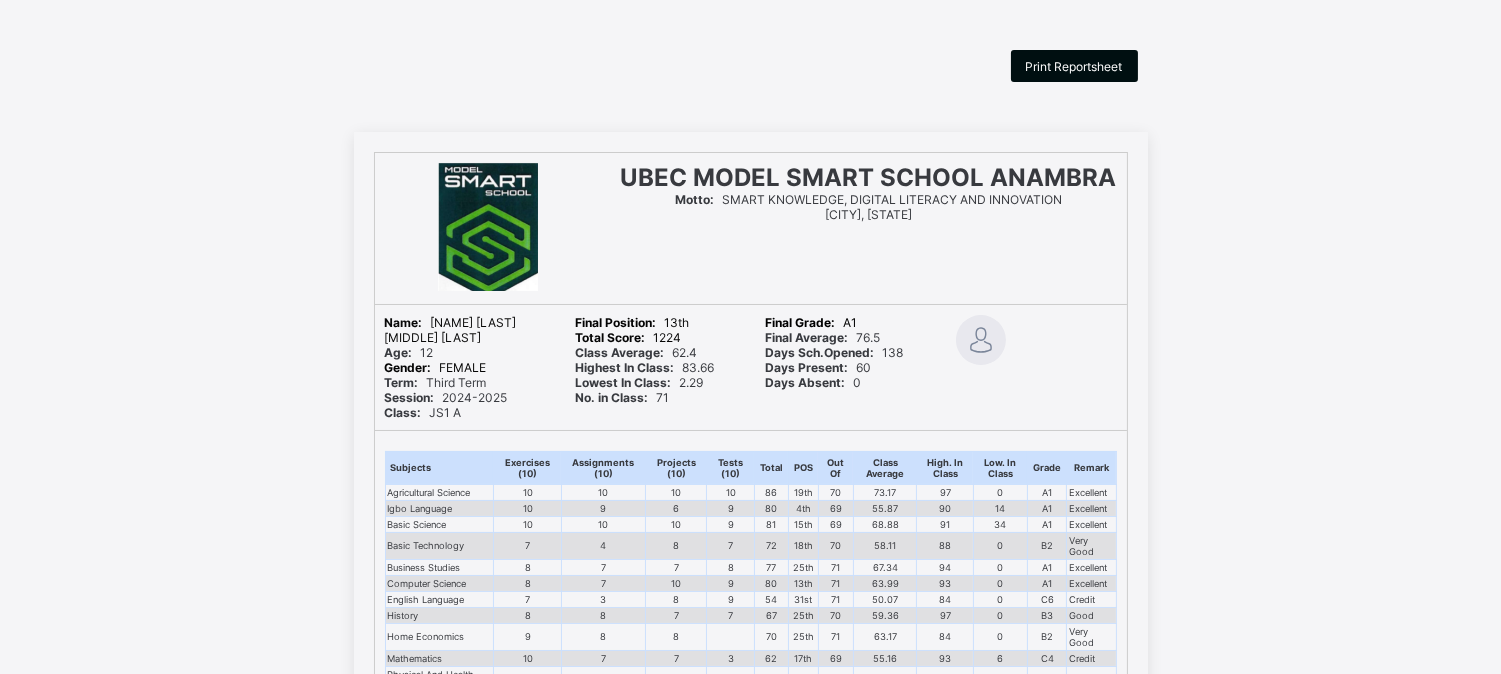 click on "Print Reportsheet" at bounding box center [1074, 66] 